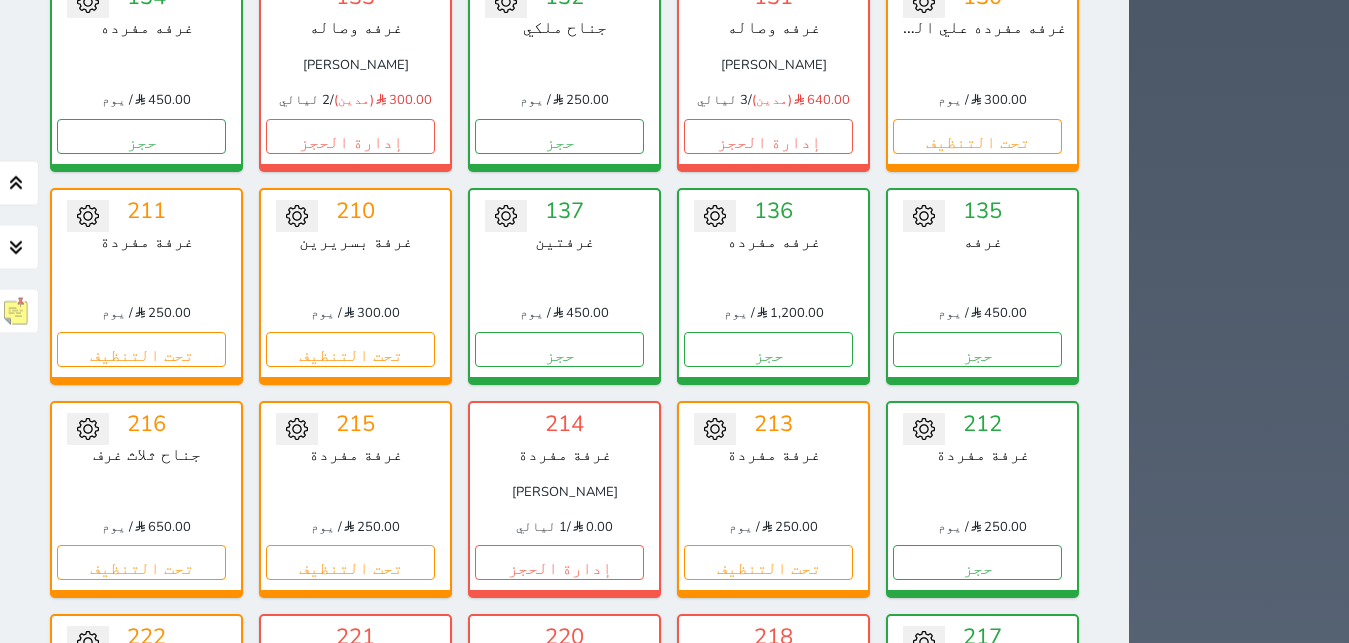 scroll, scrollTop: 1122, scrollLeft: 0, axis: vertical 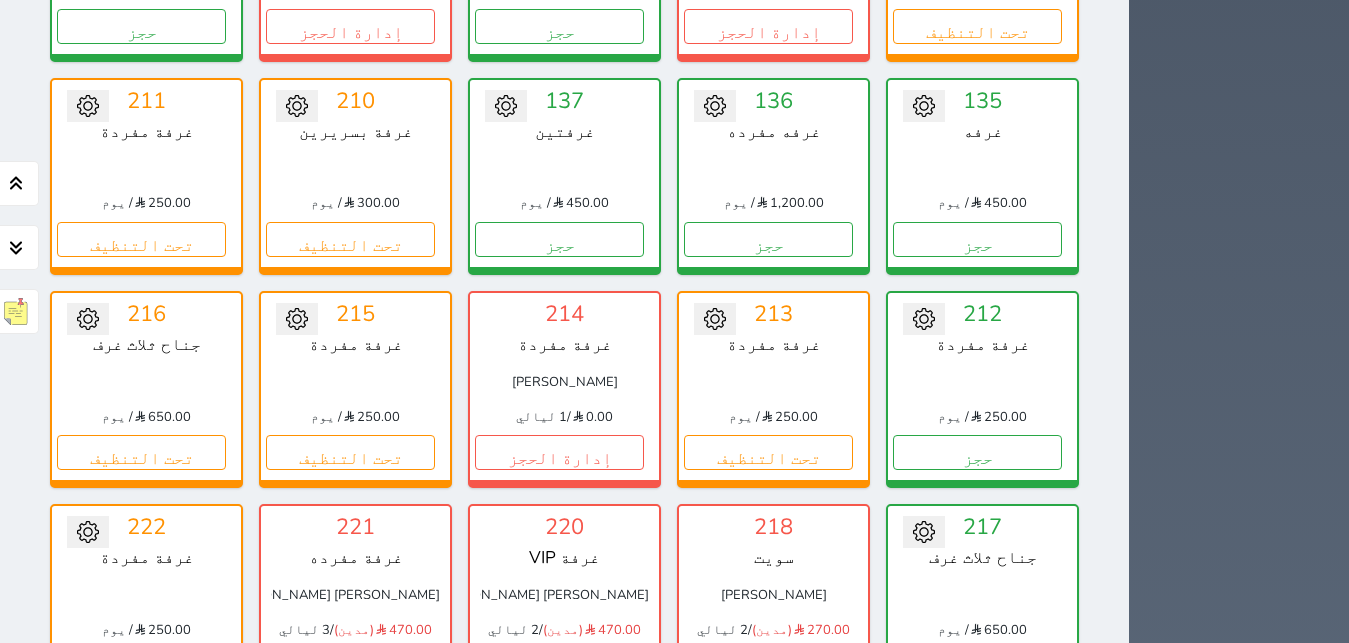 click on "تحت التنظيف" at bounding box center (141, 666) 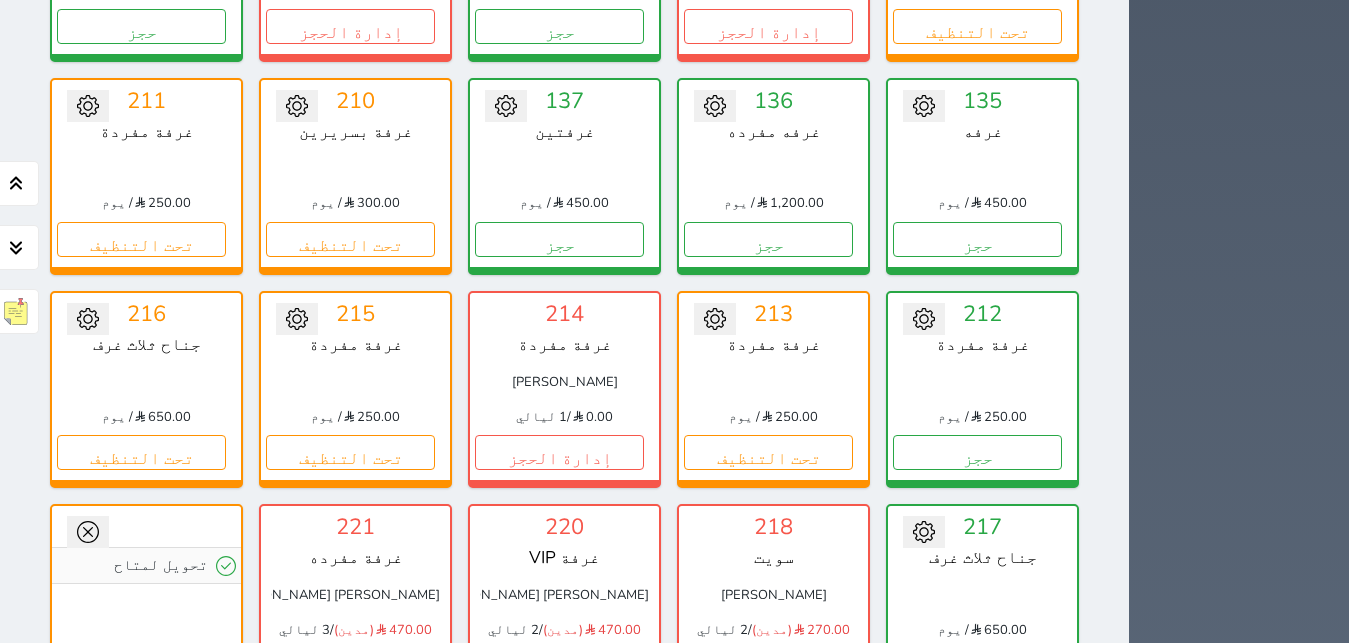 click on "تحويل لمتاح" at bounding box center [146, 600] 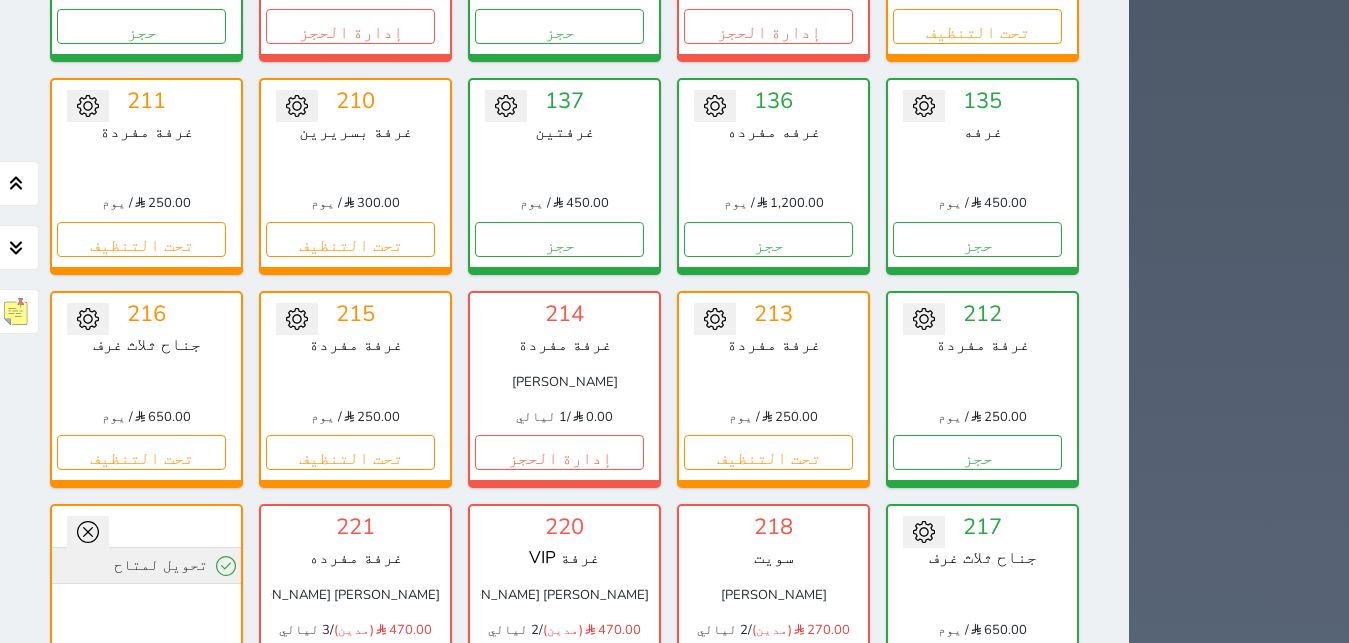 click on "تحويل لمتاح" at bounding box center (146, 565) 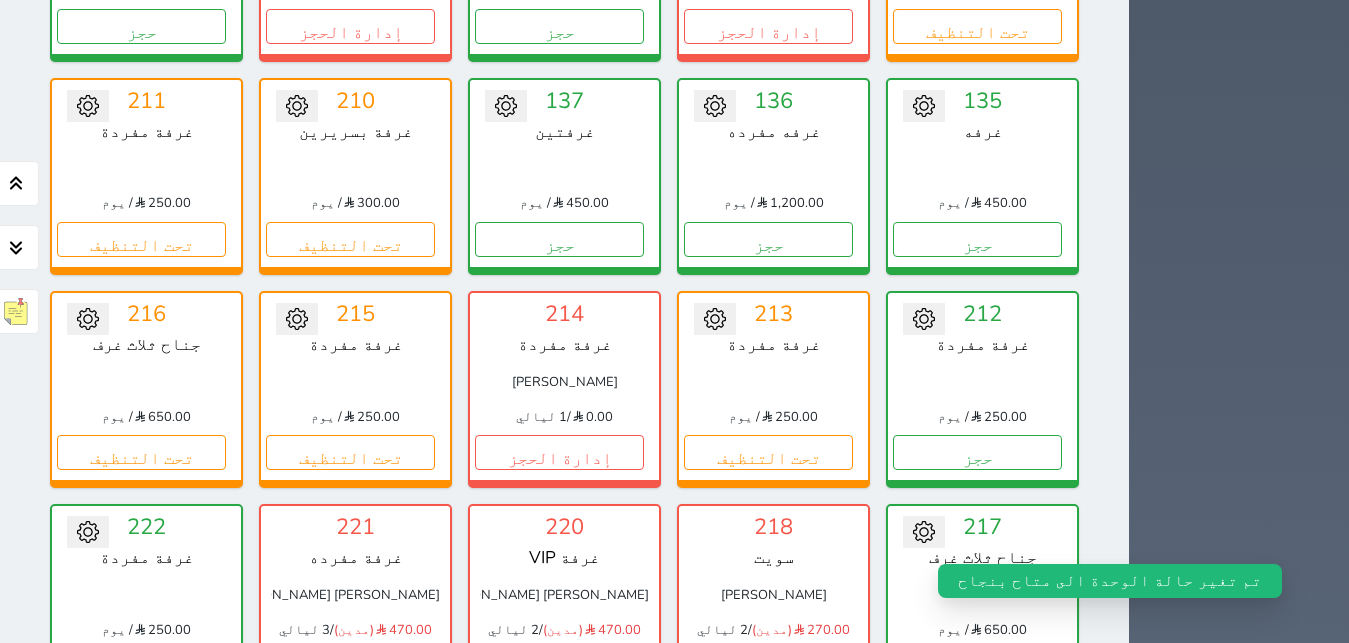 click on "حجز" at bounding box center (141, 666) 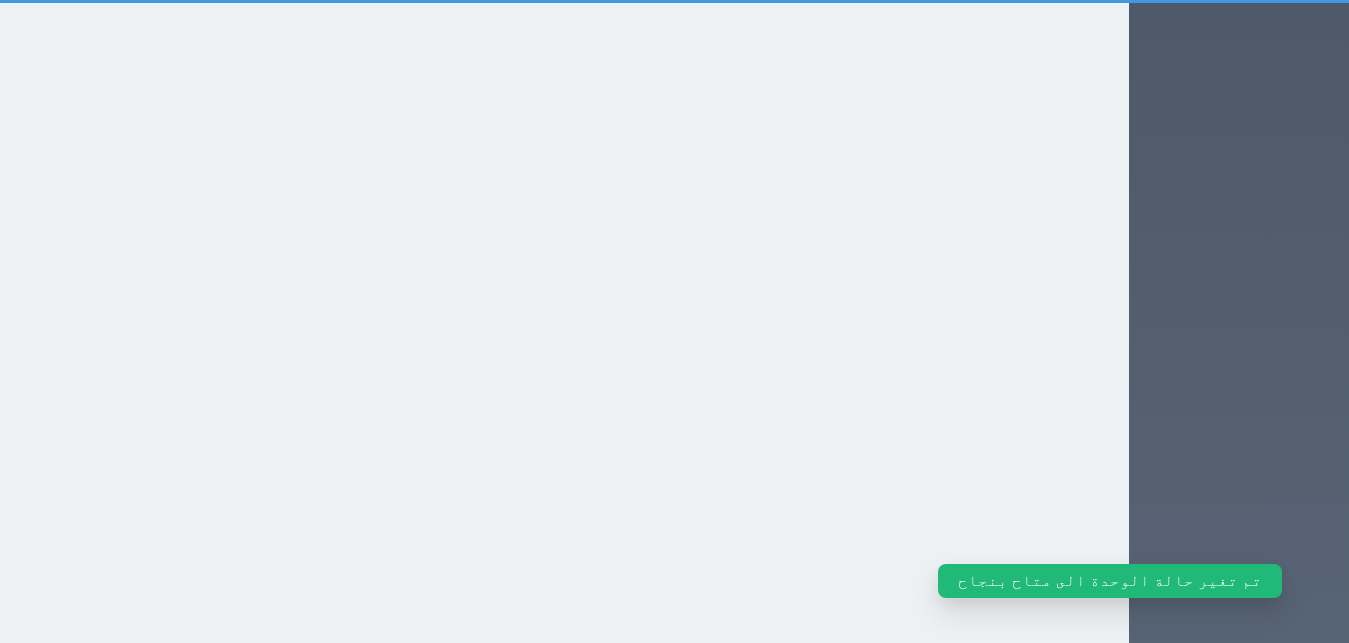 scroll, scrollTop: 523, scrollLeft: 0, axis: vertical 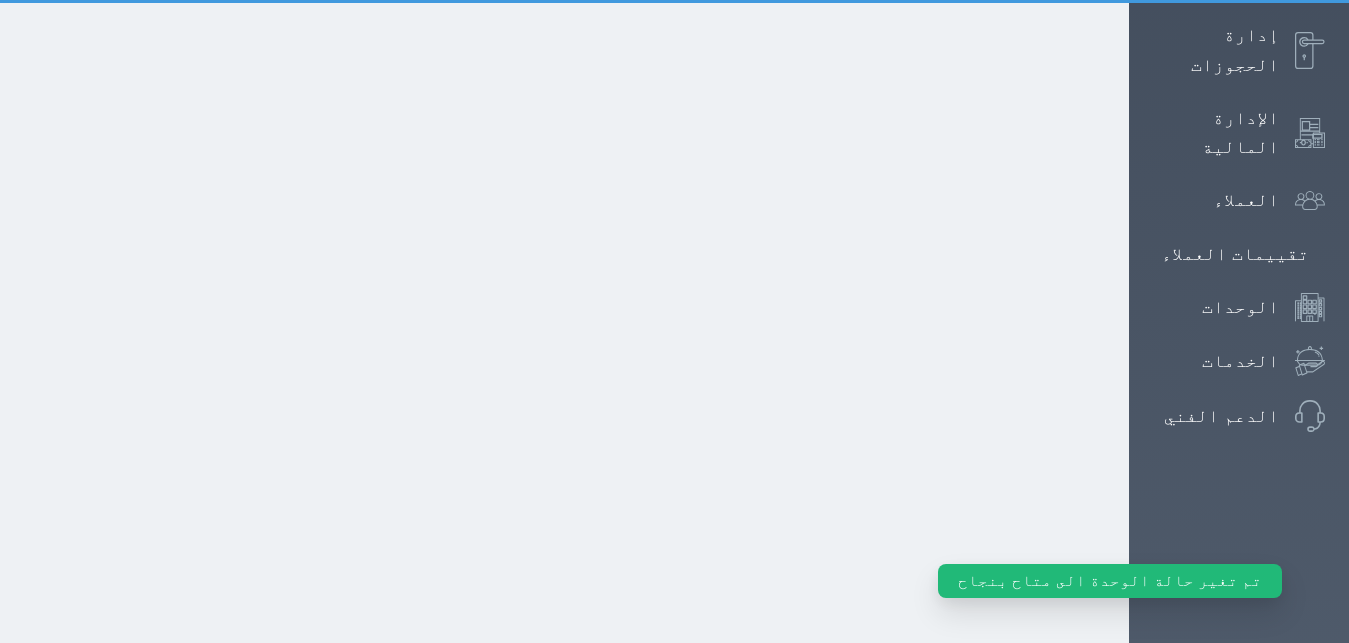 select on "1" 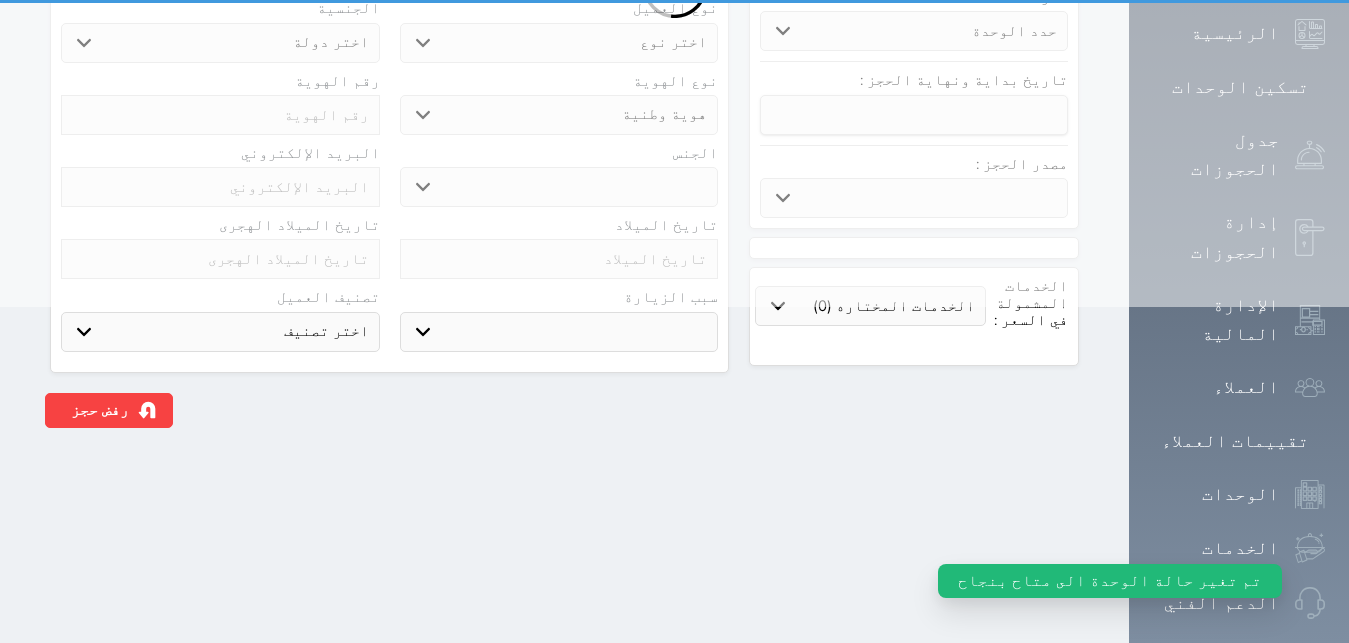 scroll, scrollTop: 0, scrollLeft: 0, axis: both 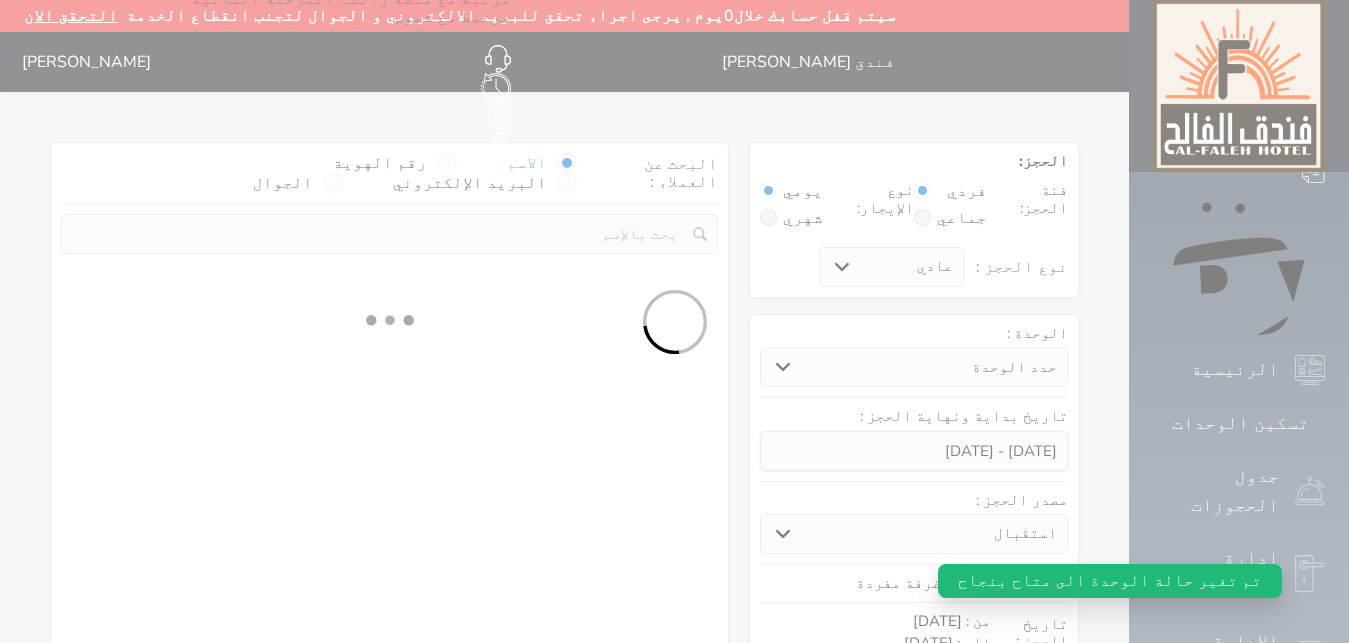 select 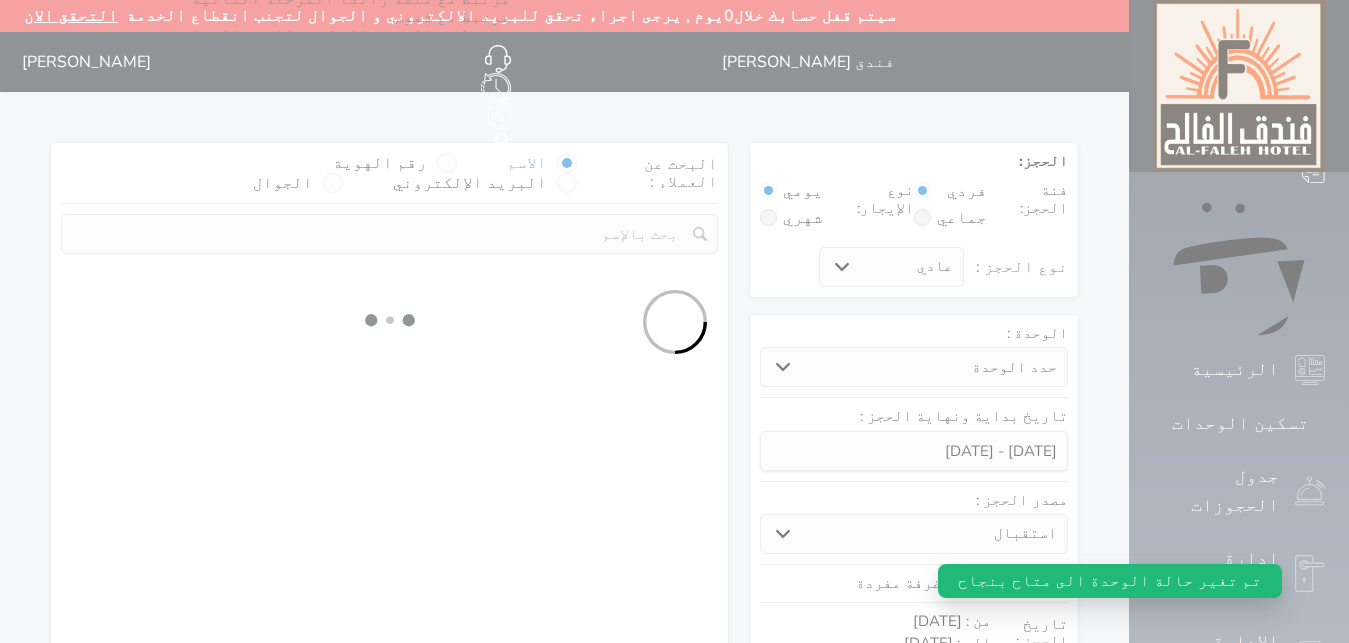 select on "113" 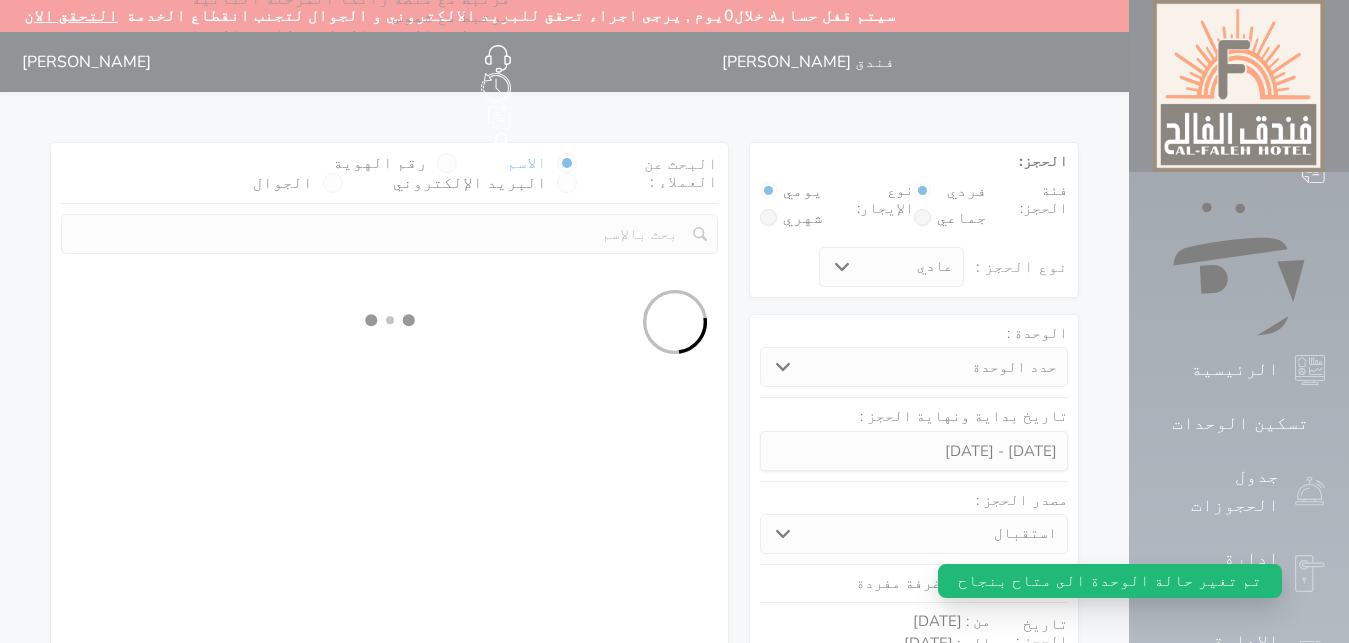 select on "1" 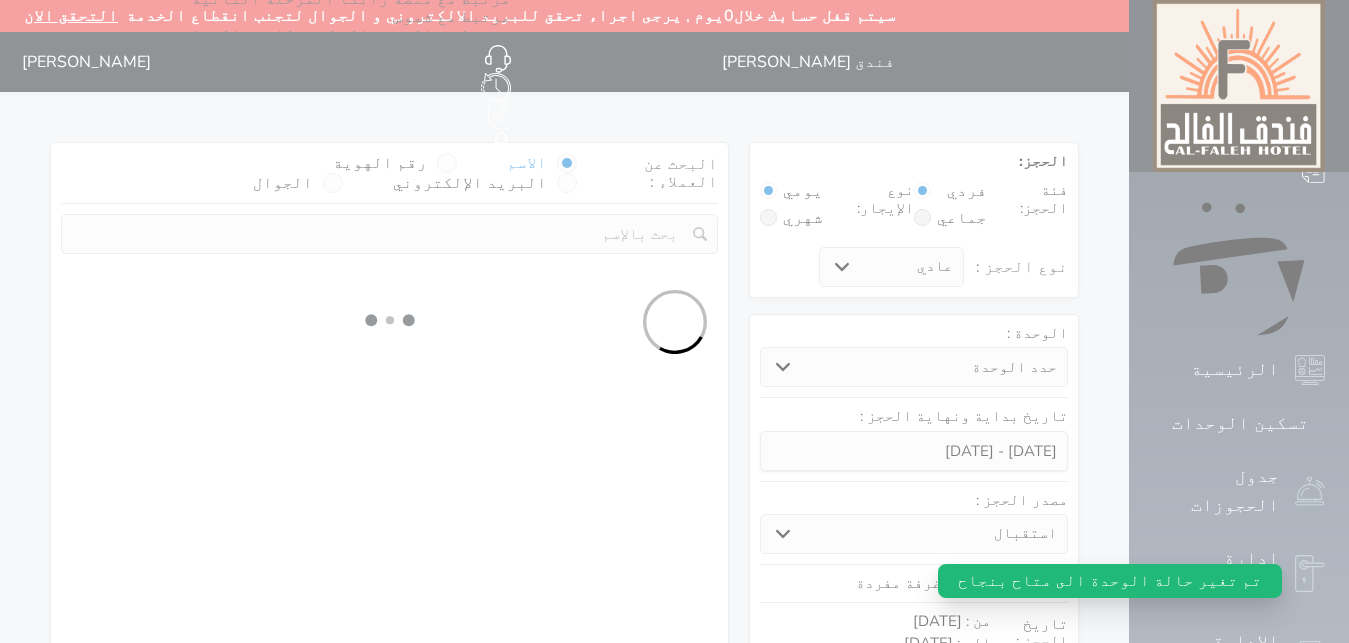 select 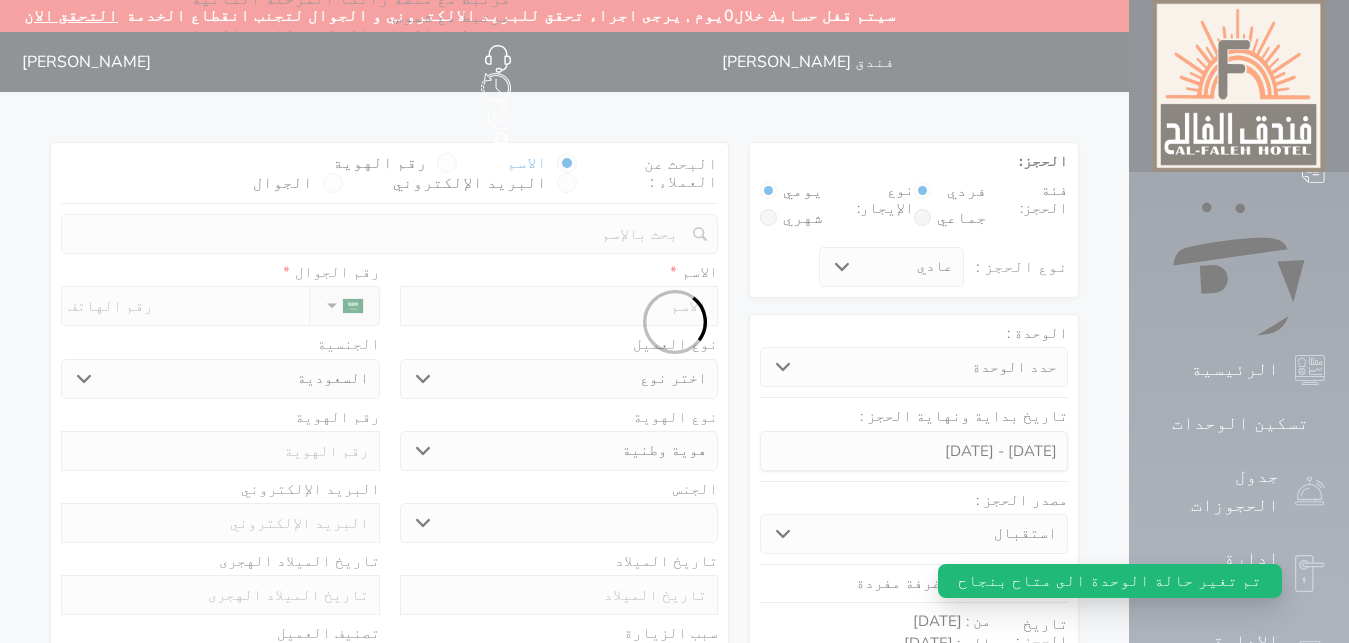 select 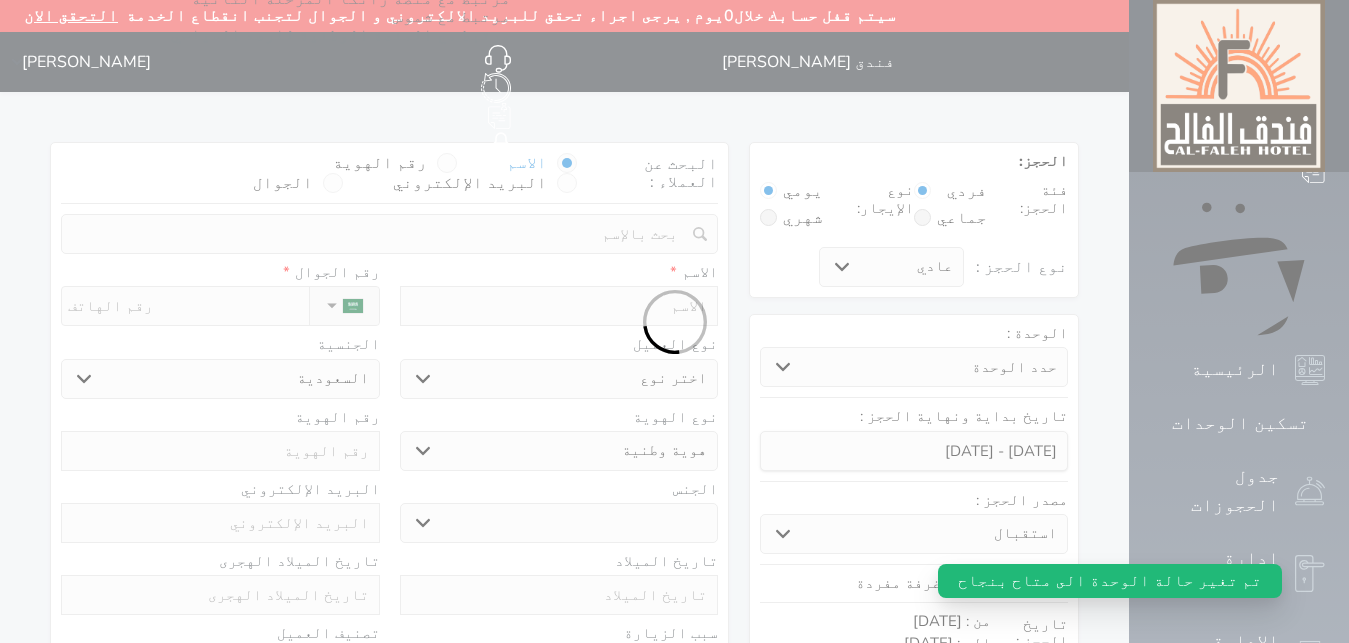 select 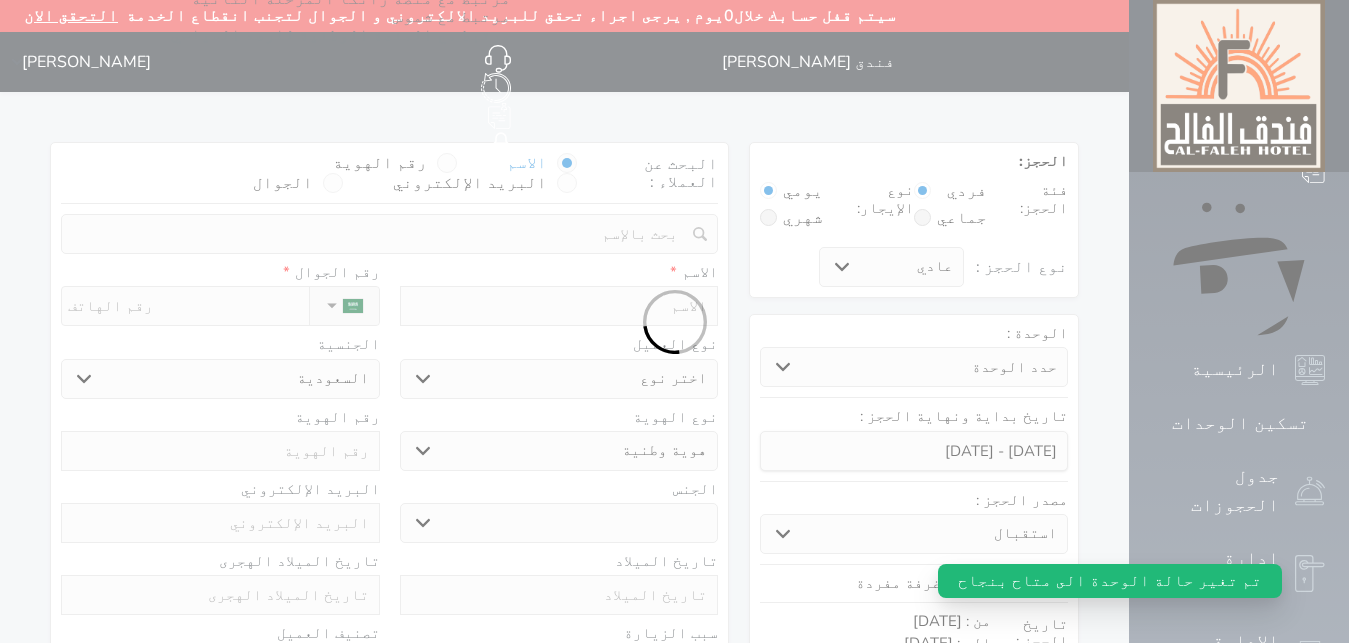 select 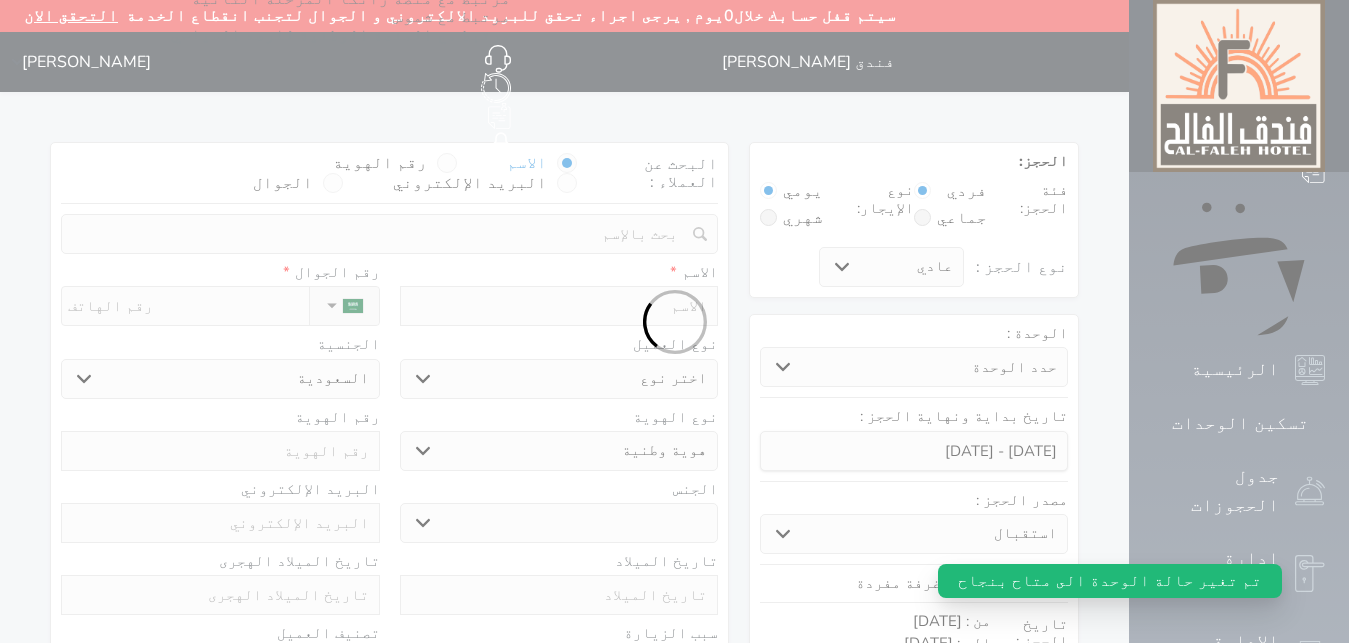 select 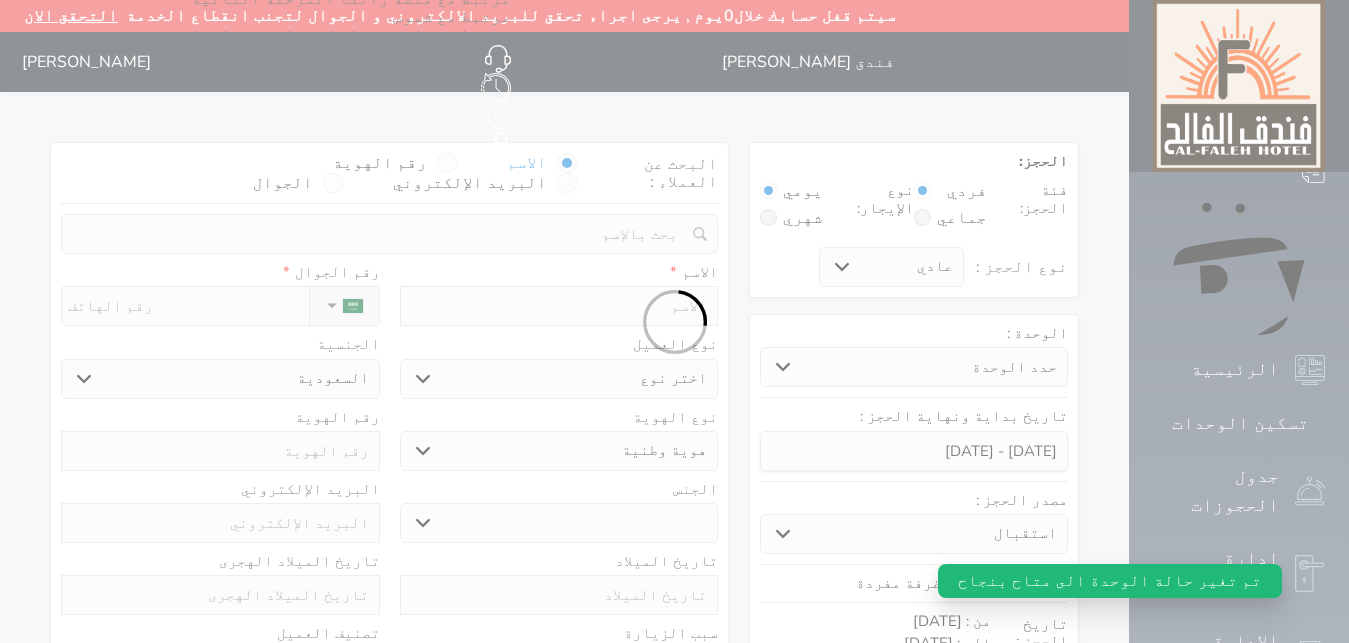 select on "1" 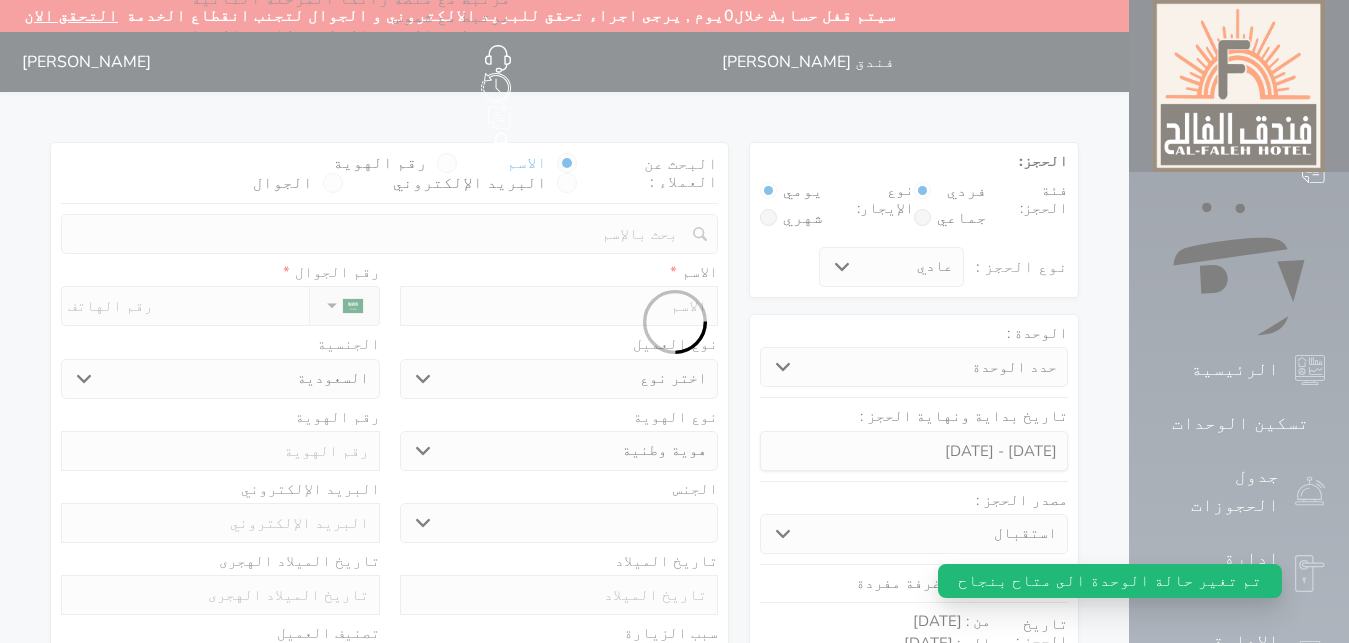 select on "7" 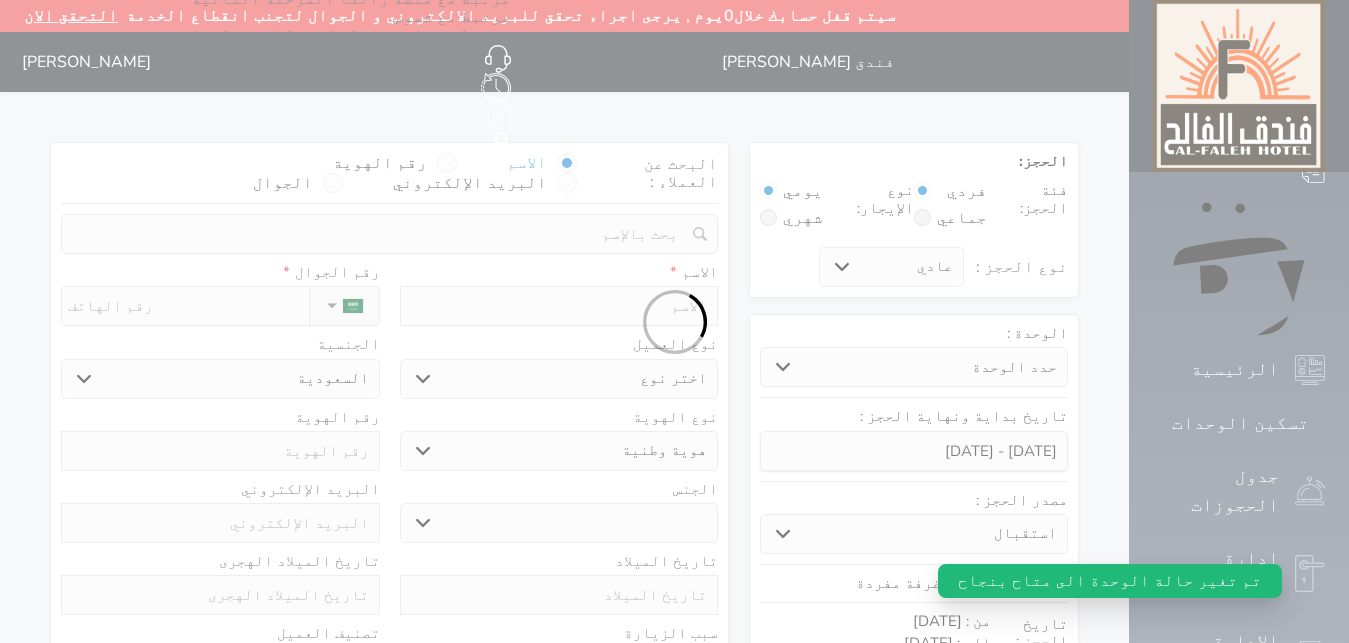 select 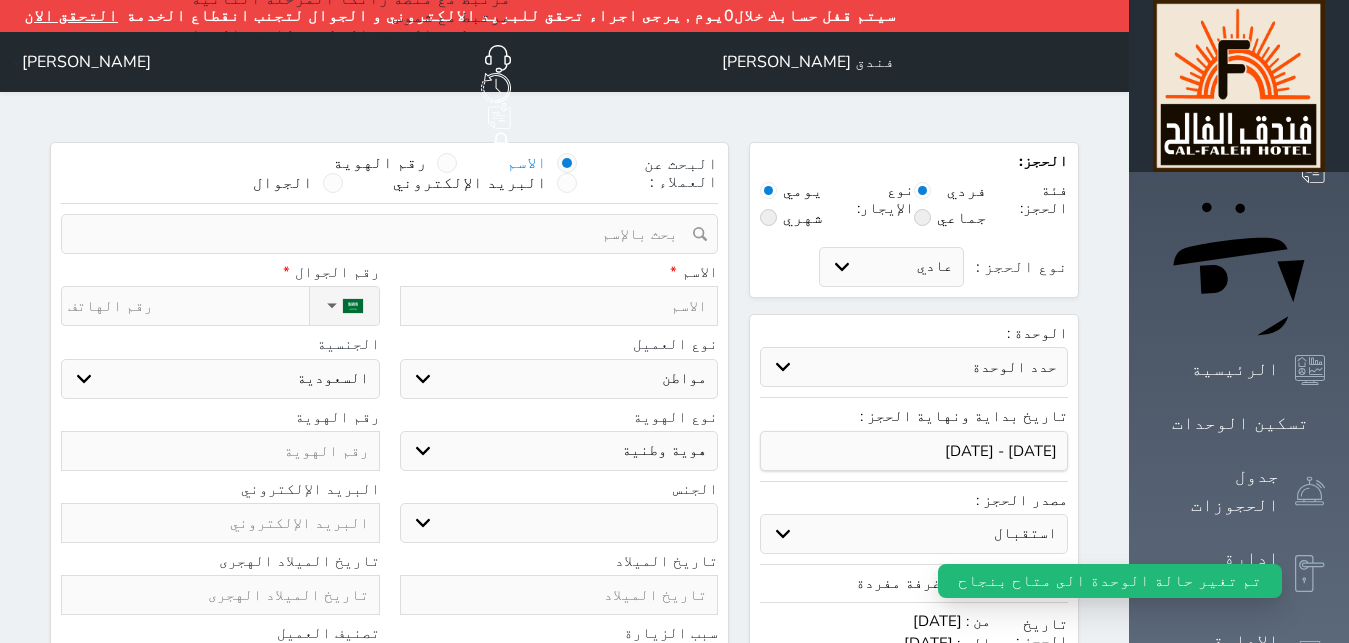 select 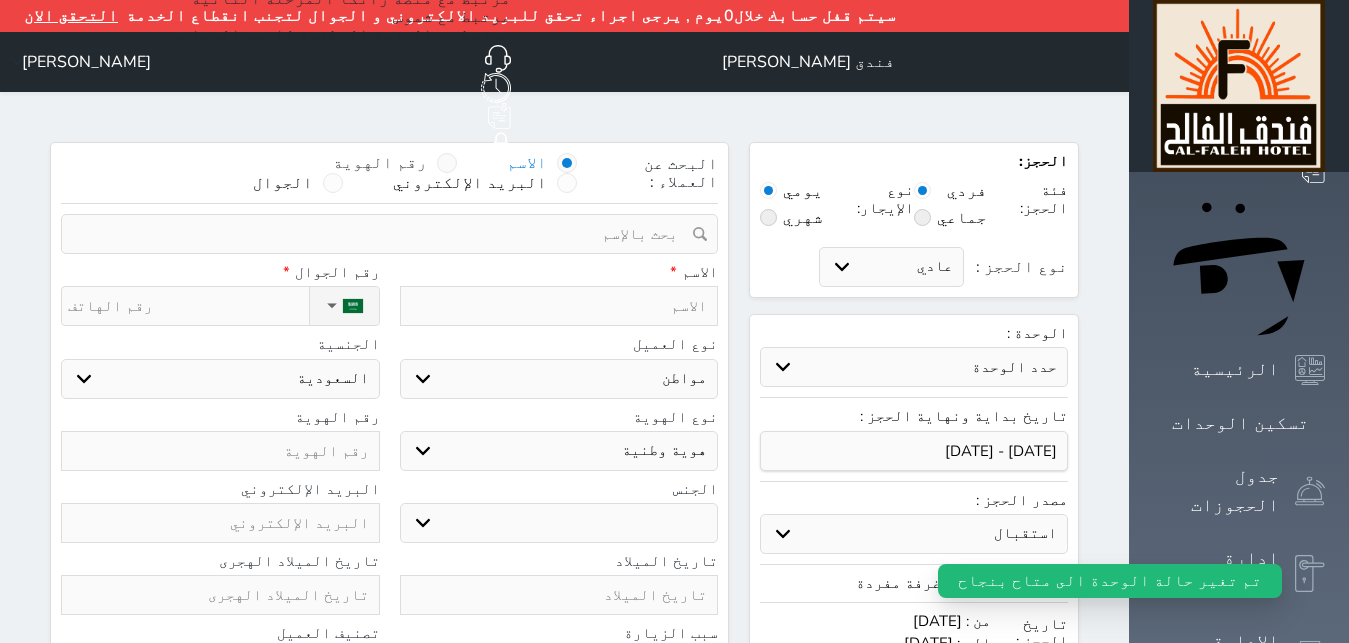 click on "رقم الهوية" at bounding box center [380, 163] 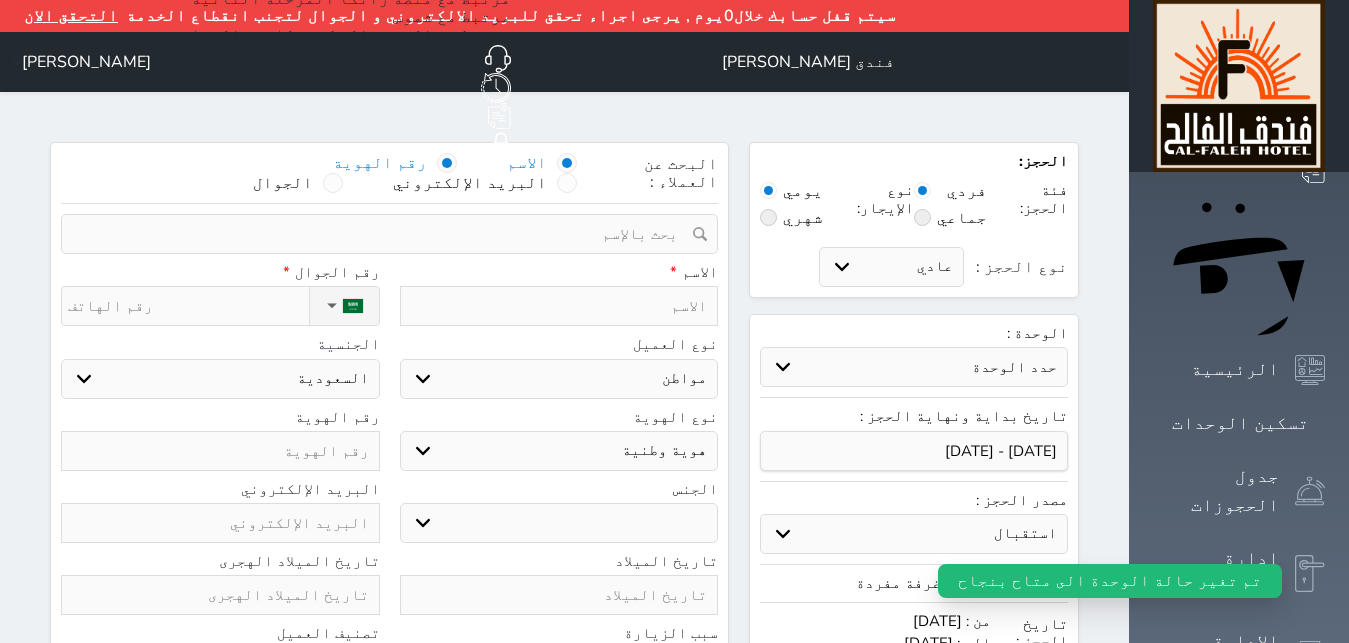 select 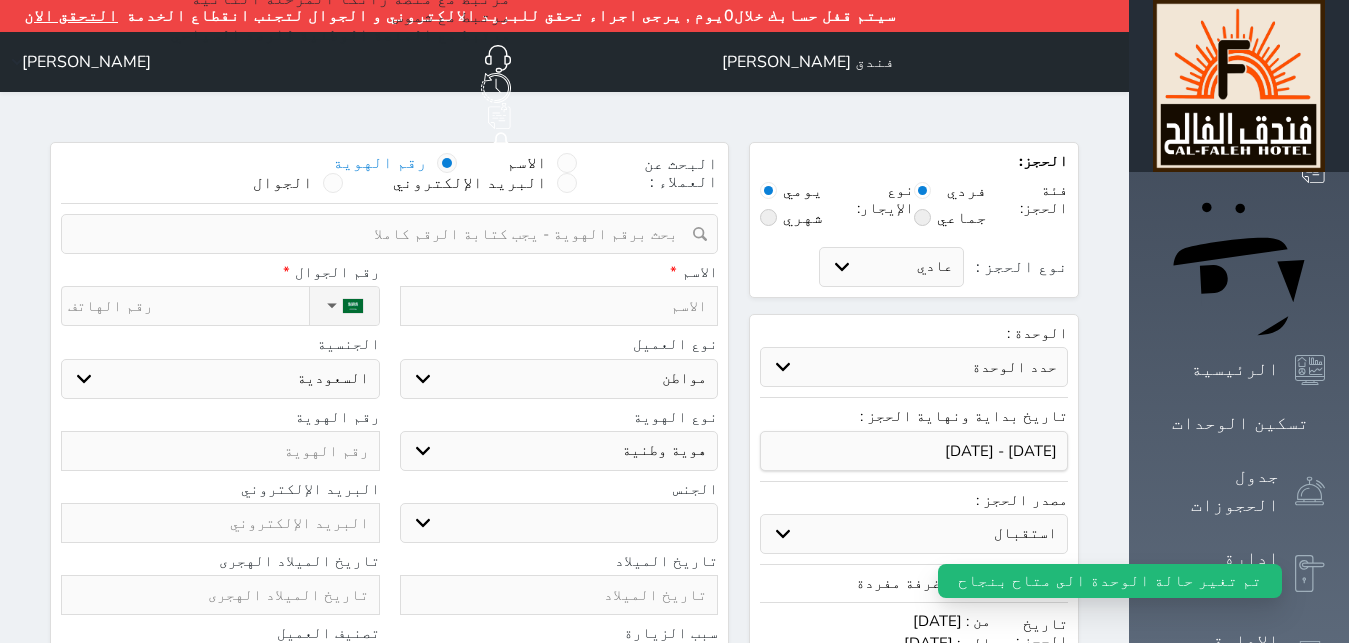 click at bounding box center [382, 234] 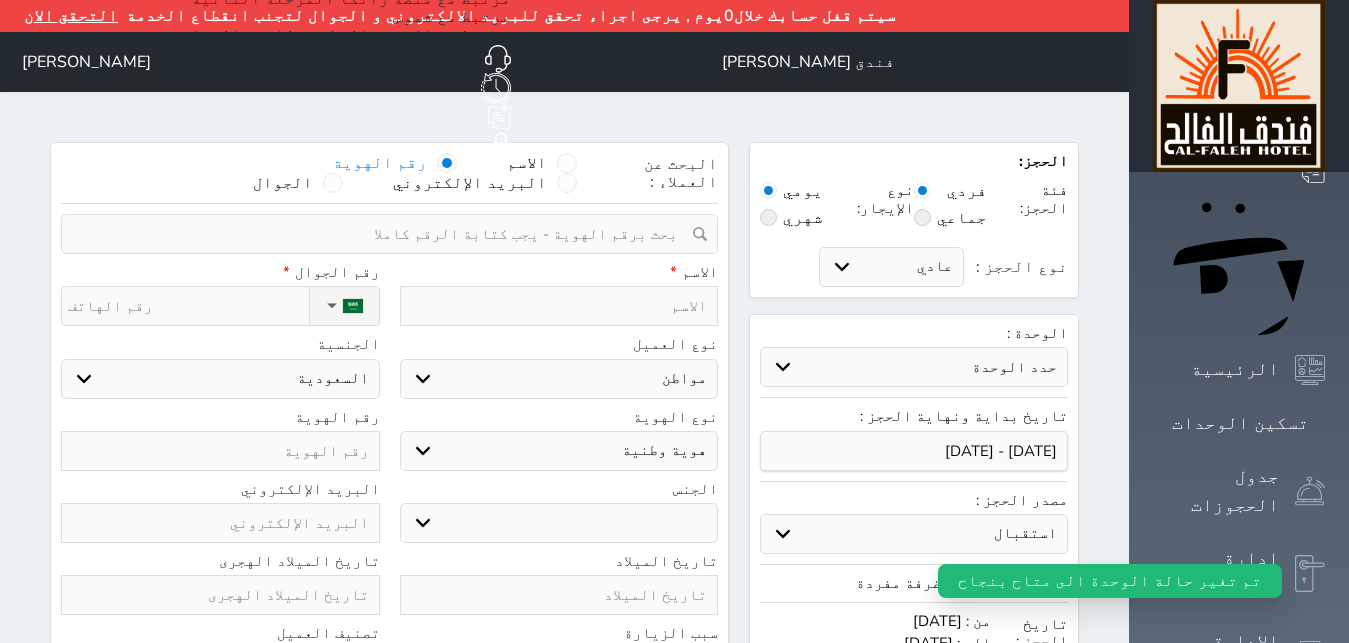 click at bounding box center [382, 234] 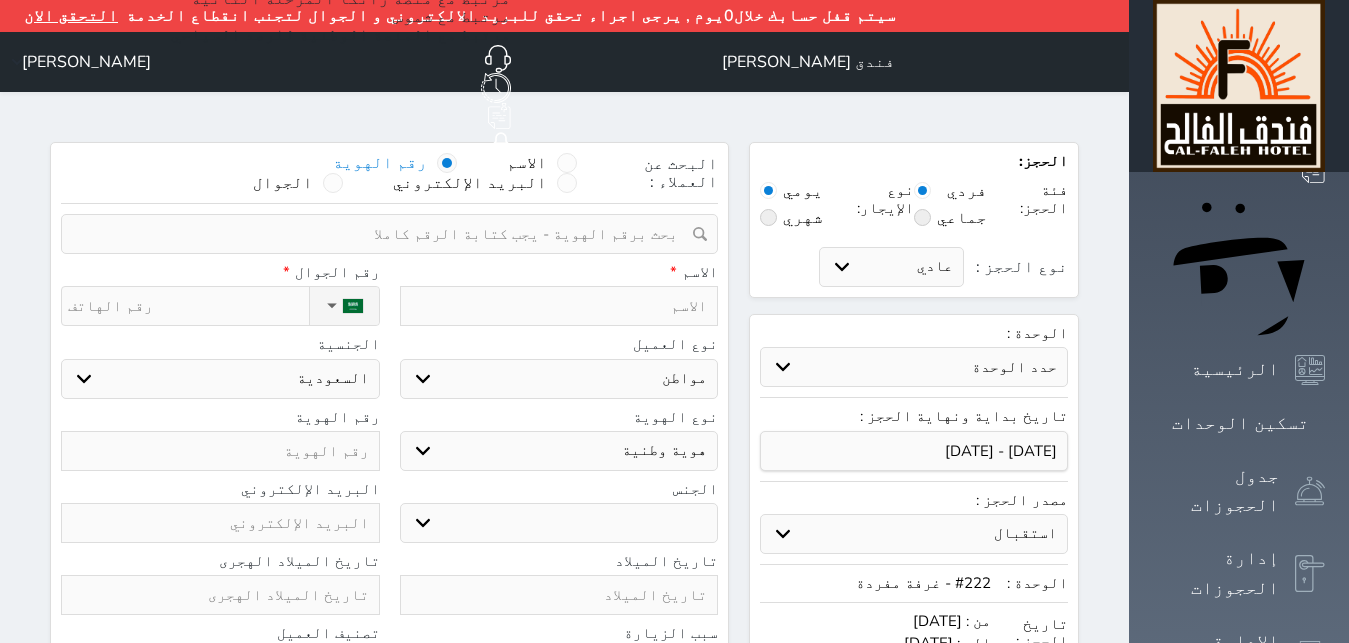 select 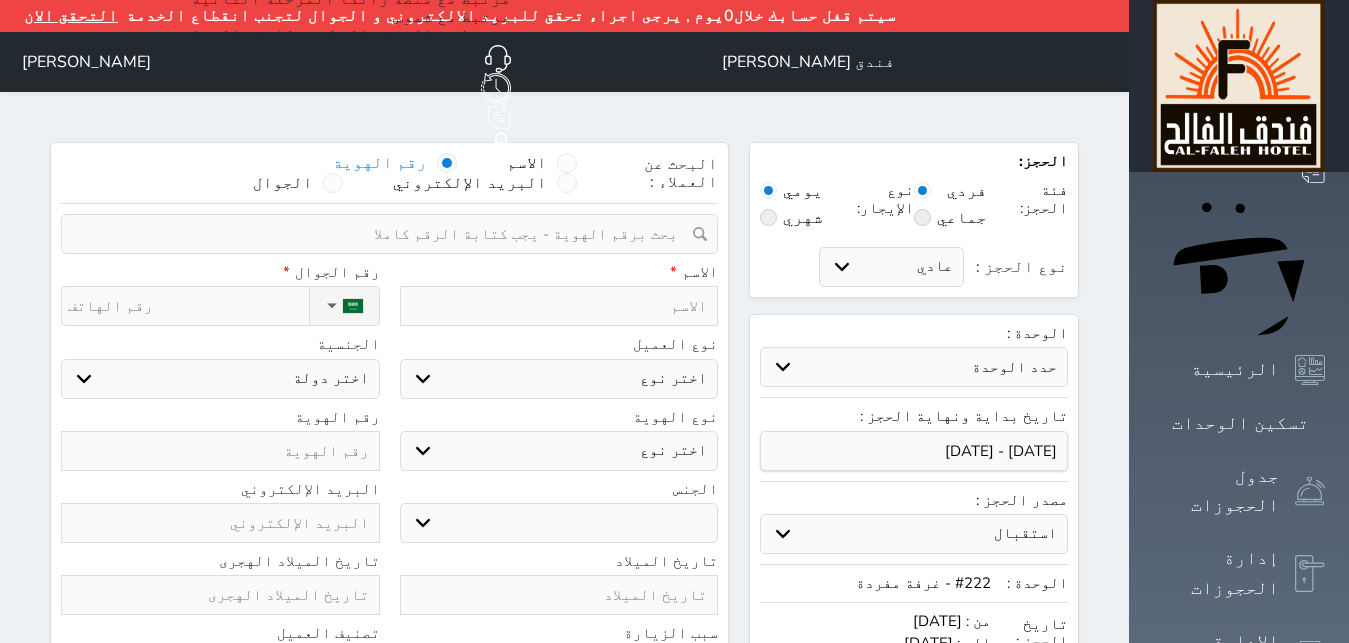 click at bounding box center (559, 306) 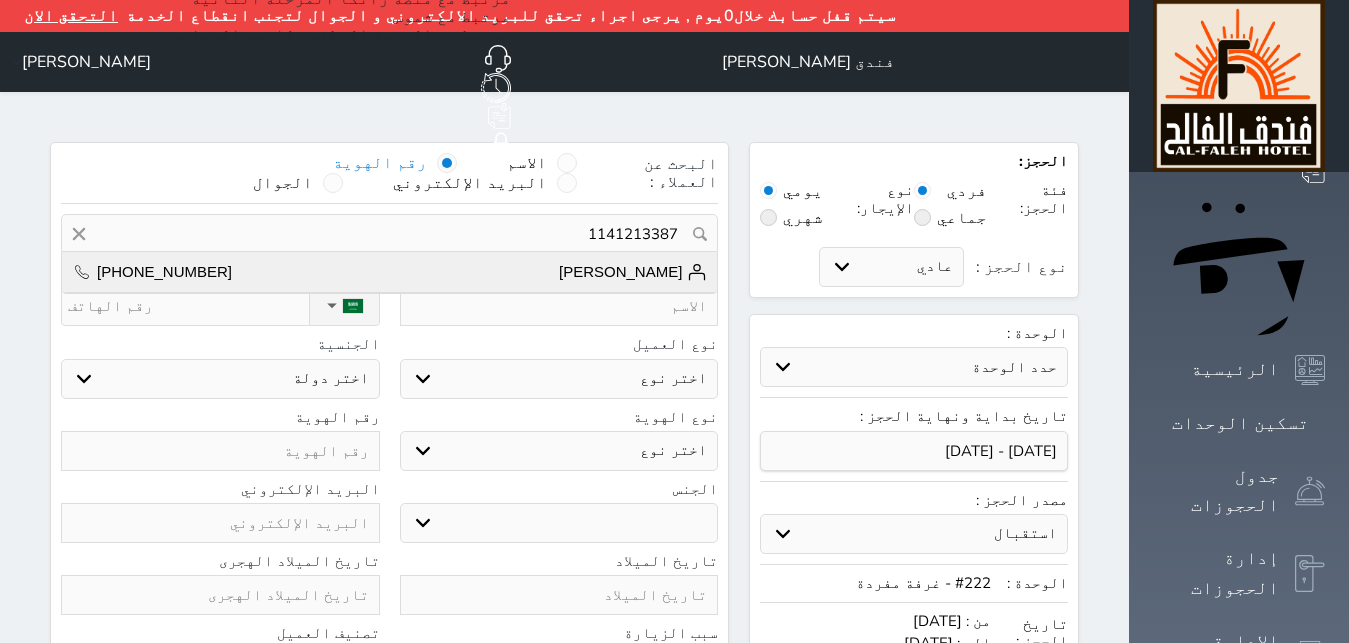 click on "[PERSON_NAME]" at bounding box center (633, 272) 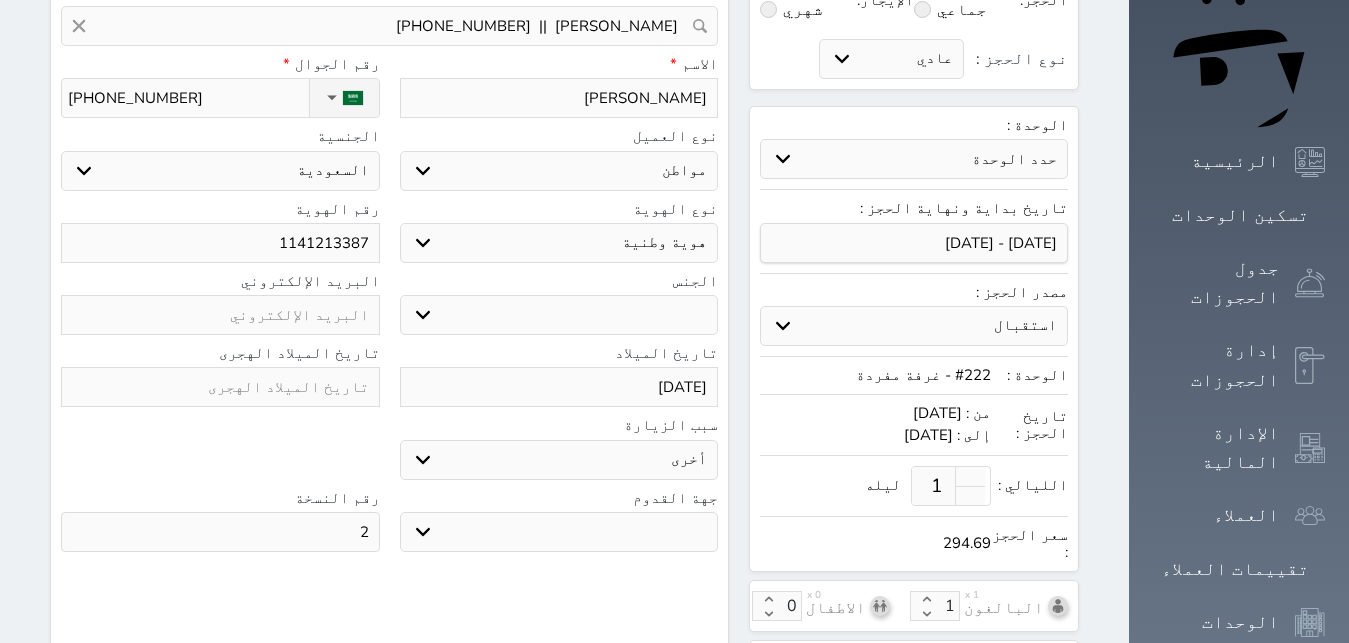 scroll, scrollTop: 204, scrollLeft: 0, axis: vertical 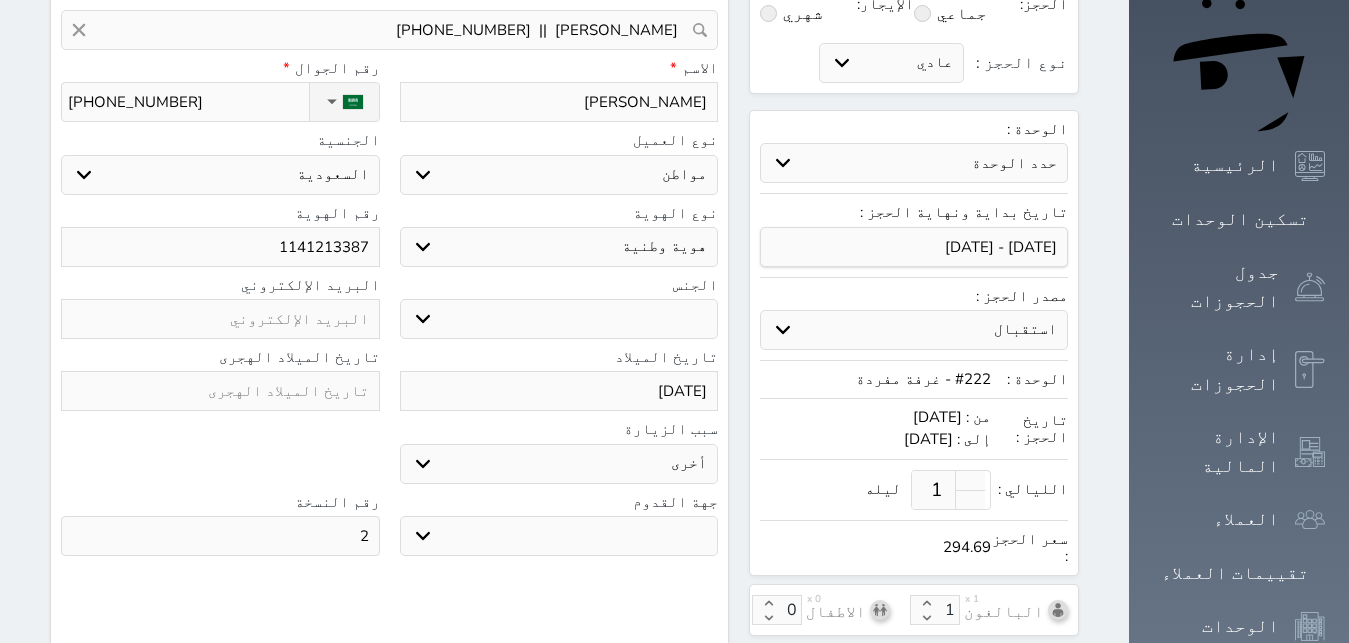 click on "جو بحر ارض" at bounding box center (559, 536) 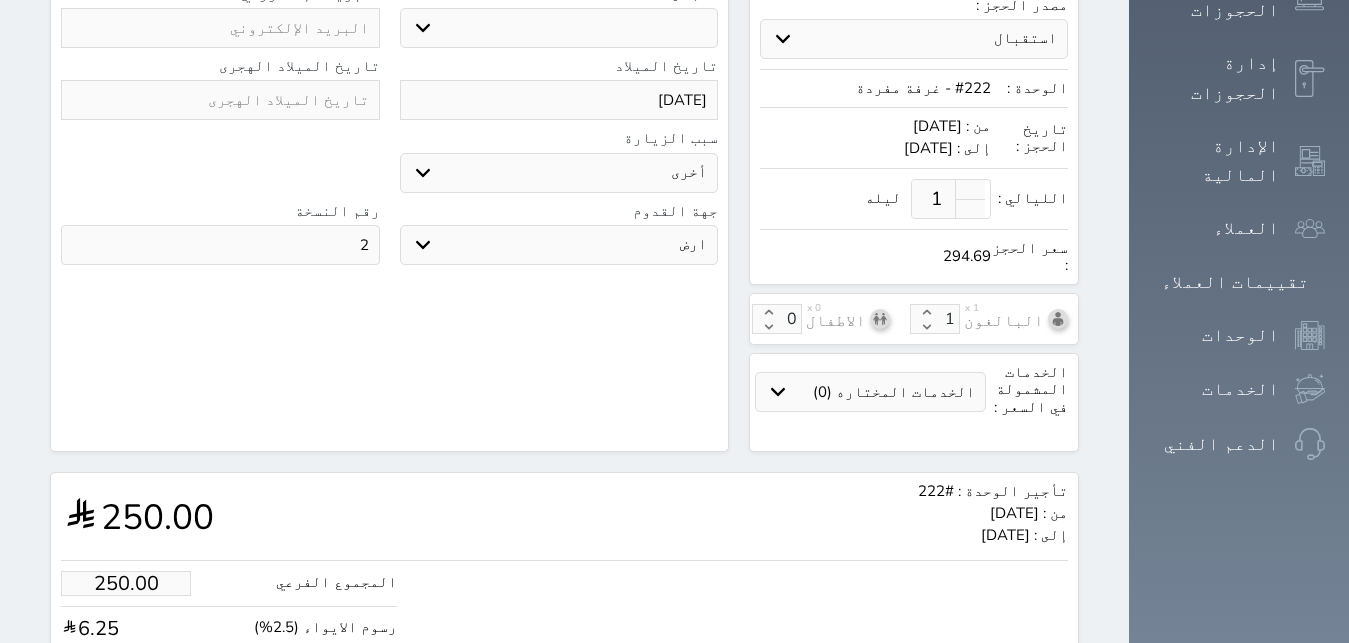 scroll, scrollTop: 612, scrollLeft: 0, axis: vertical 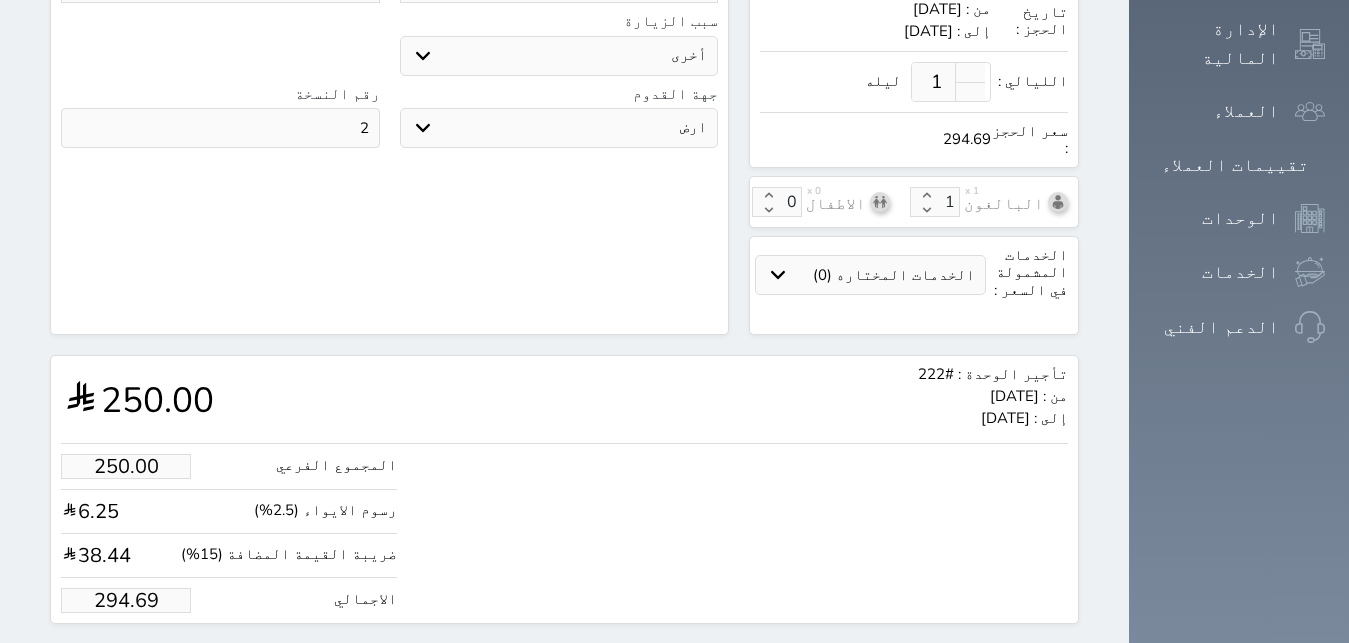 click on "294.69" at bounding box center (126, 600) 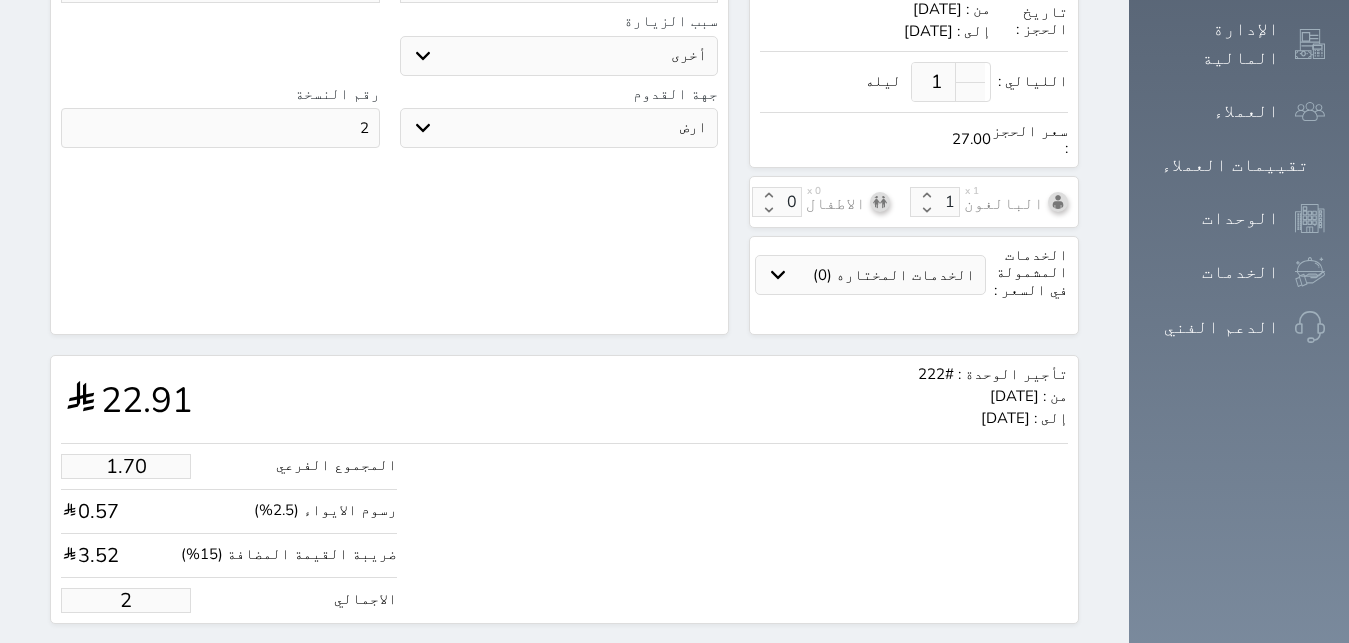 type on "22.91" 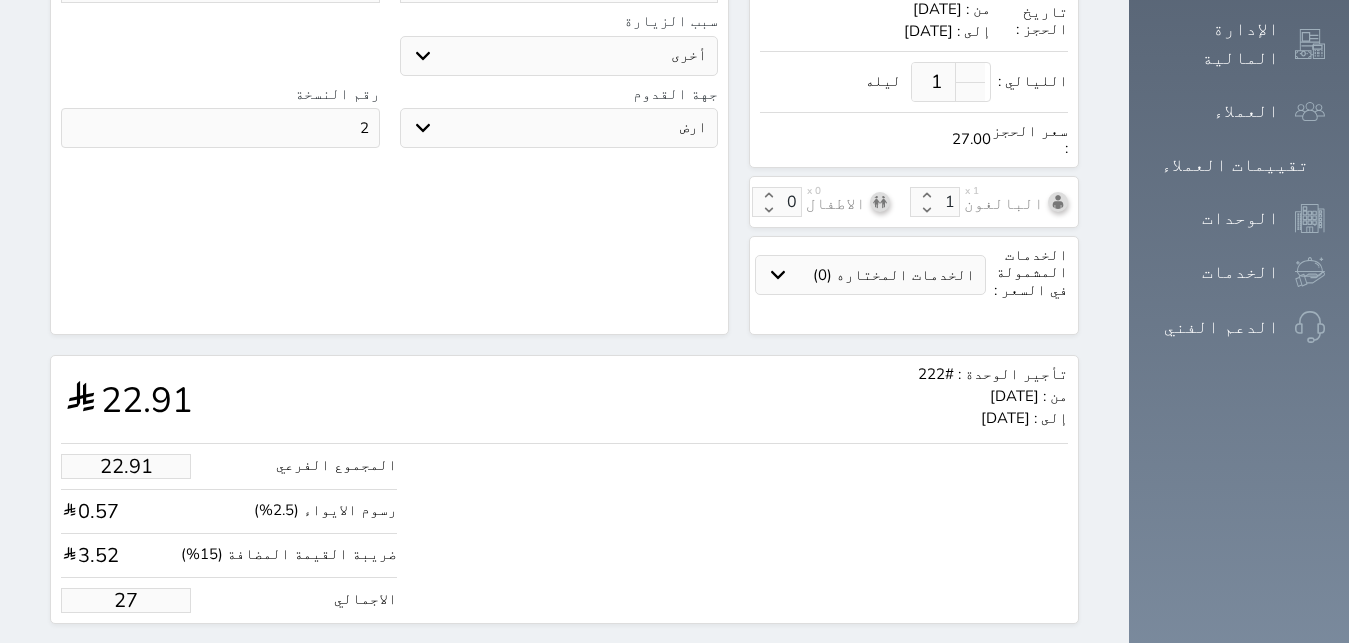 type on "229.06" 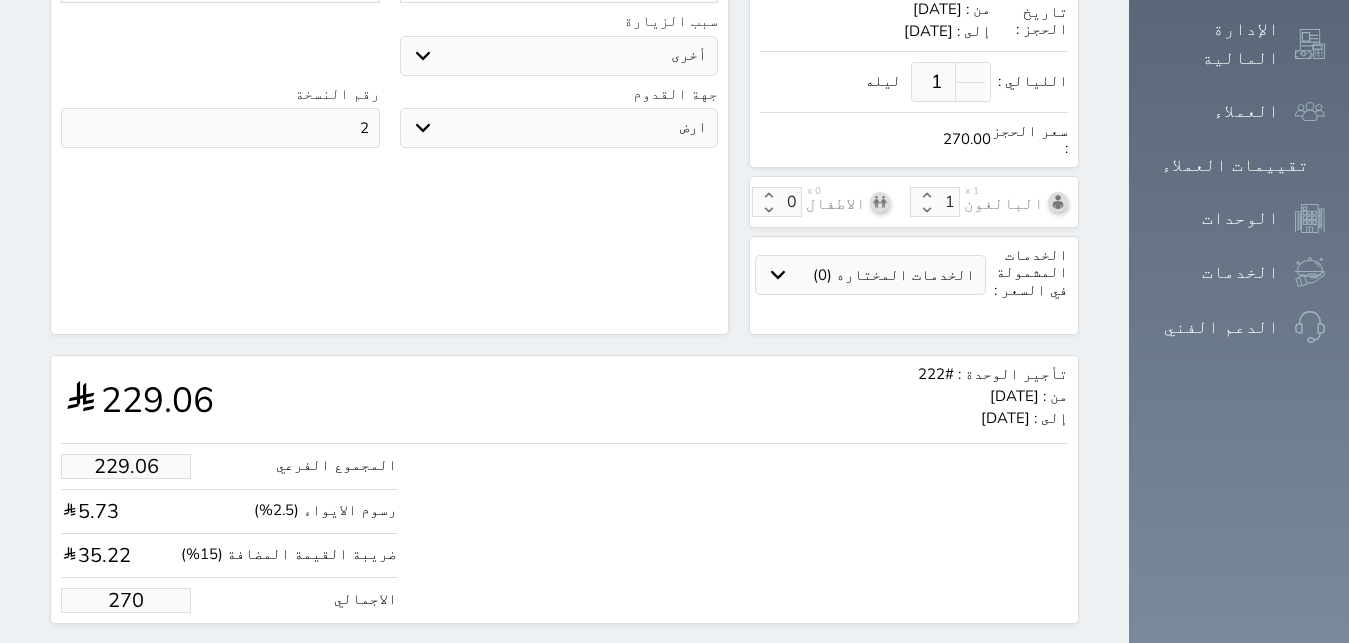type on "270.00" 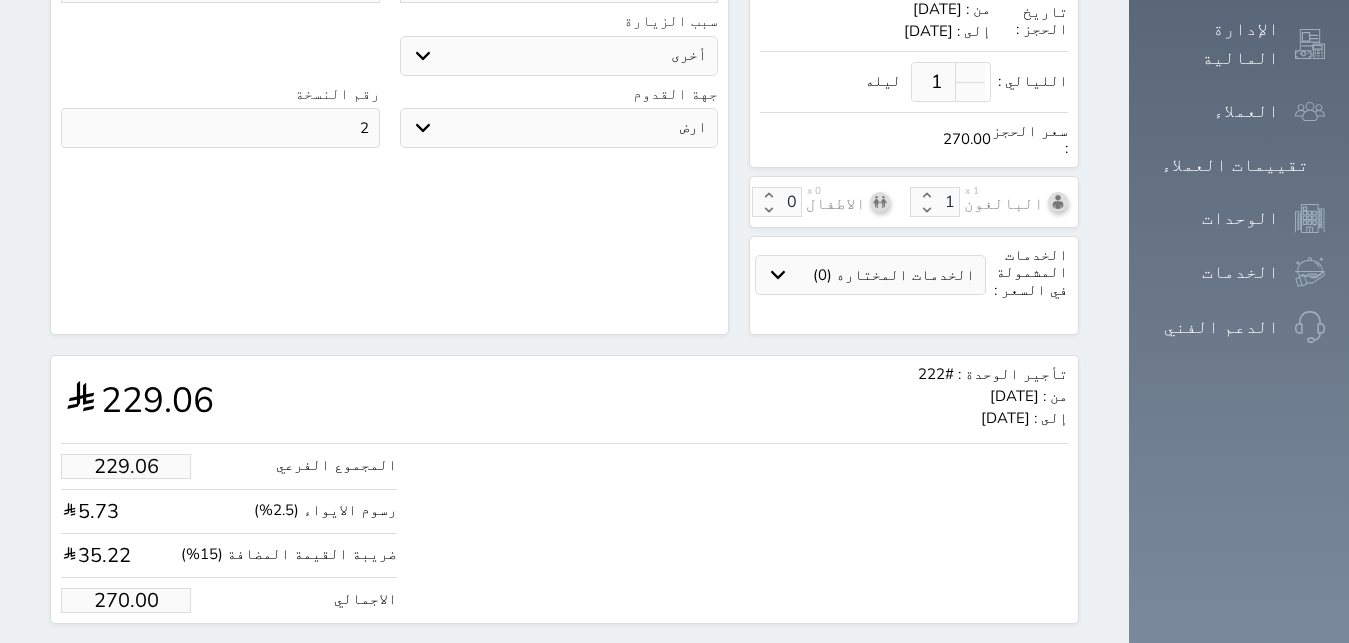 drag, startPoint x: 250, startPoint y: 532, endPoint x: 218, endPoint y: 596, distance: 71.55418 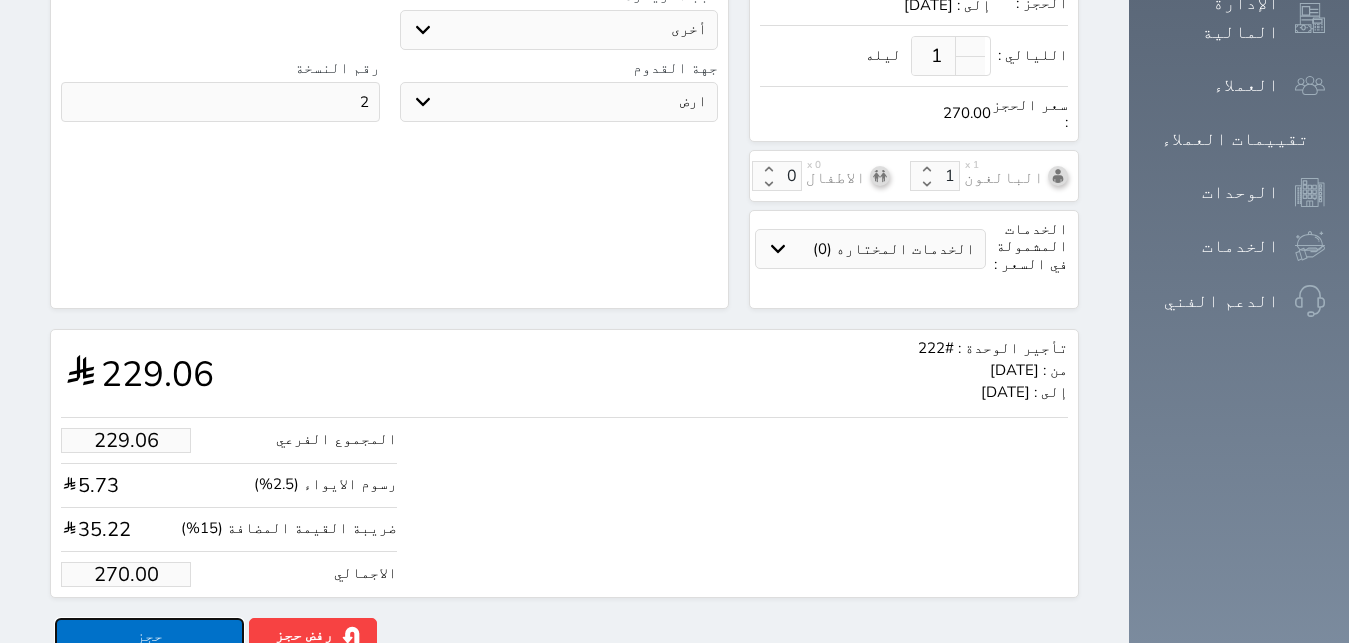 click on "حجز" at bounding box center [149, 635] 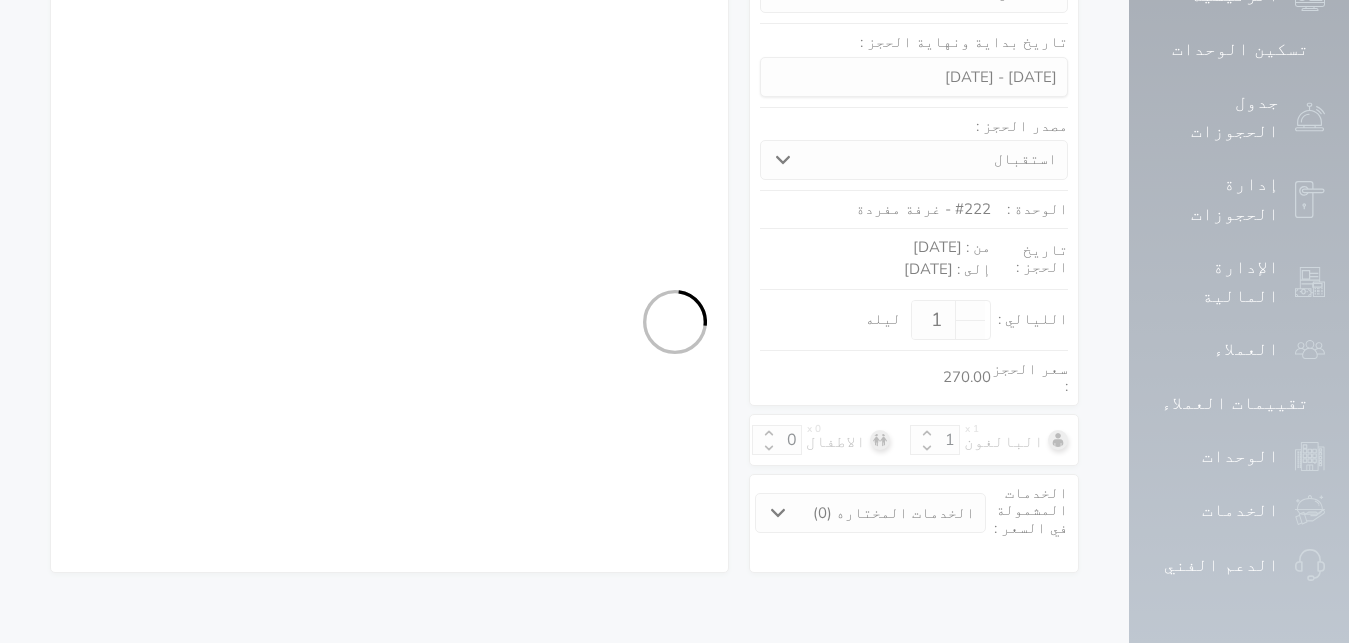 scroll, scrollTop: 299, scrollLeft: 0, axis: vertical 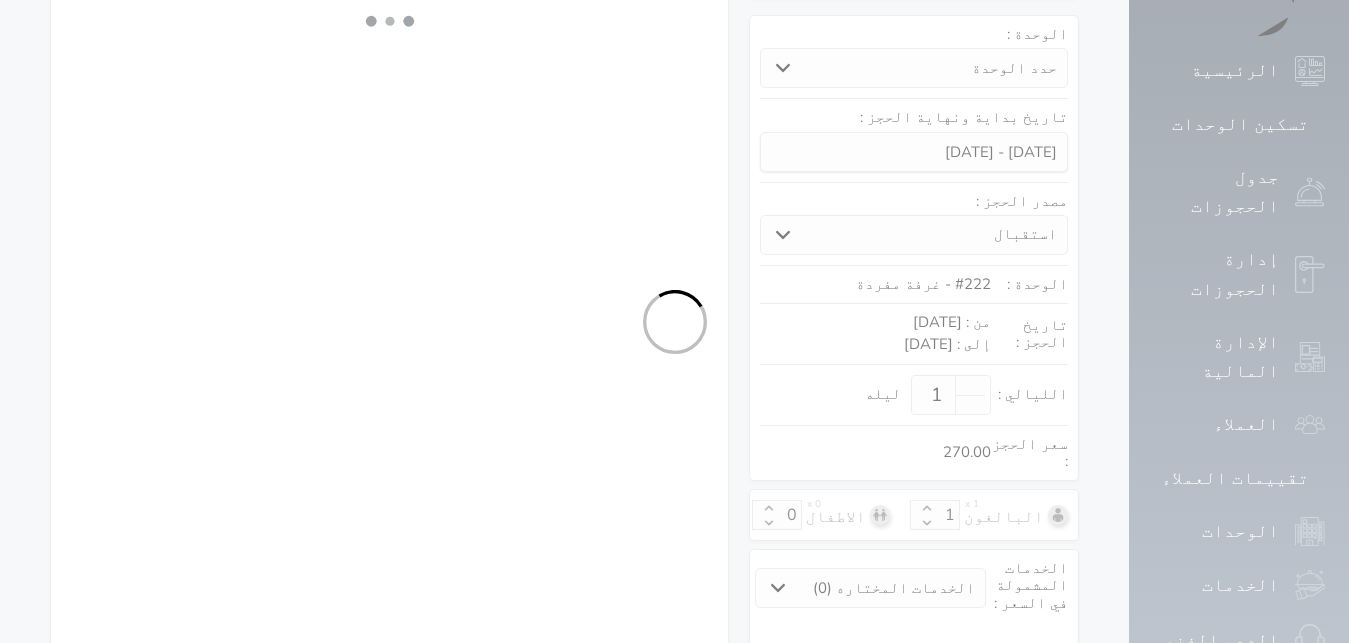 select on "1" 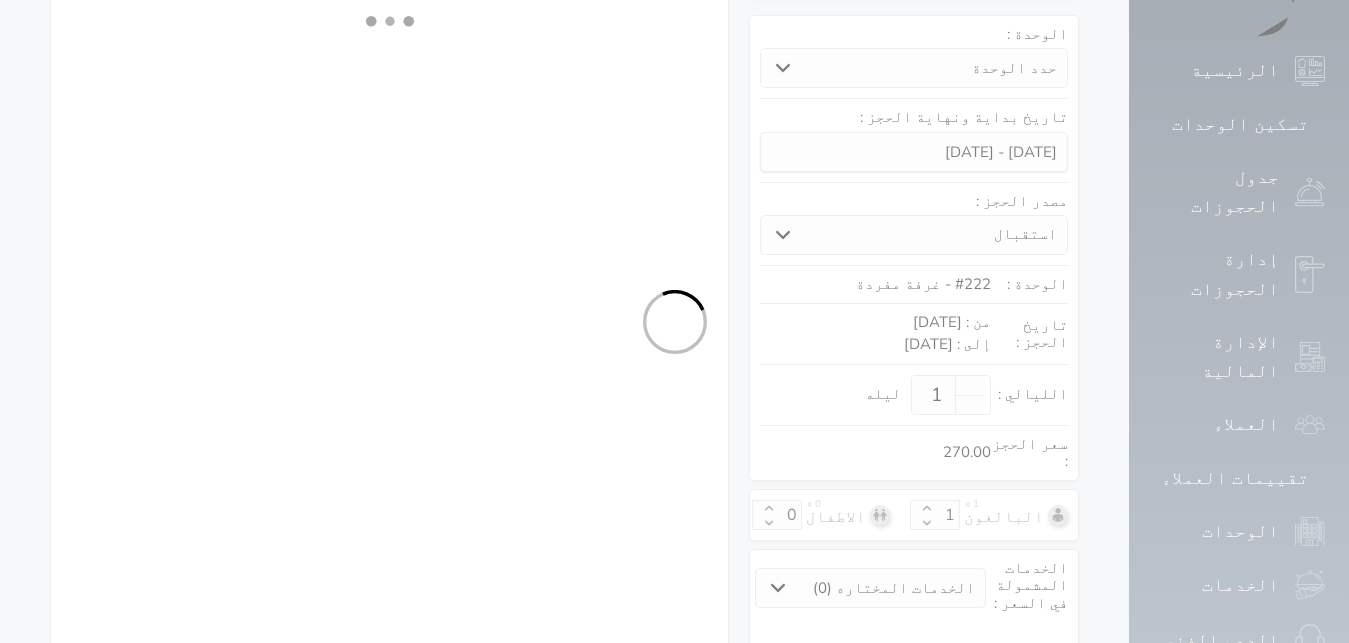 select on "113" 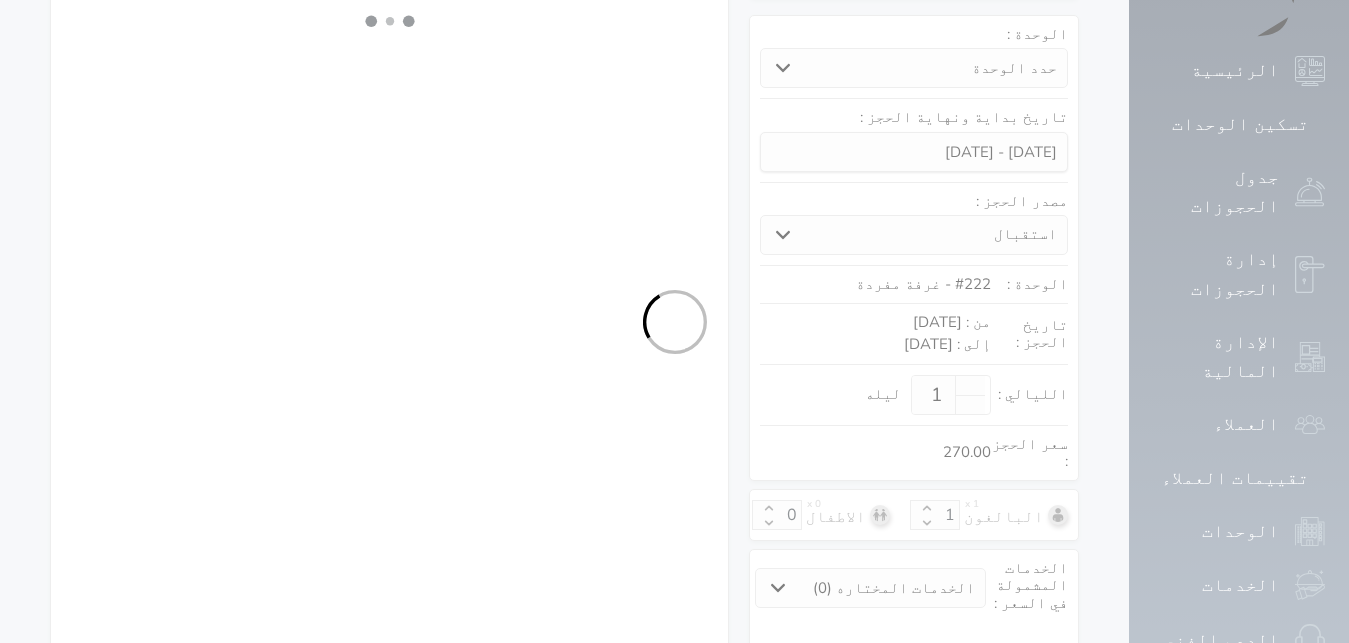 select on "1" 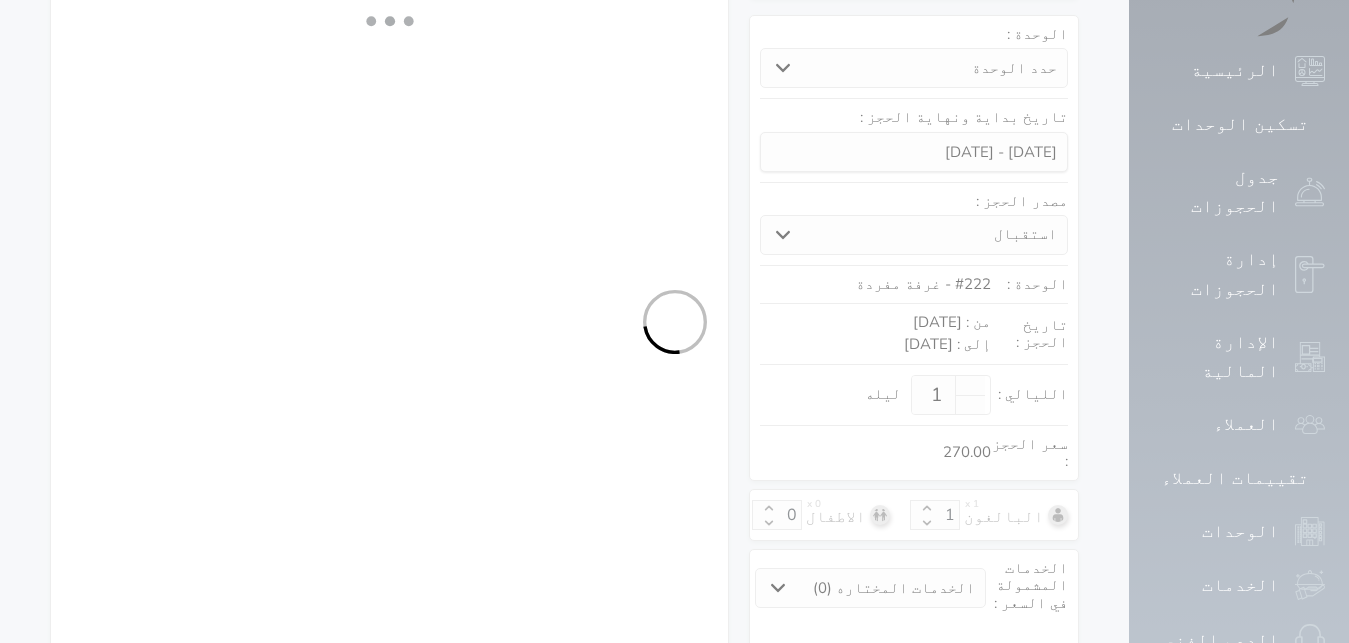 select on "7" 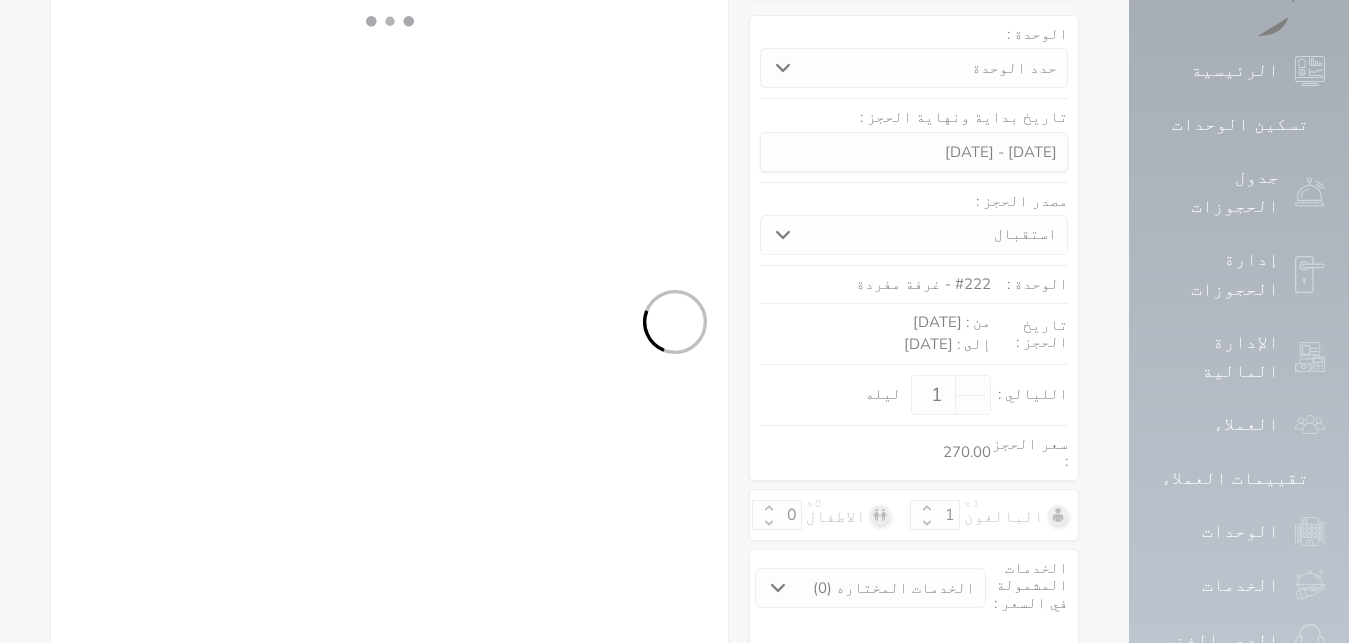 select on "9" 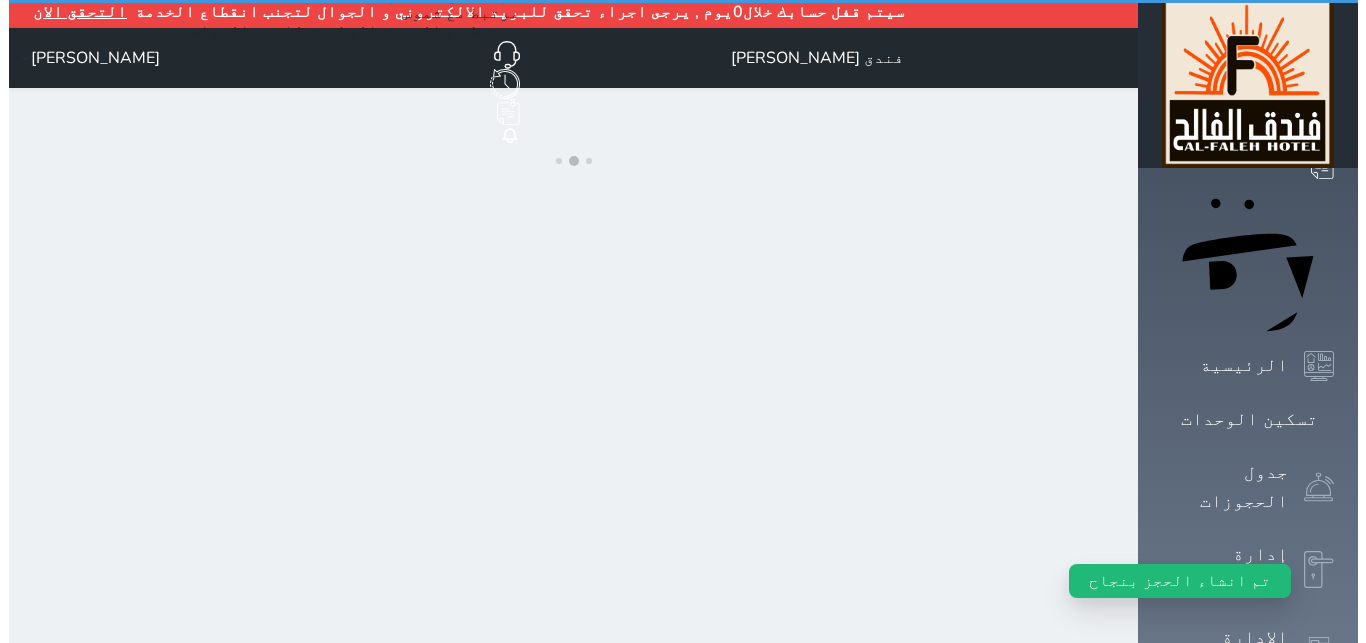 scroll, scrollTop: 0, scrollLeft: 0, axis: both 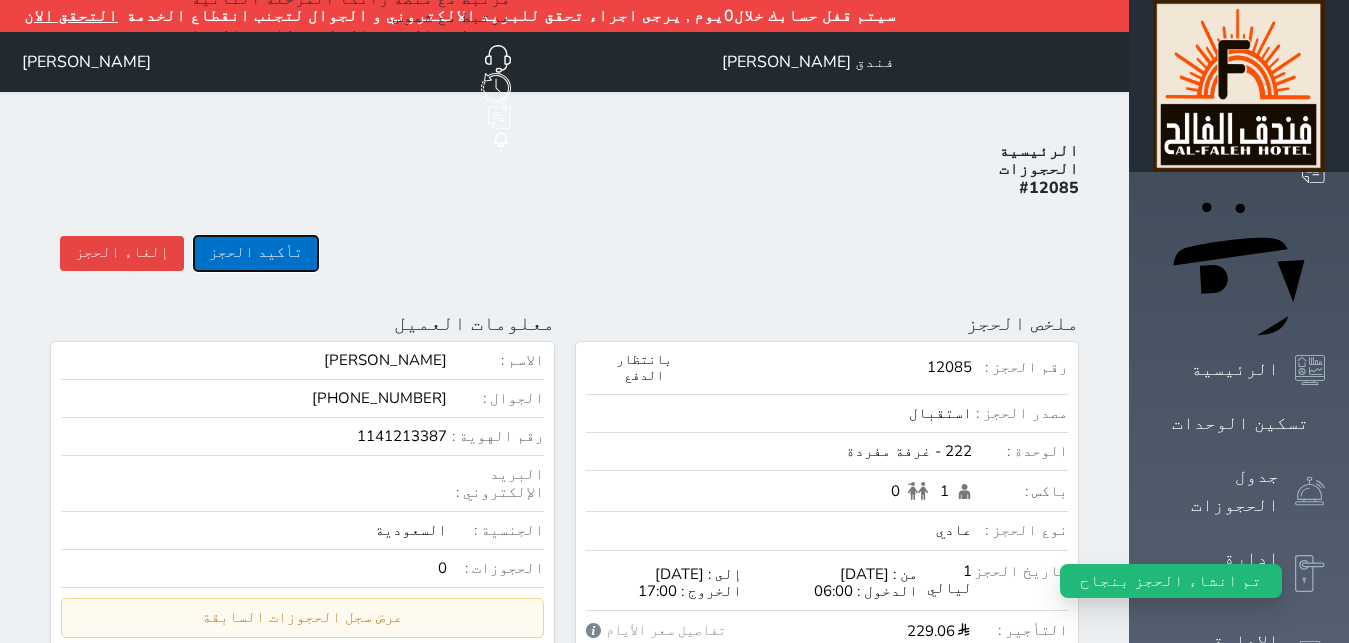click on "تأكيد الحجز" at bounding box center (256, 253) 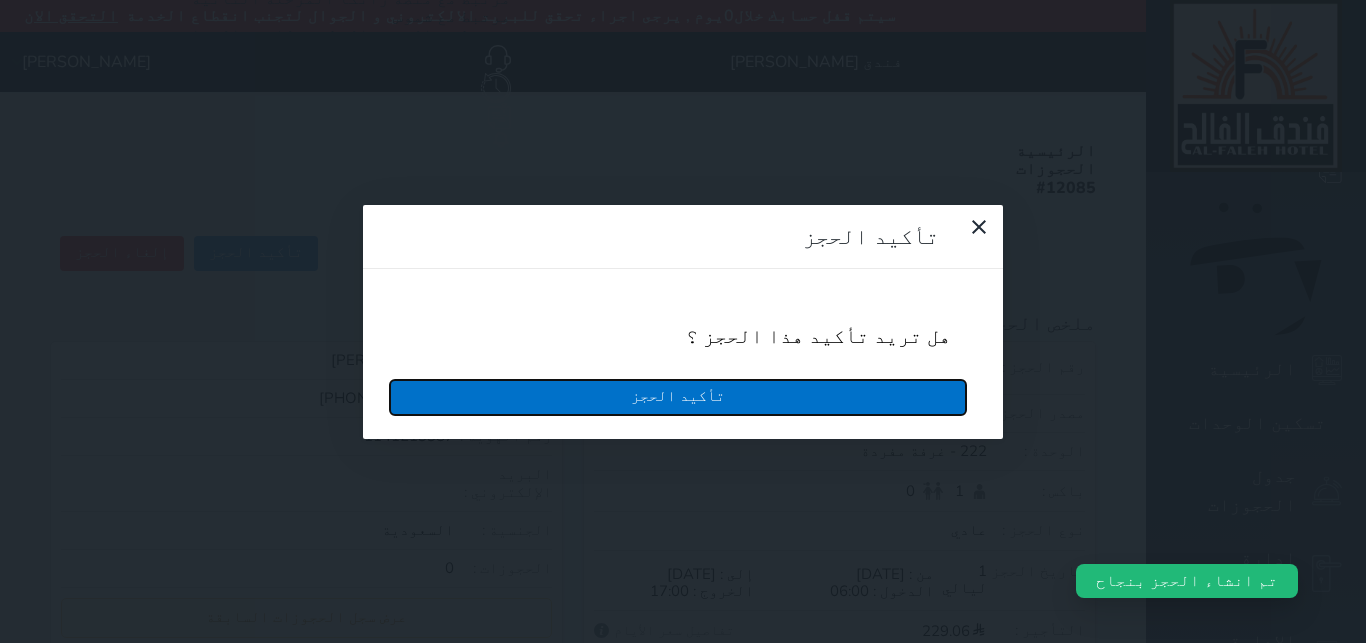 click on "تأكيد الحجز" at bounding box center [678, 397] 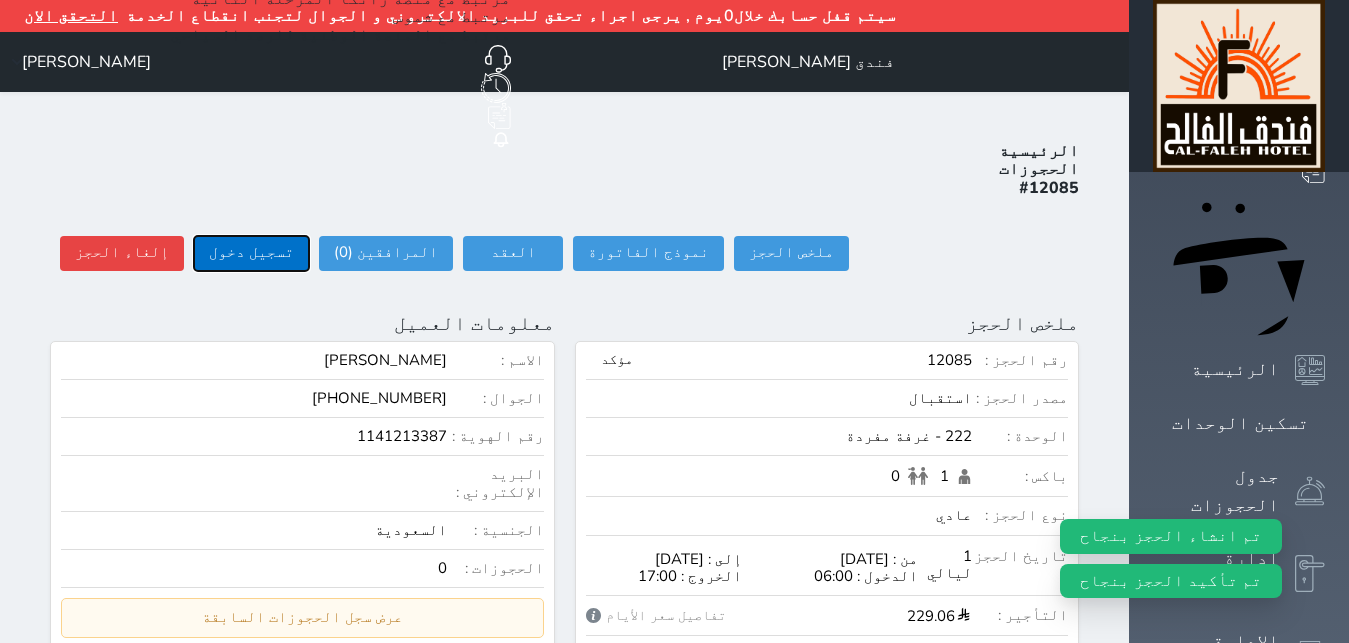 click on "تسجيل دخول" at bounding box center (251, 253) 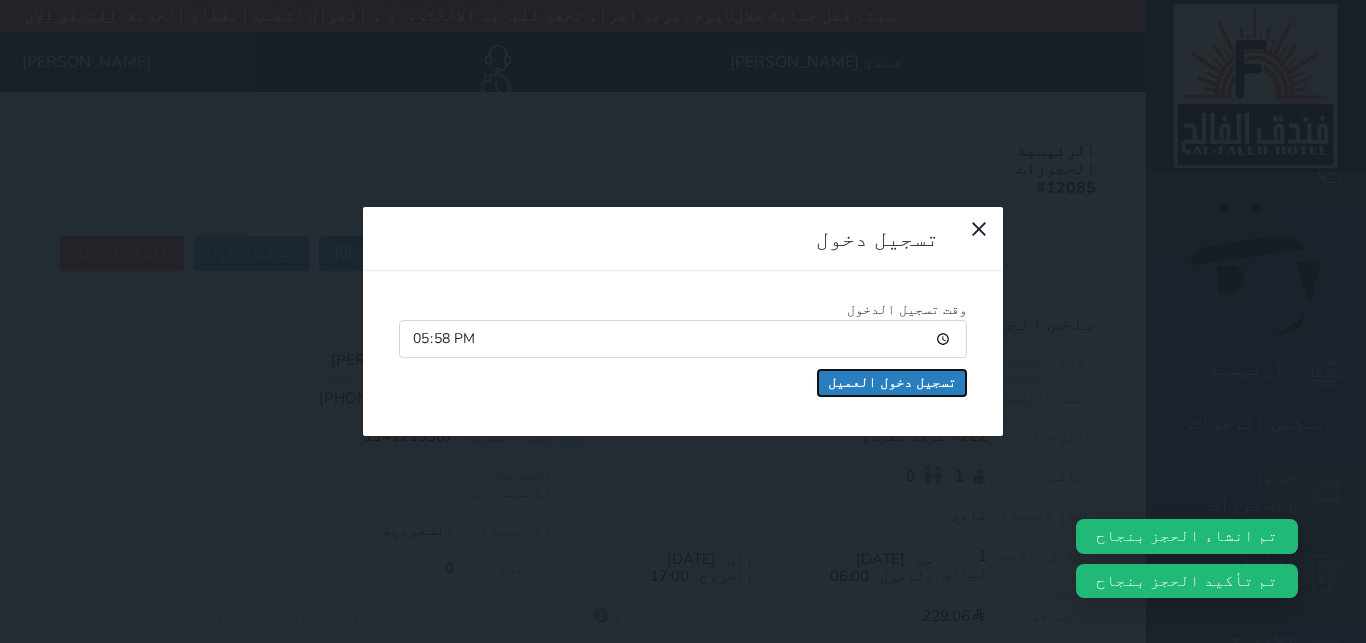 click on "تسجيل دخول العميل" at bounding box center [892, 383] 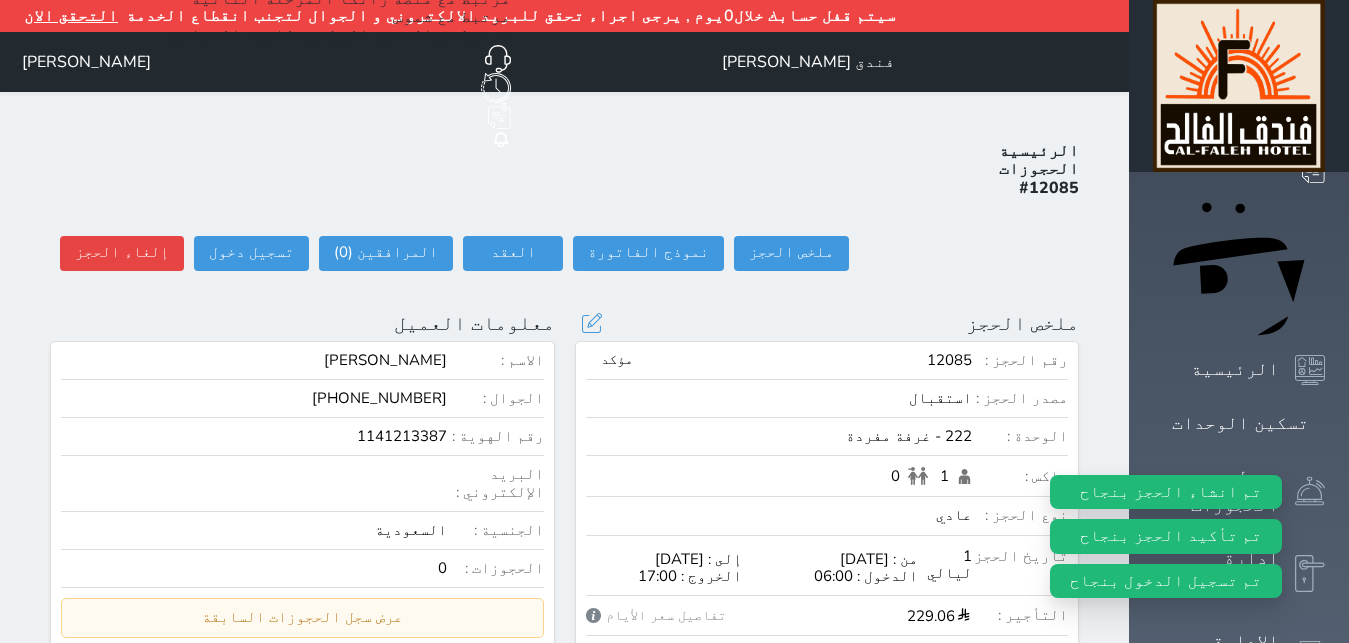 select 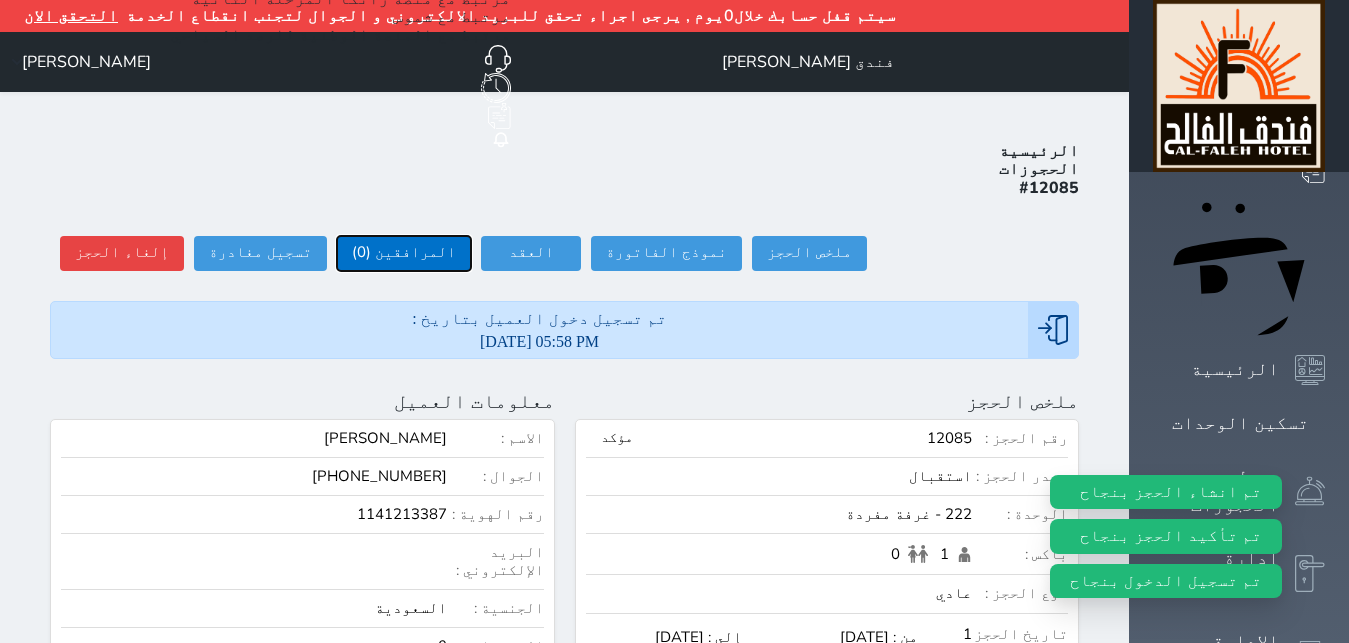 click on "المرافقين (0)" at bounding box center (404, 253) 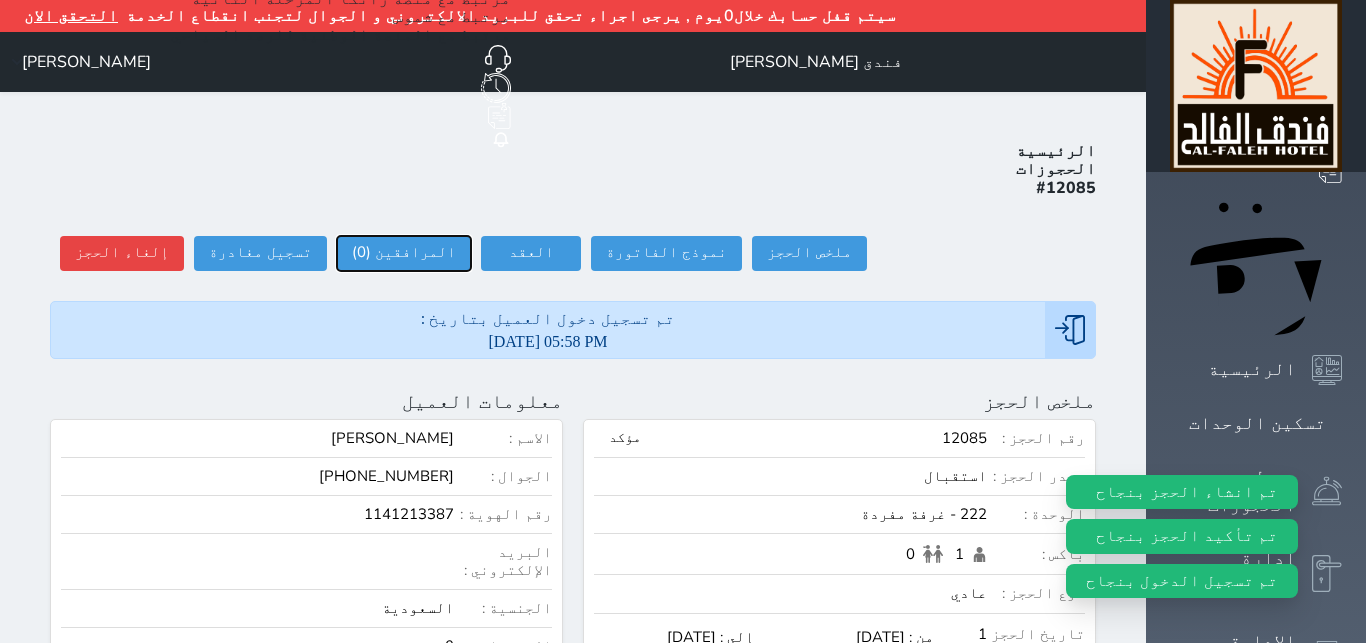 select 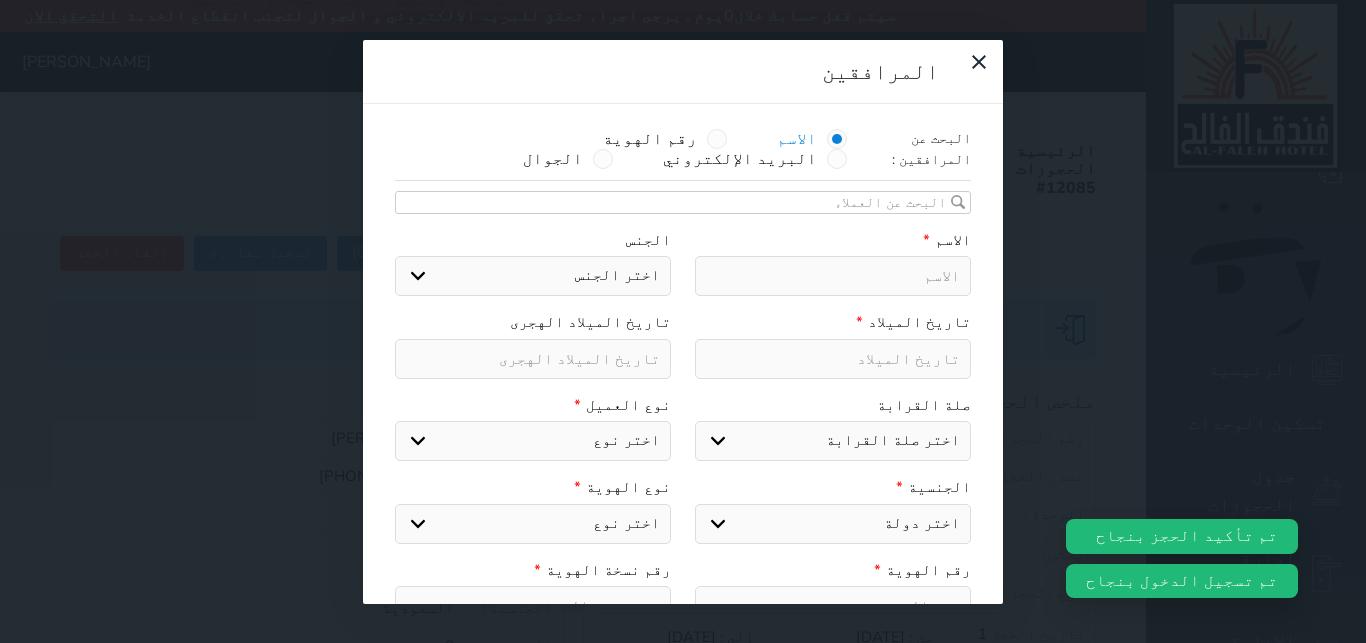 click on "البحث عن المرافقين :        الاسم       رقم الهوية       البريد الإلكتروني       الجوال           تغيير العميل              الاسم *     الجنس    اختر الجنس   ذكر انثى   تاريخ الميلاد *         تاريخ الميلاد الهجرى         صلة القرابة
اختر صلة القرابة   [PERSON_NAME] زوجة اخ اخت اب ام زوج أخرى   نوع العميل *   اختر نوع   مواطن مواطن خليجي زائر مقيم   الجنسية *   اختر دولة   الامارات العربية الاردن البحرين [GEOGRAPHIC_DATA] ال[GEOGRAPHIC_DATA] [GEOGRAPHIC_DATA] [GEOGRAPHIC_DATA] [GEOGRAPHIC_DATA] الكويت [GEOGRAPHIC_DATA] اليمن ال[GEOGRAPHIC_DATA] [PERSON_NAME] السعودية [DEMOGRAPHIC_DATA] جنوبي-السلاطين [GEOGRAPHIC_DATA] الكويت-بدون افراد القبائل من سكان البحرين قبائل مجاورة للعطفين اجنبي ب[GEOGRAPHIC_DATA] سعودي وثيقة قطريه" at bounding box center [683, 410] 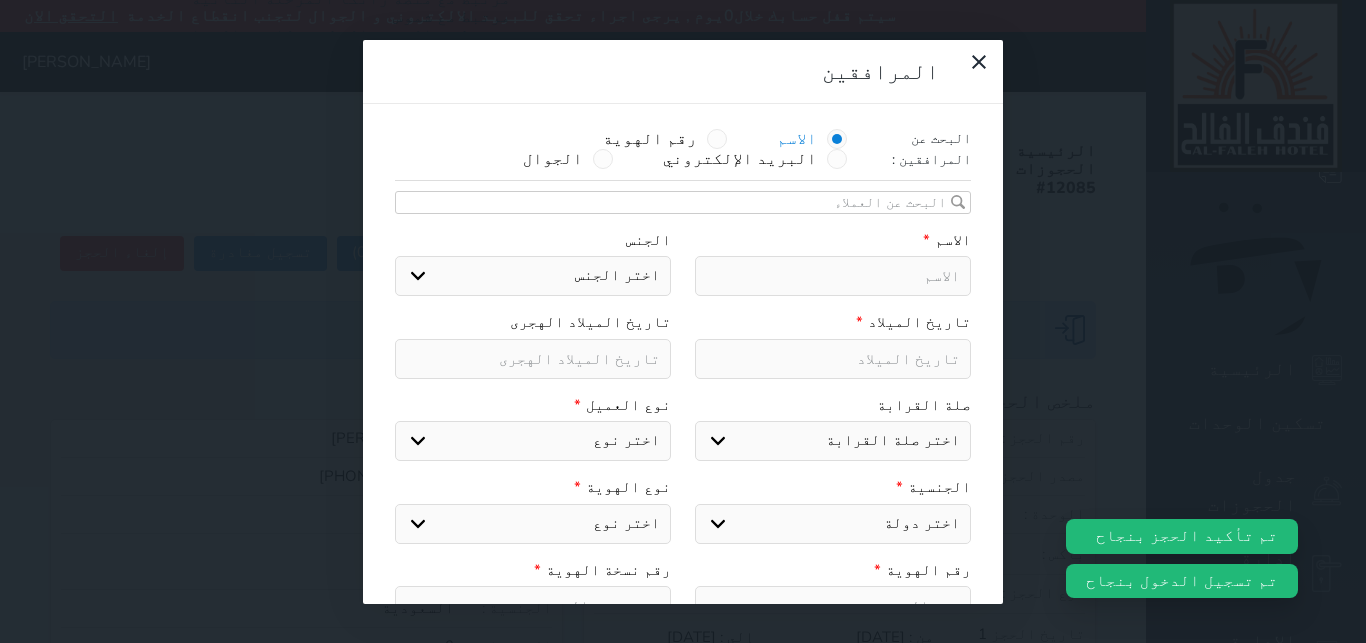 click at bounding box center (676, 203) 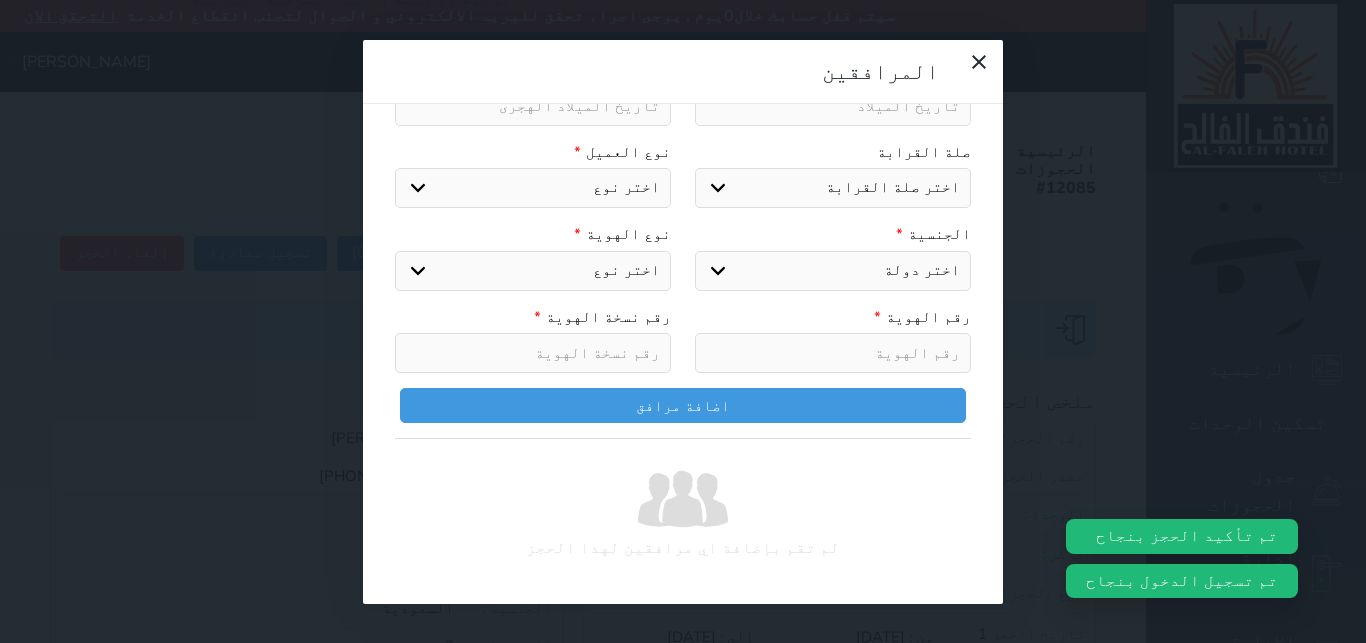 click at bounding box center [833, 353] 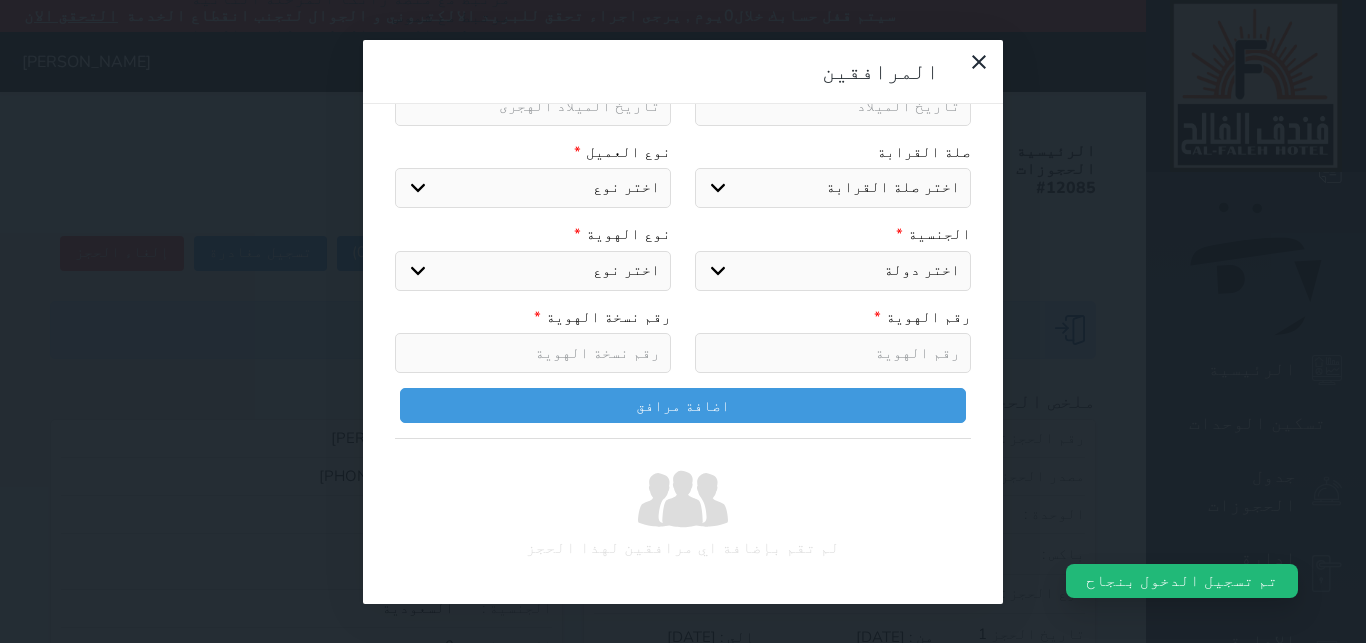 select 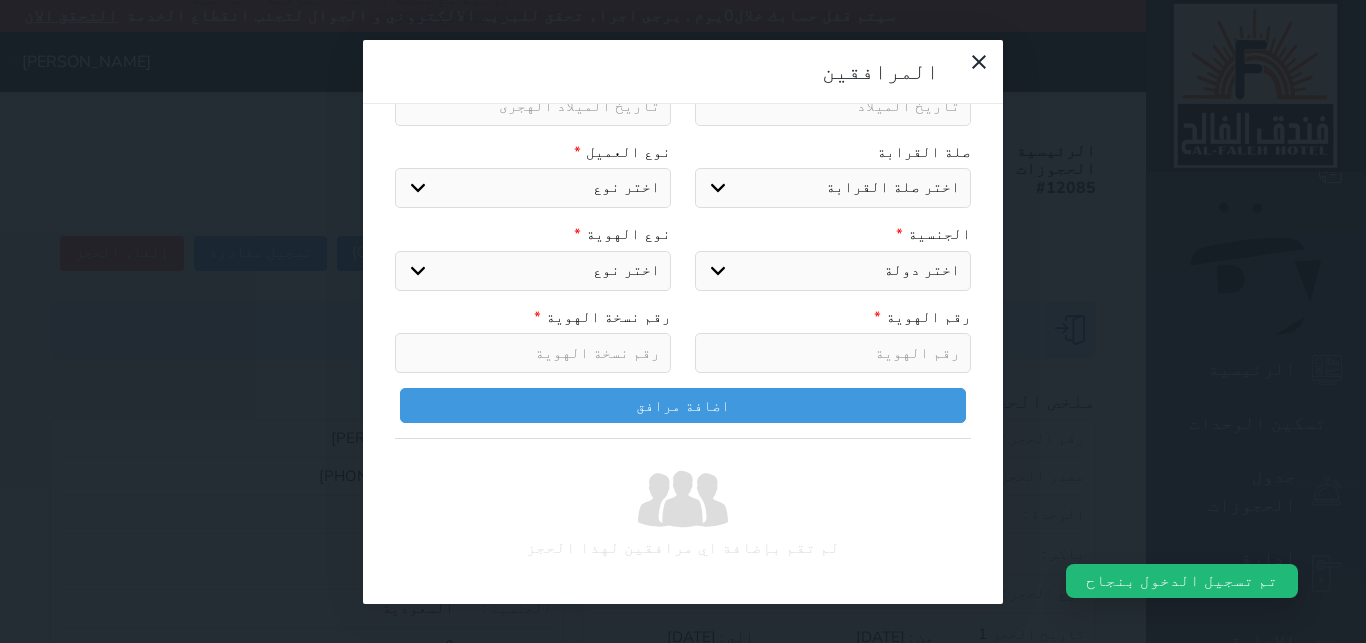 select 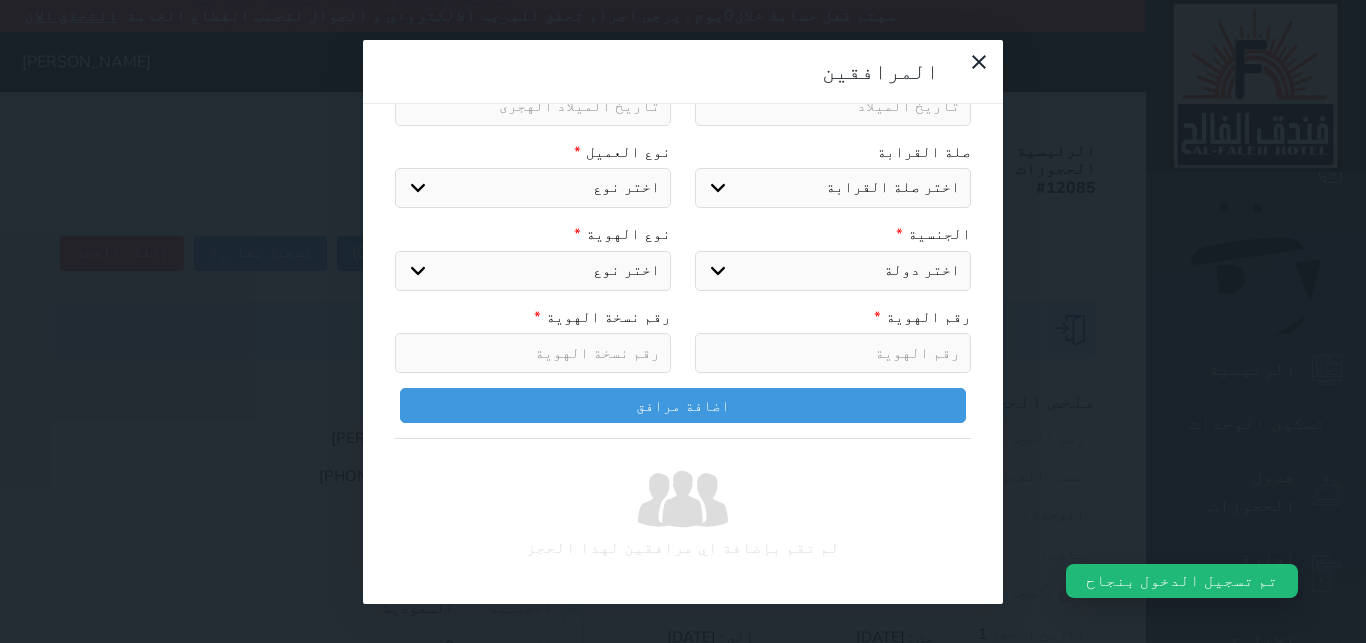 type on "1" 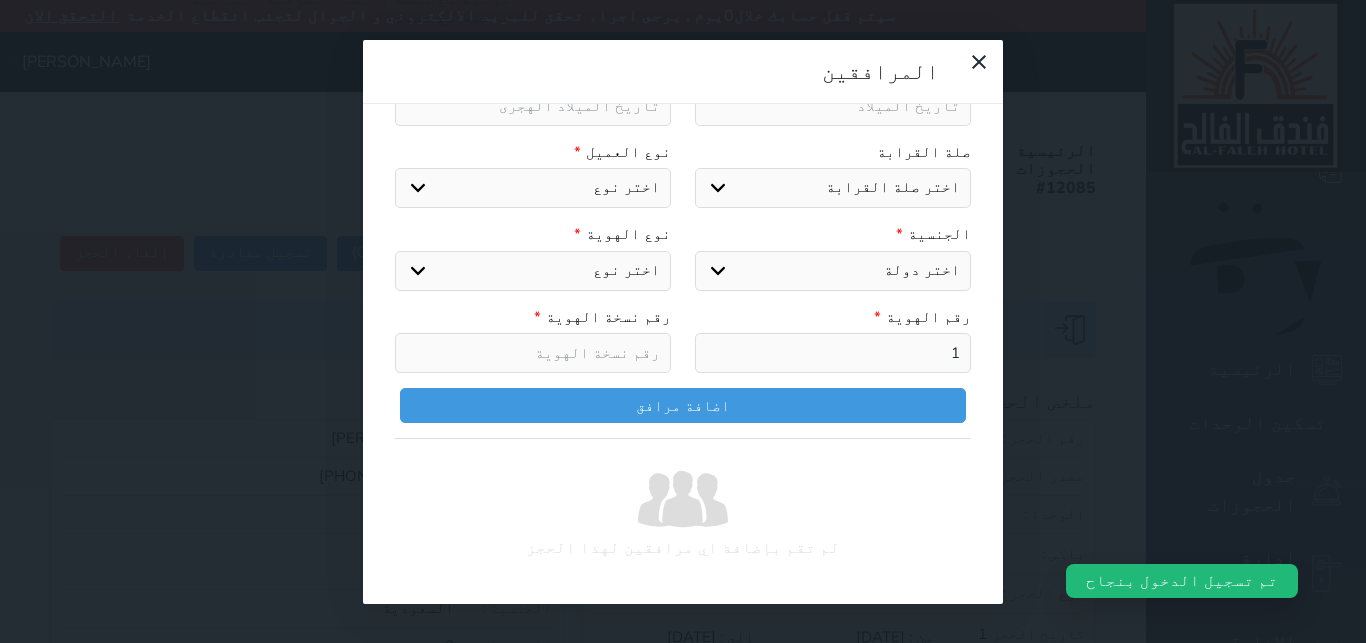select 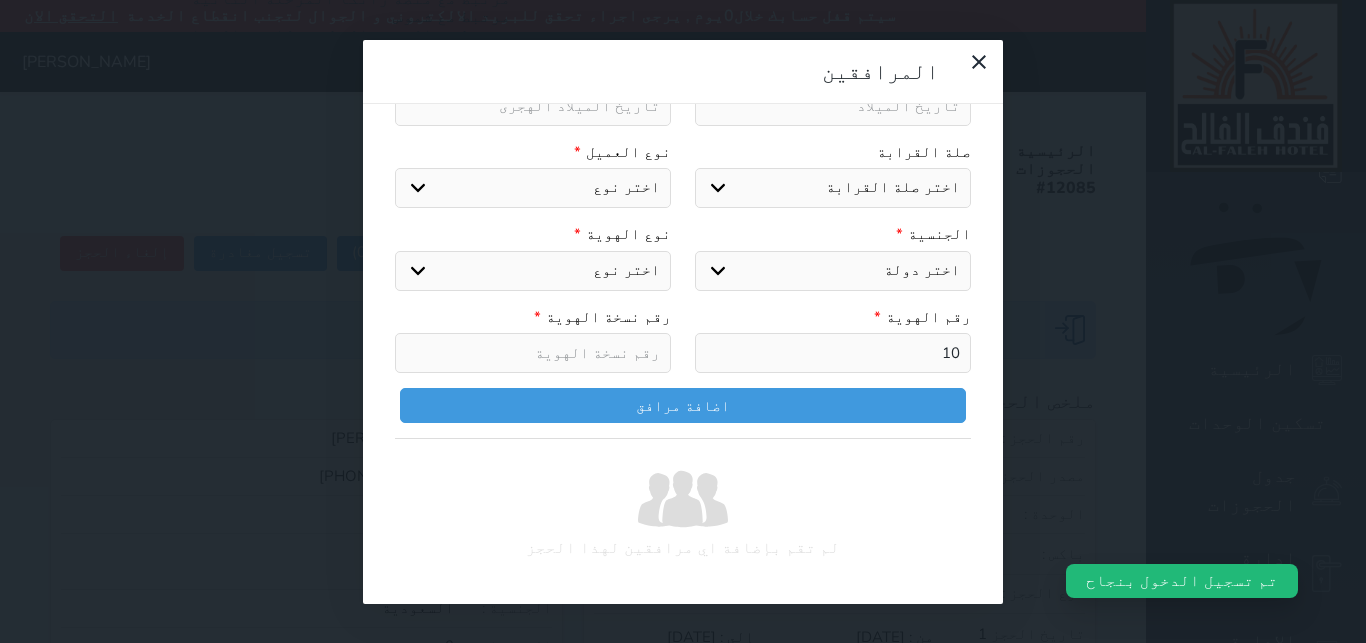 select 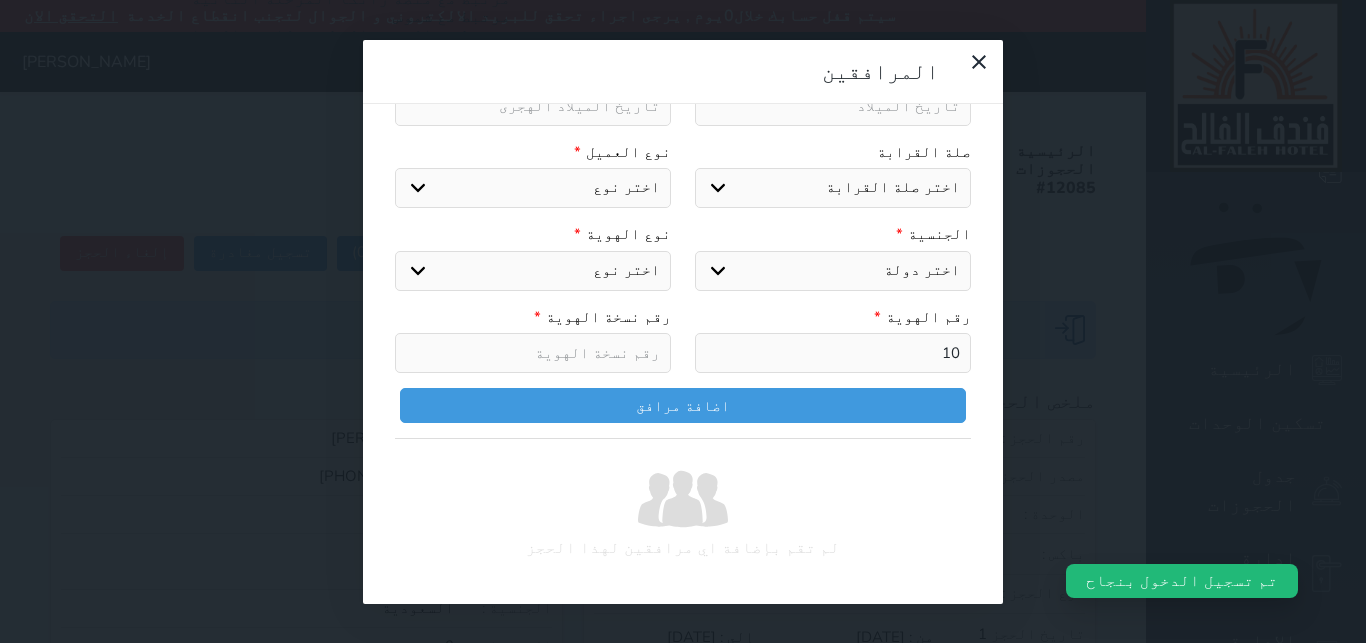 select 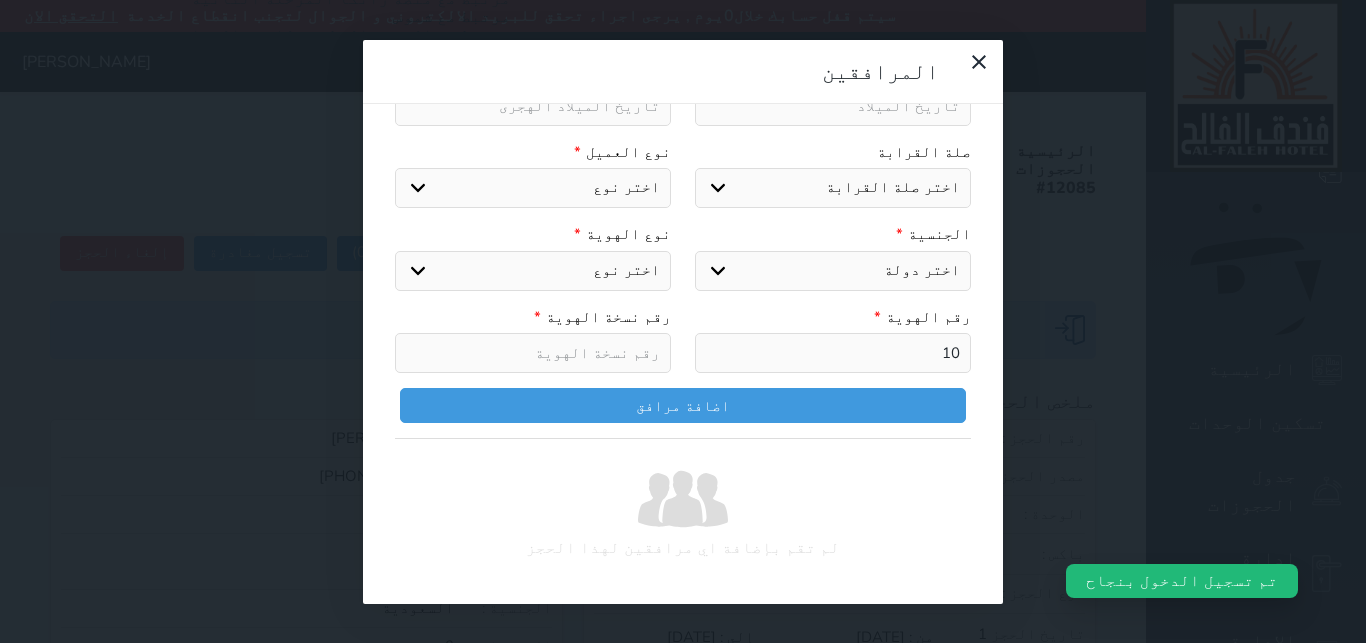 select 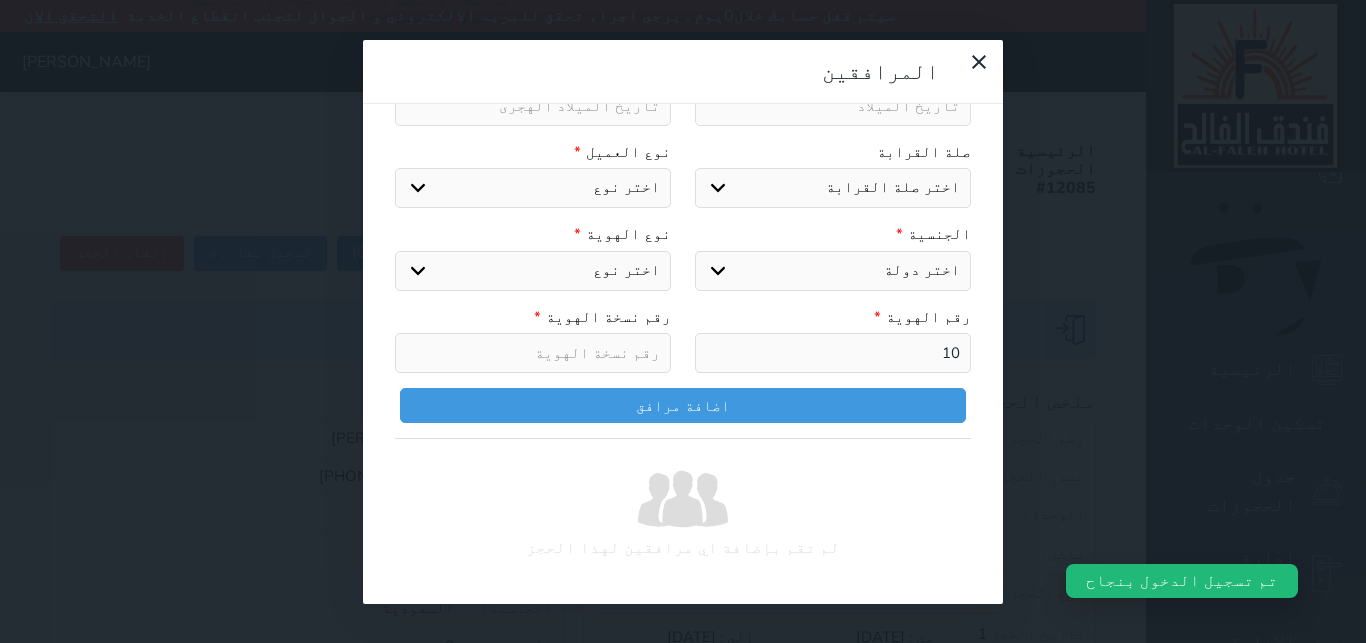 select 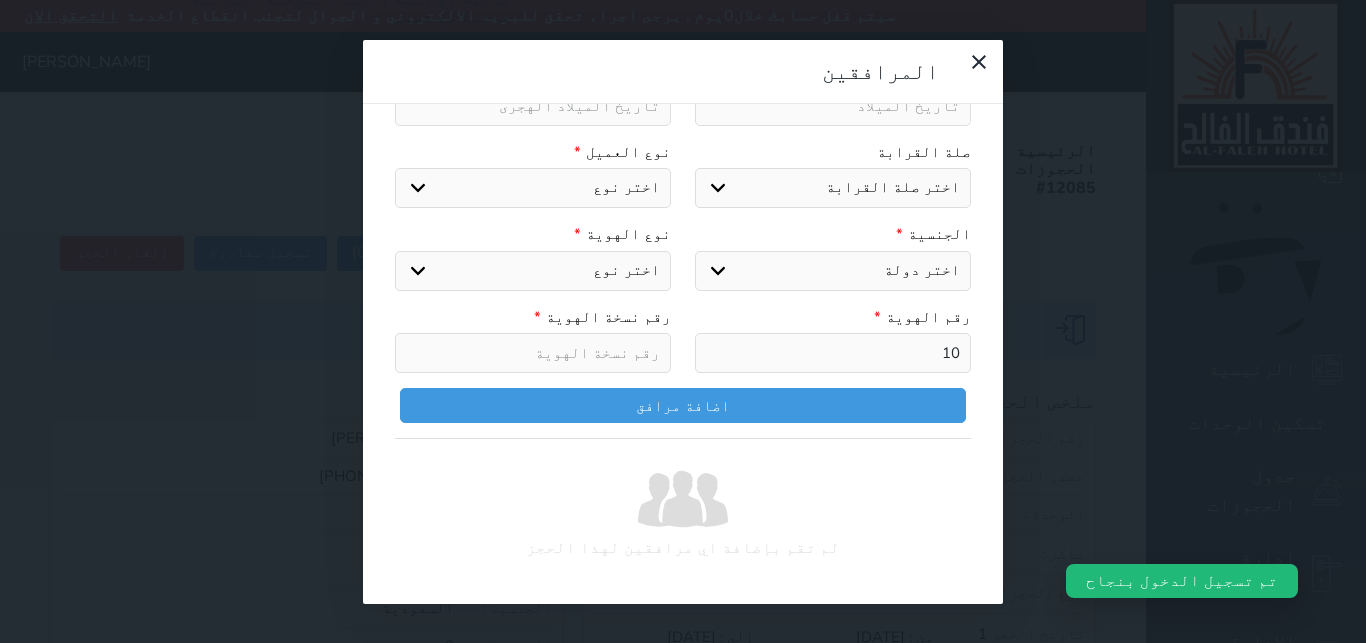 type on "1" 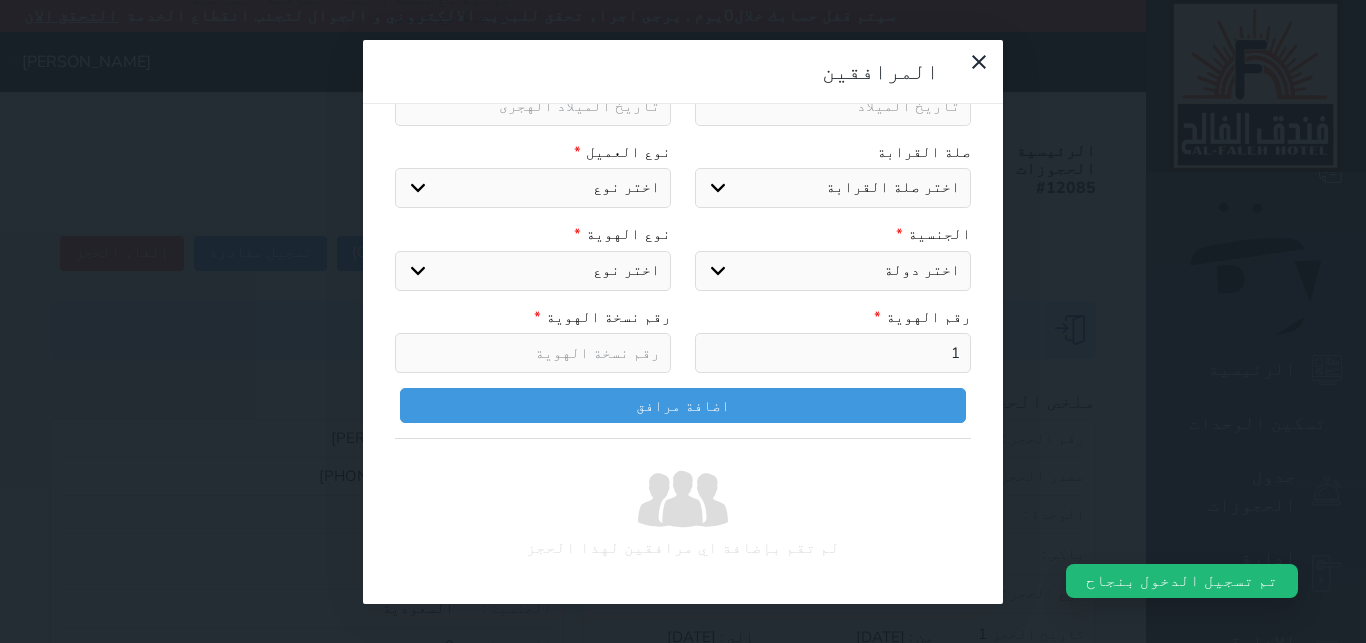 select 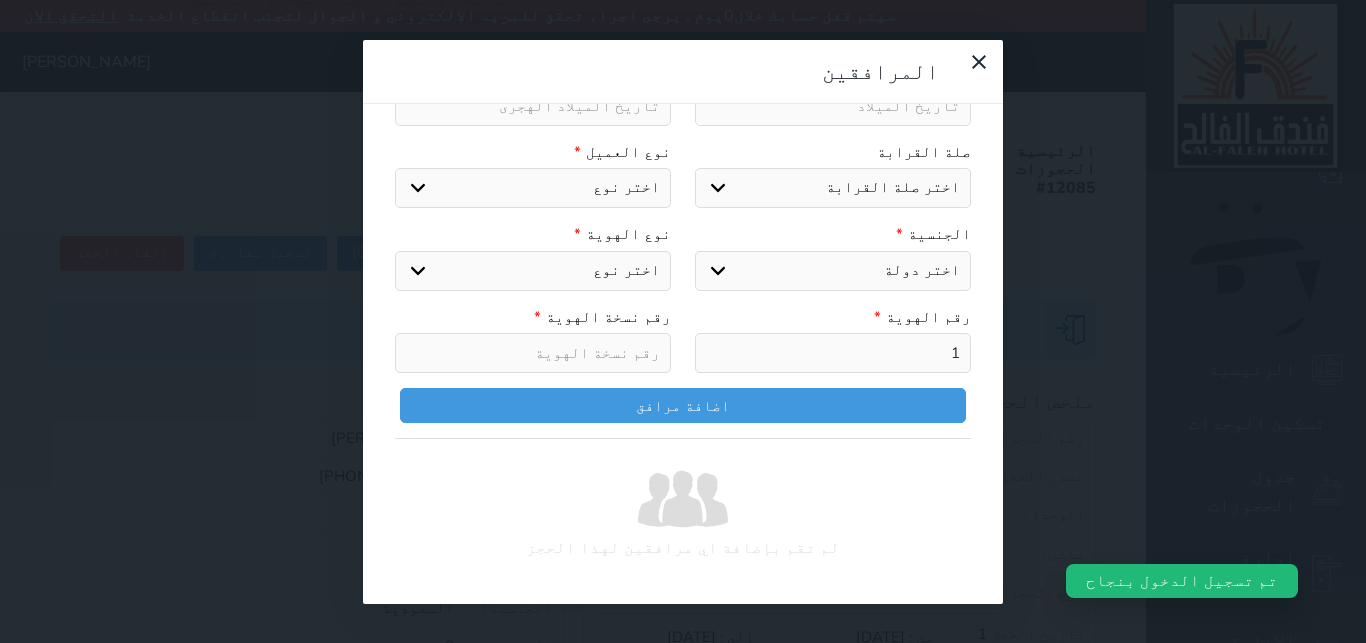 select 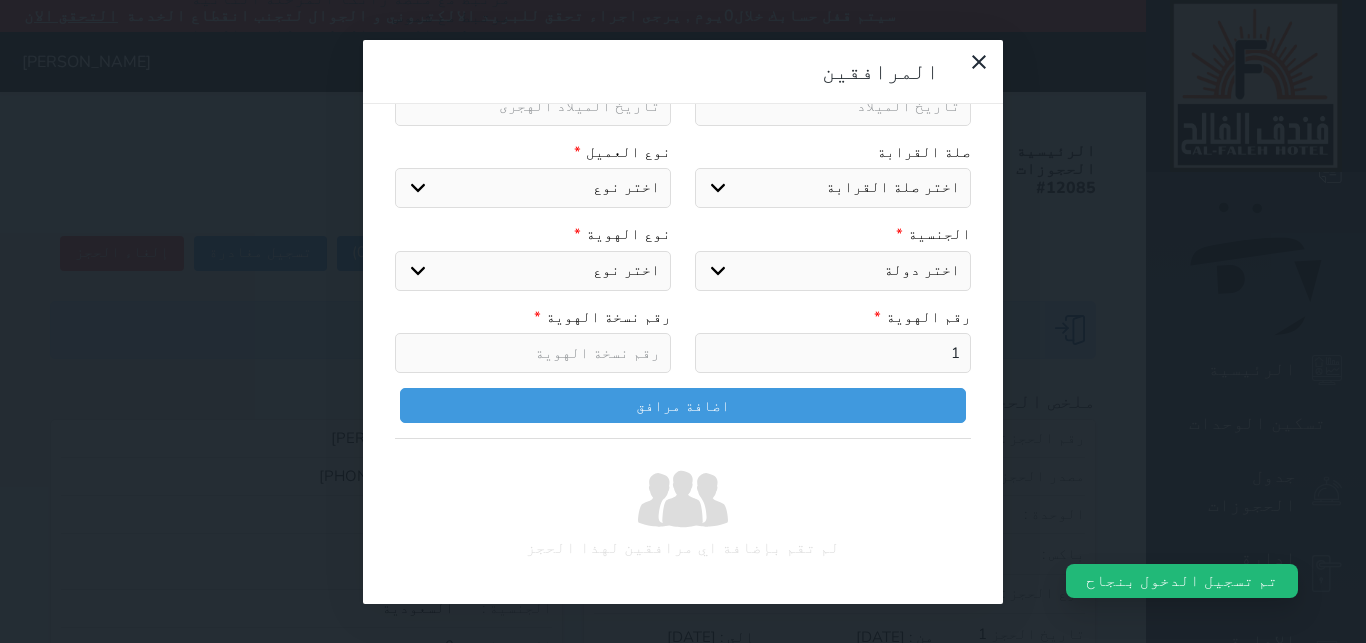 select 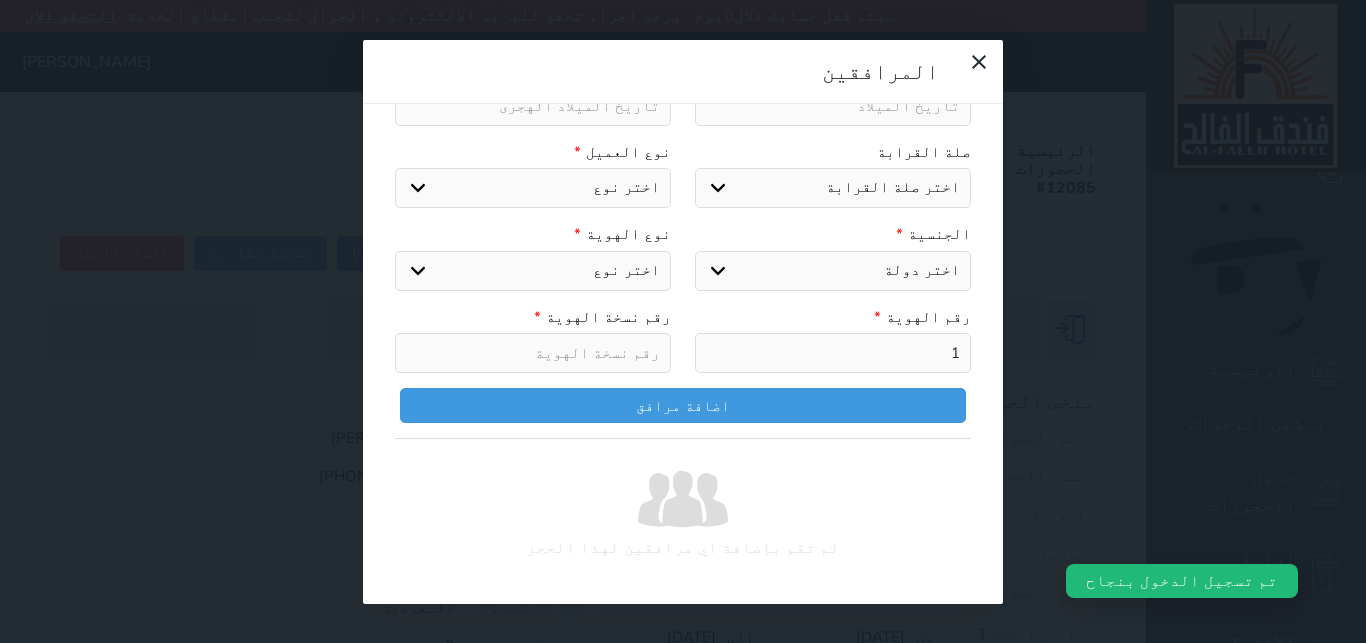 select 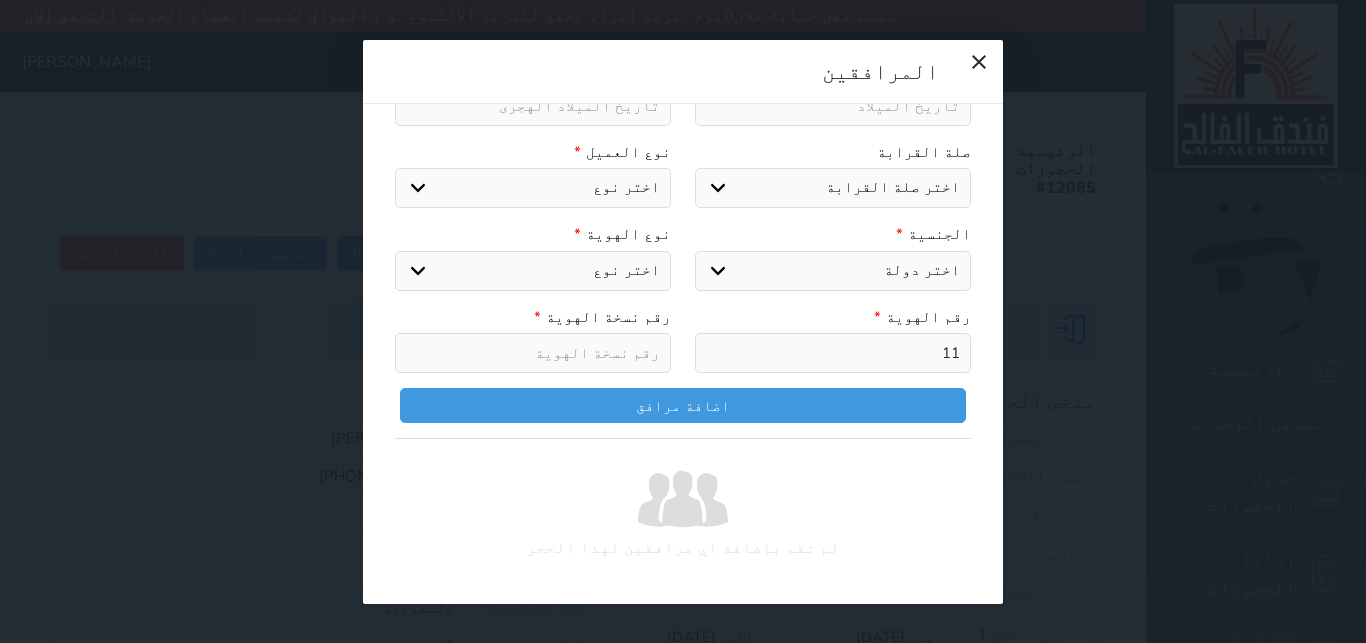 select 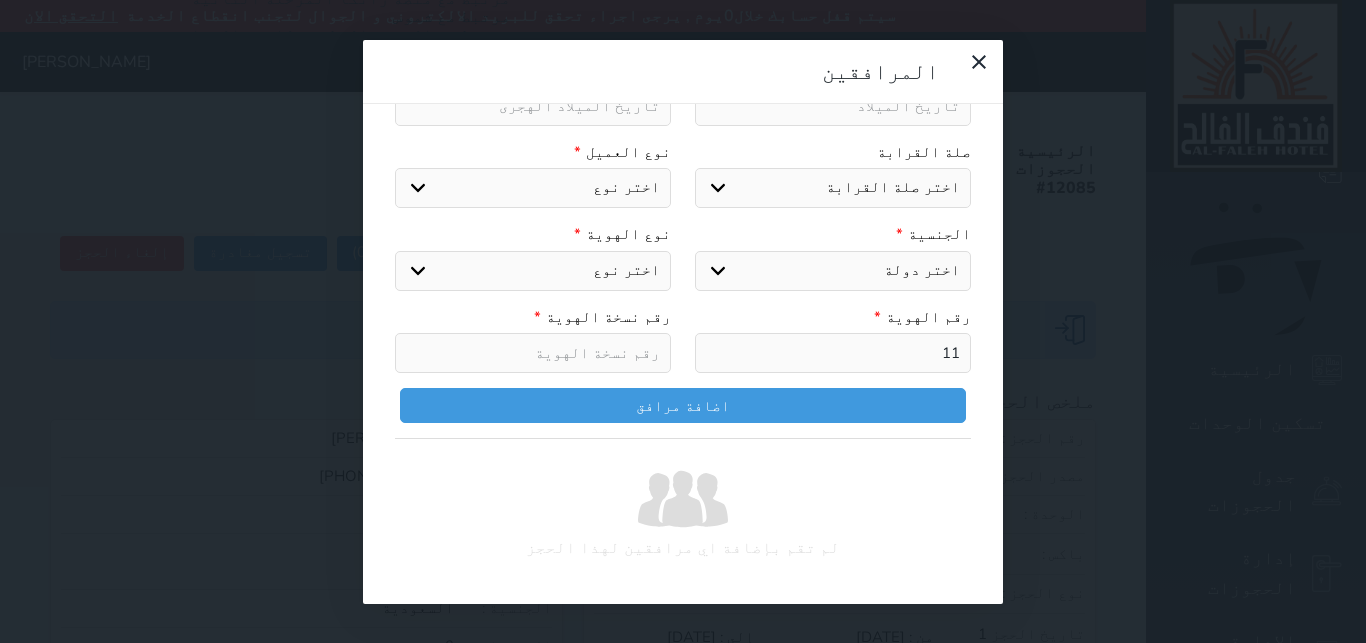 select 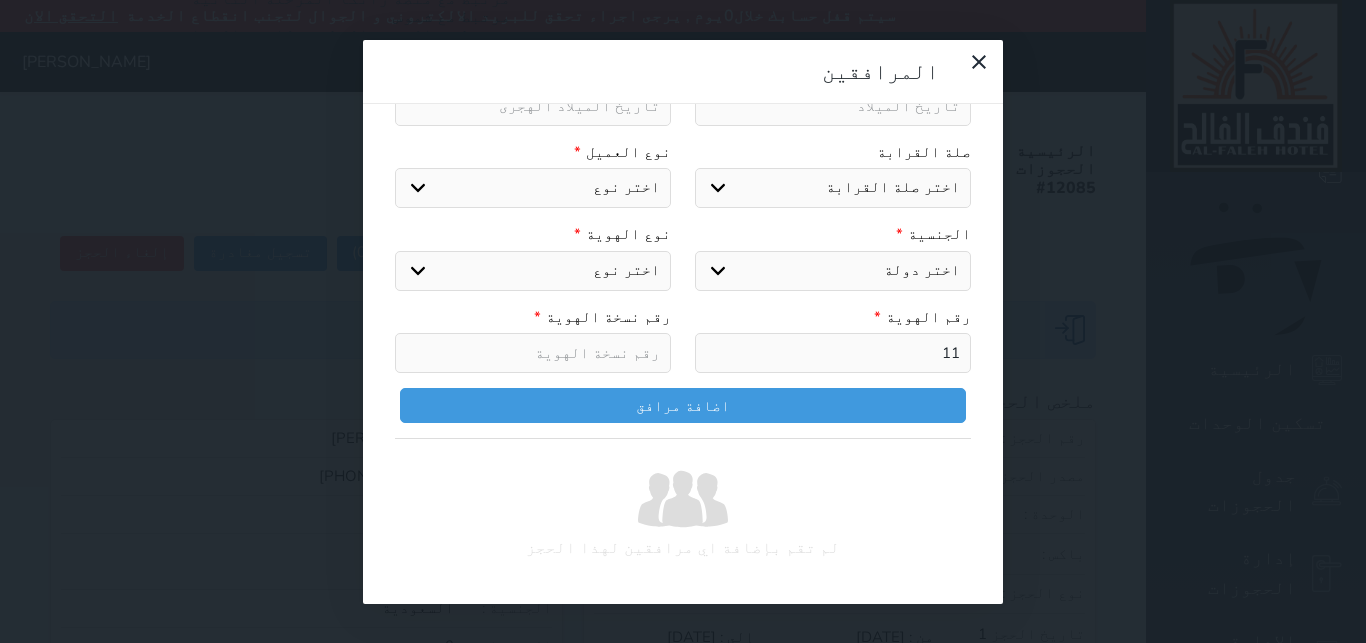 select 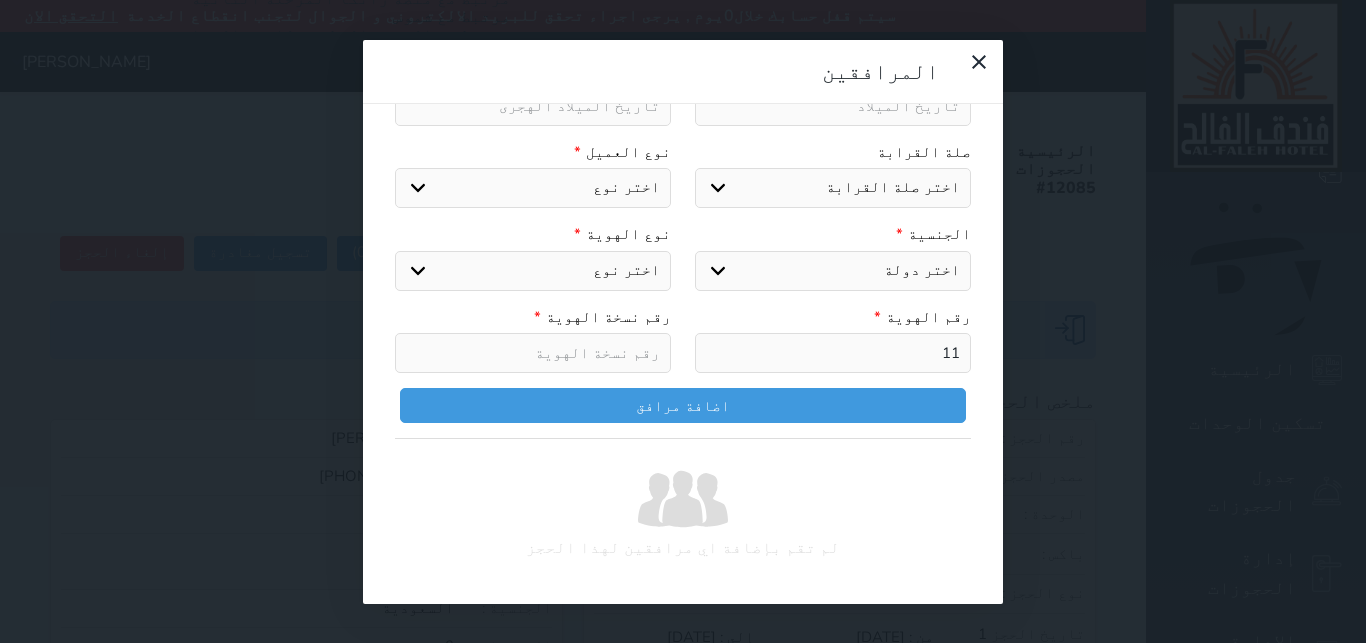 select 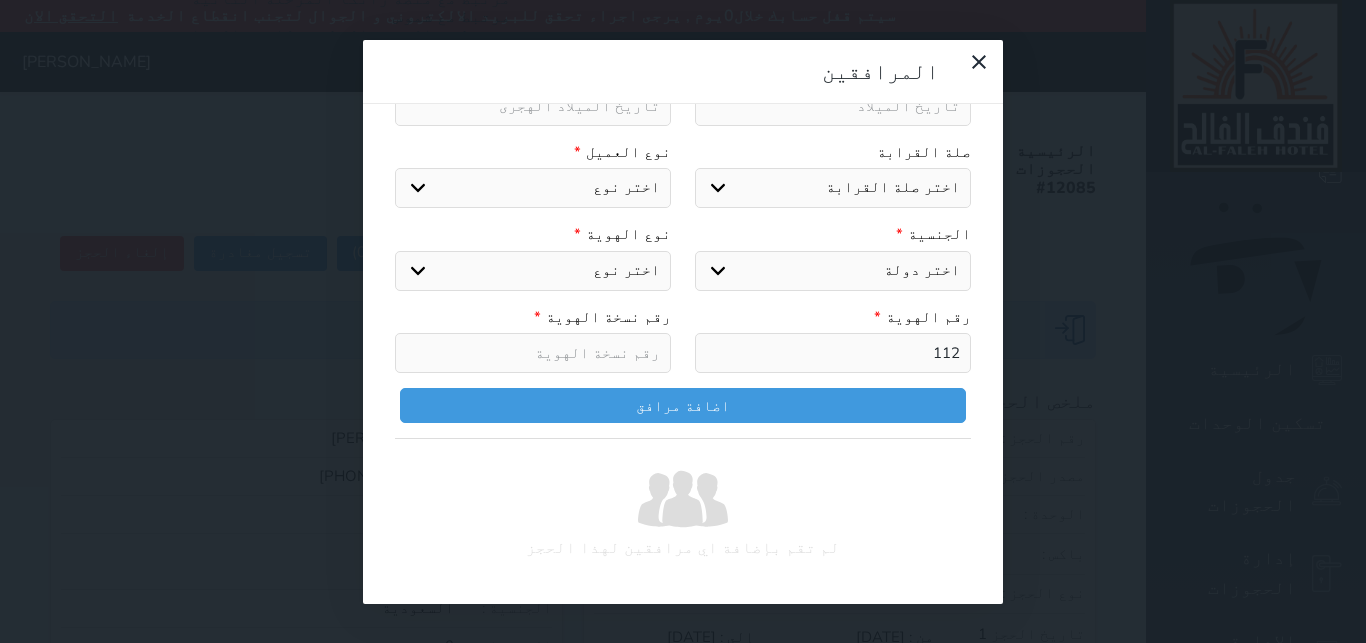 select 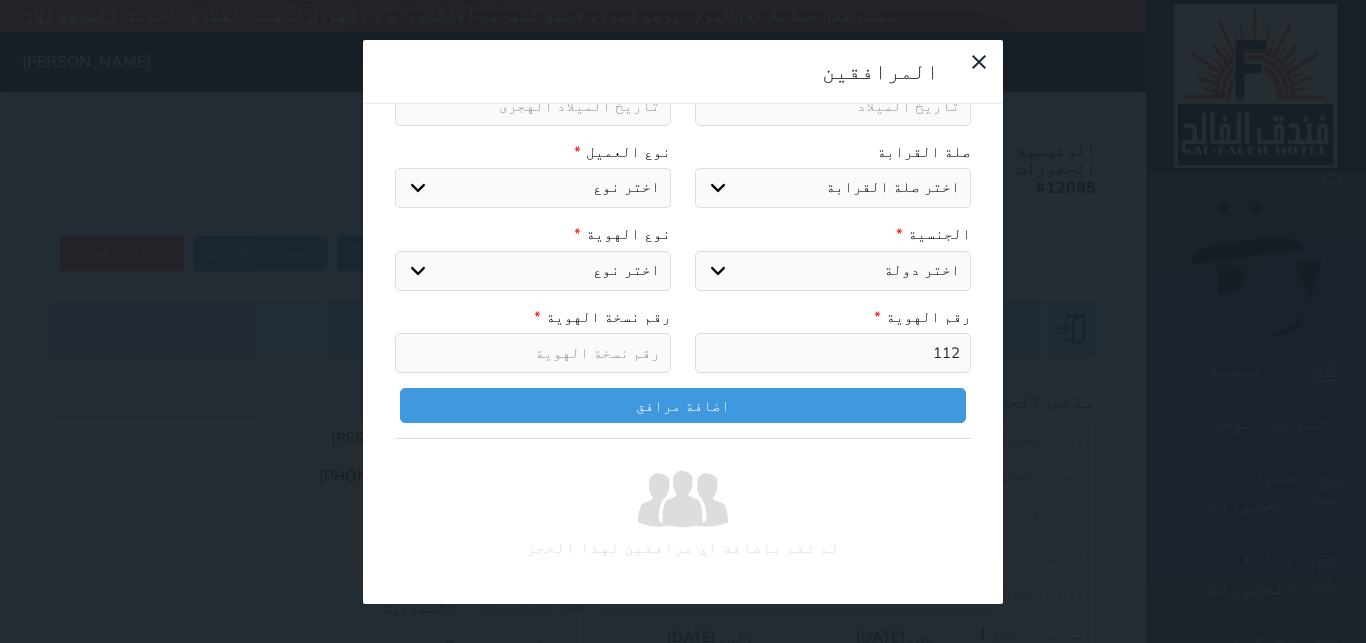 select 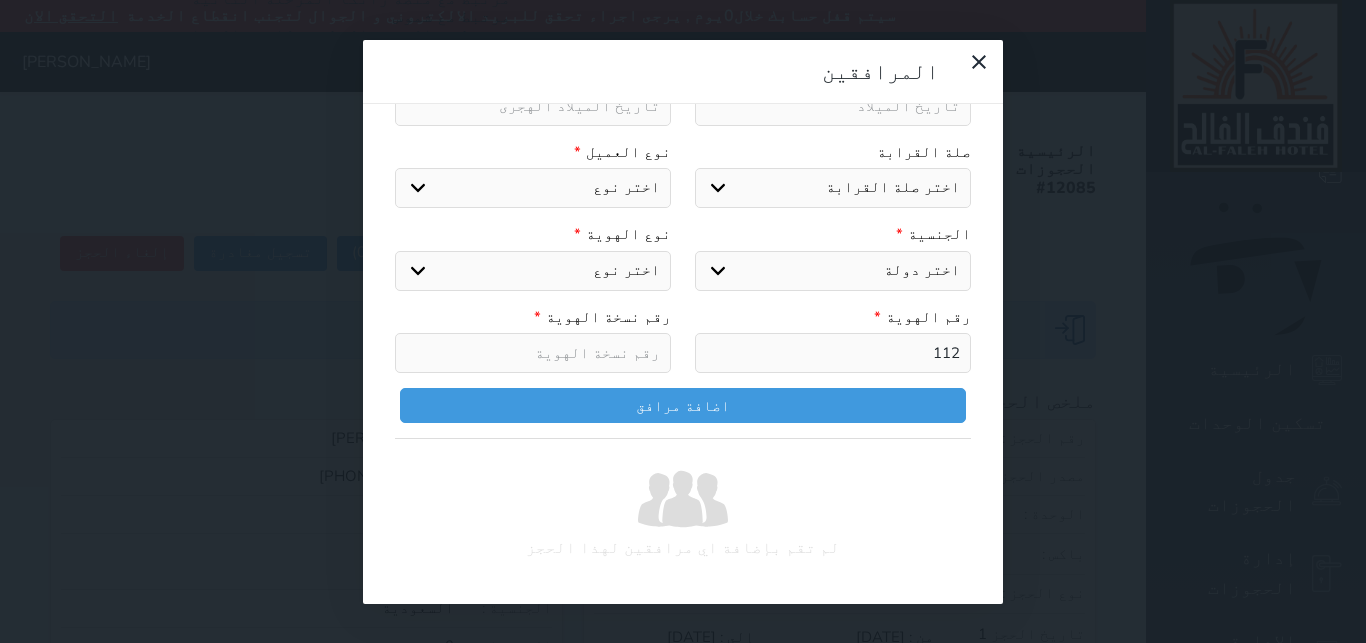 select 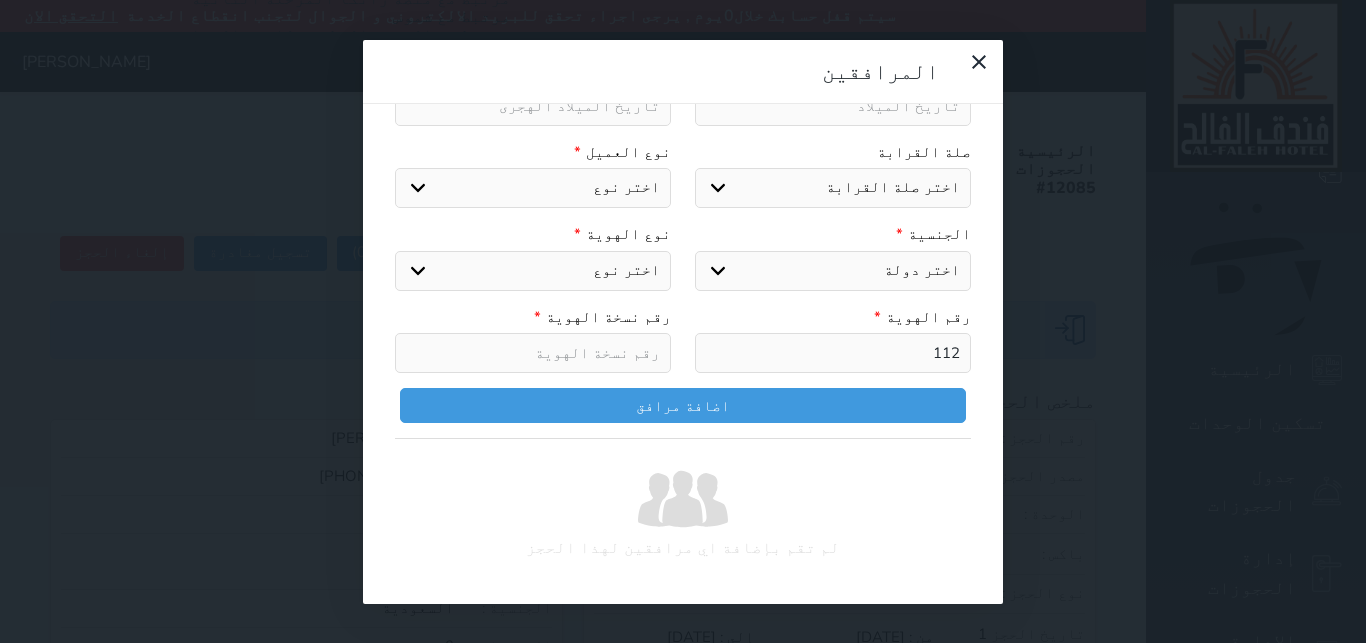 select 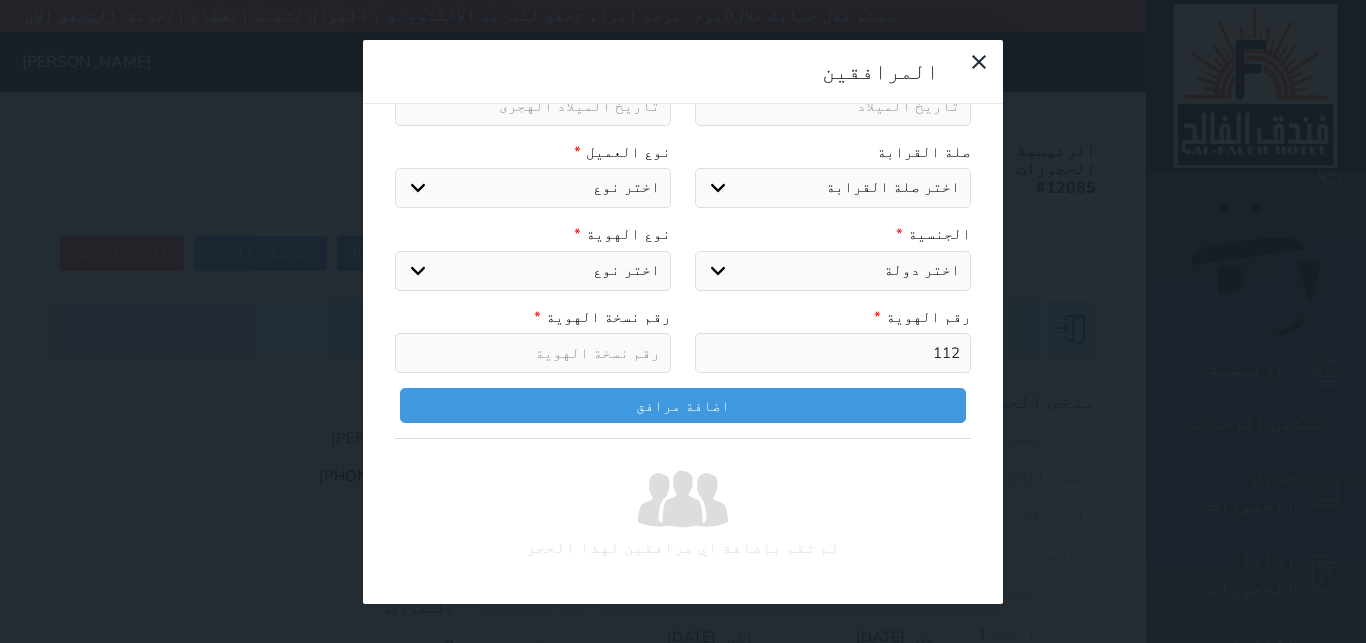 select 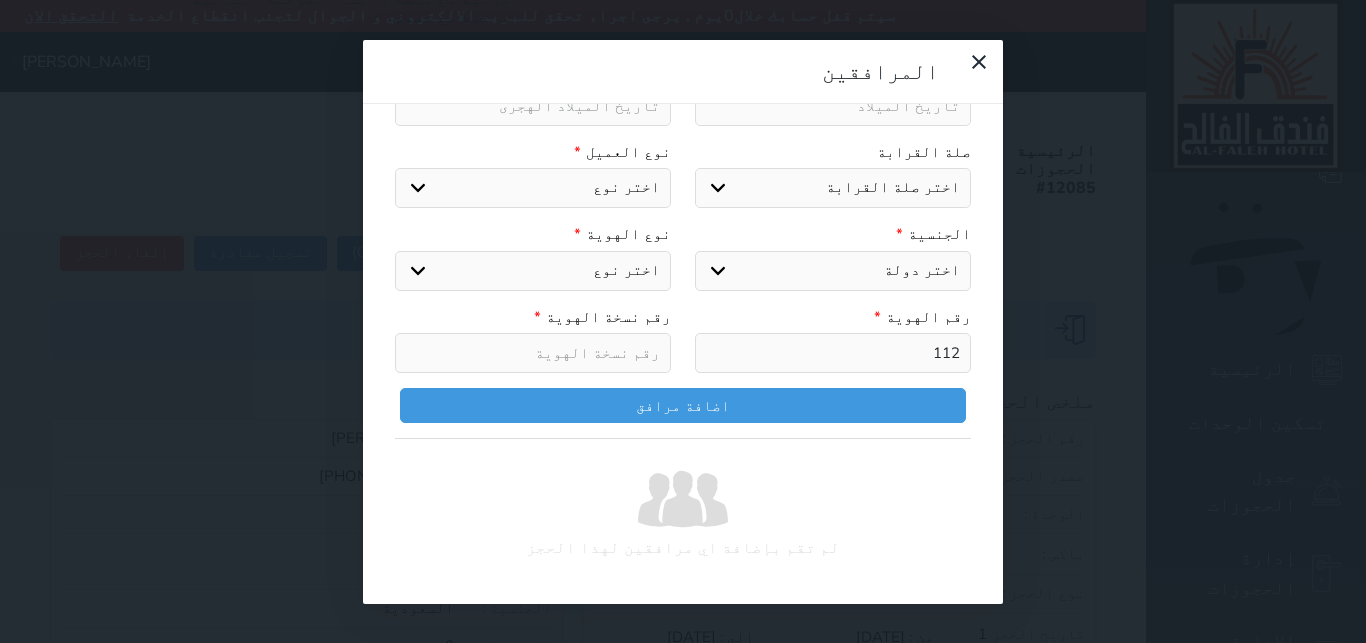 type on "1122" 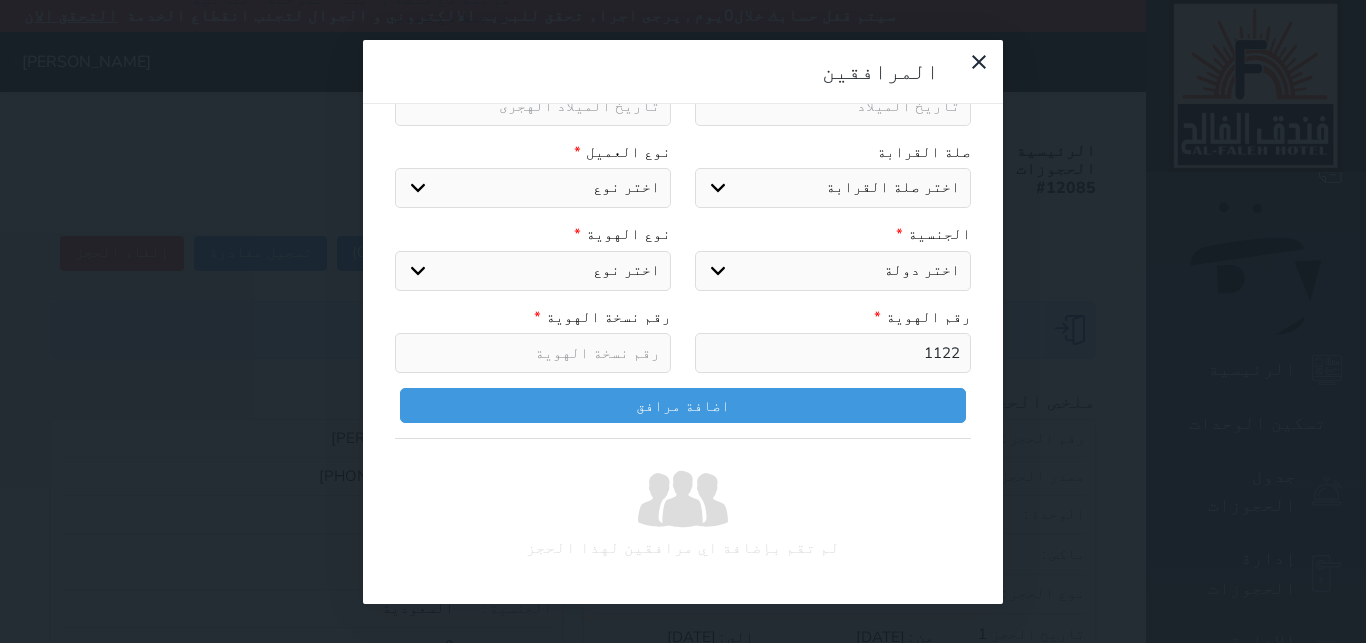 select 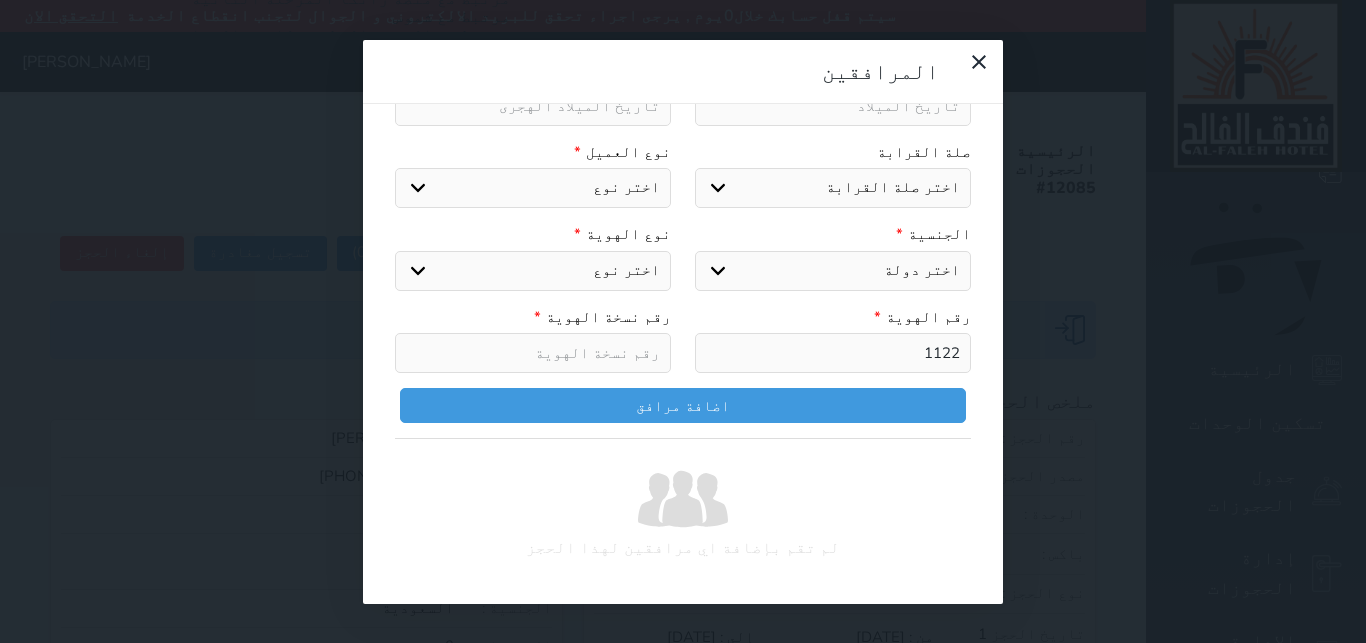 select 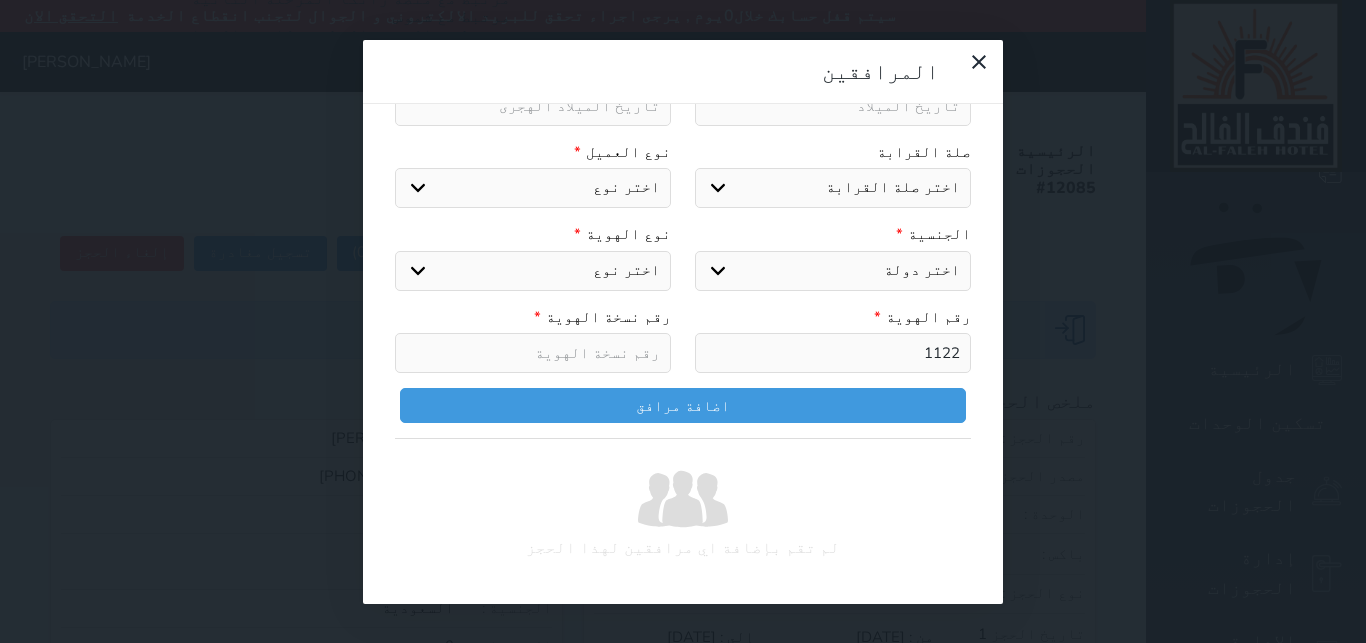 select 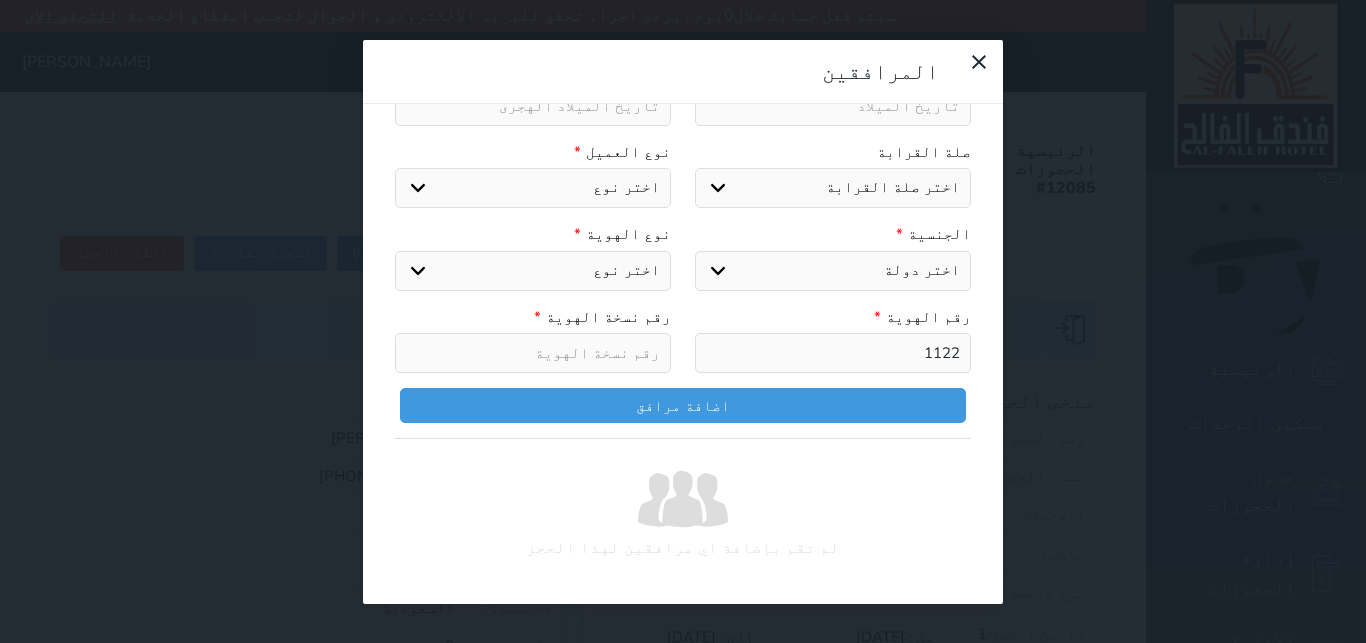 type on "11227" 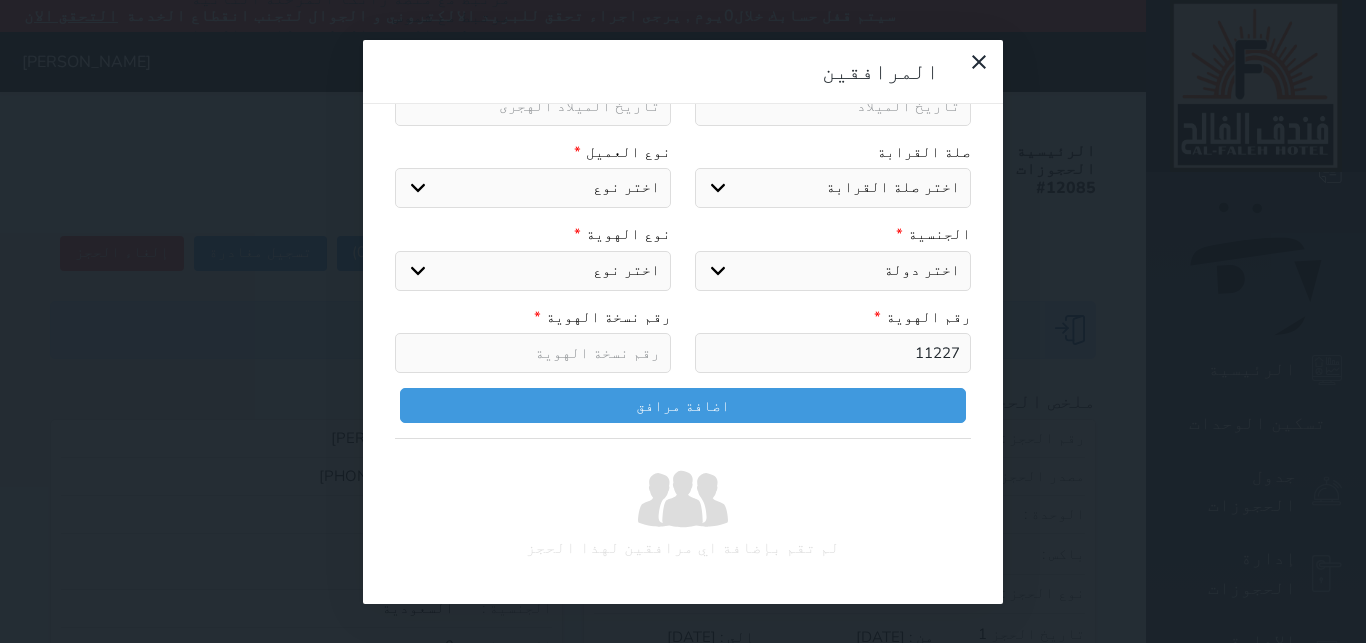 select 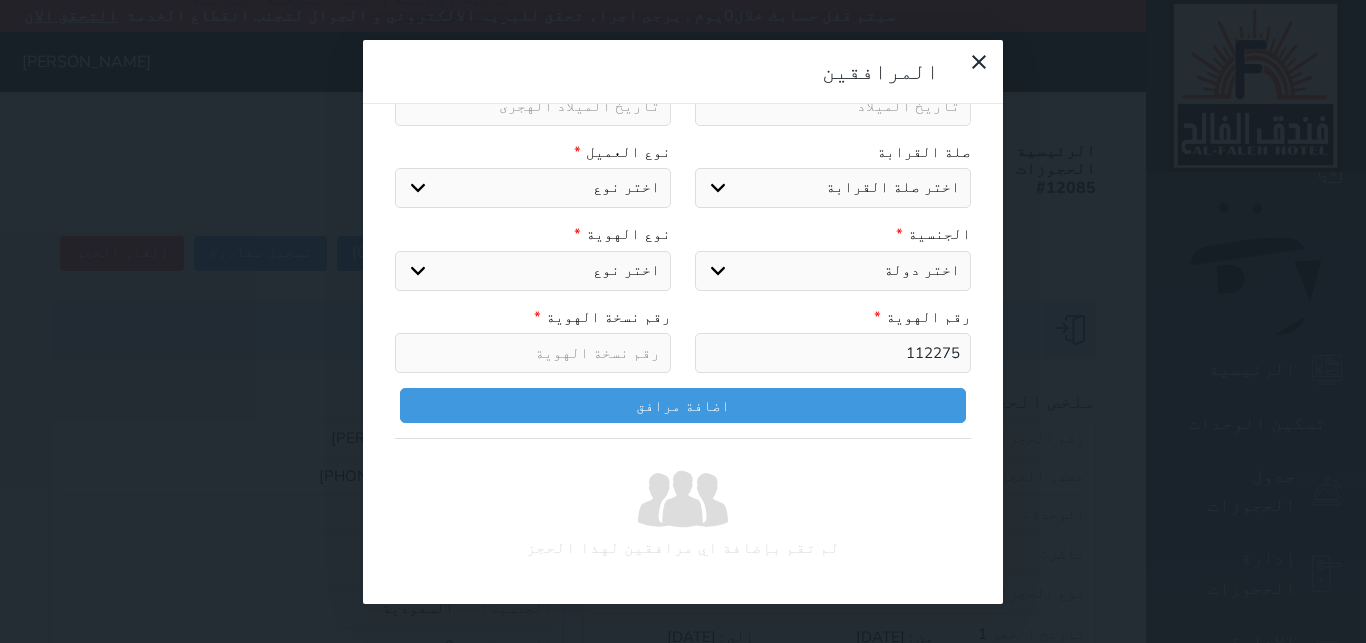 select 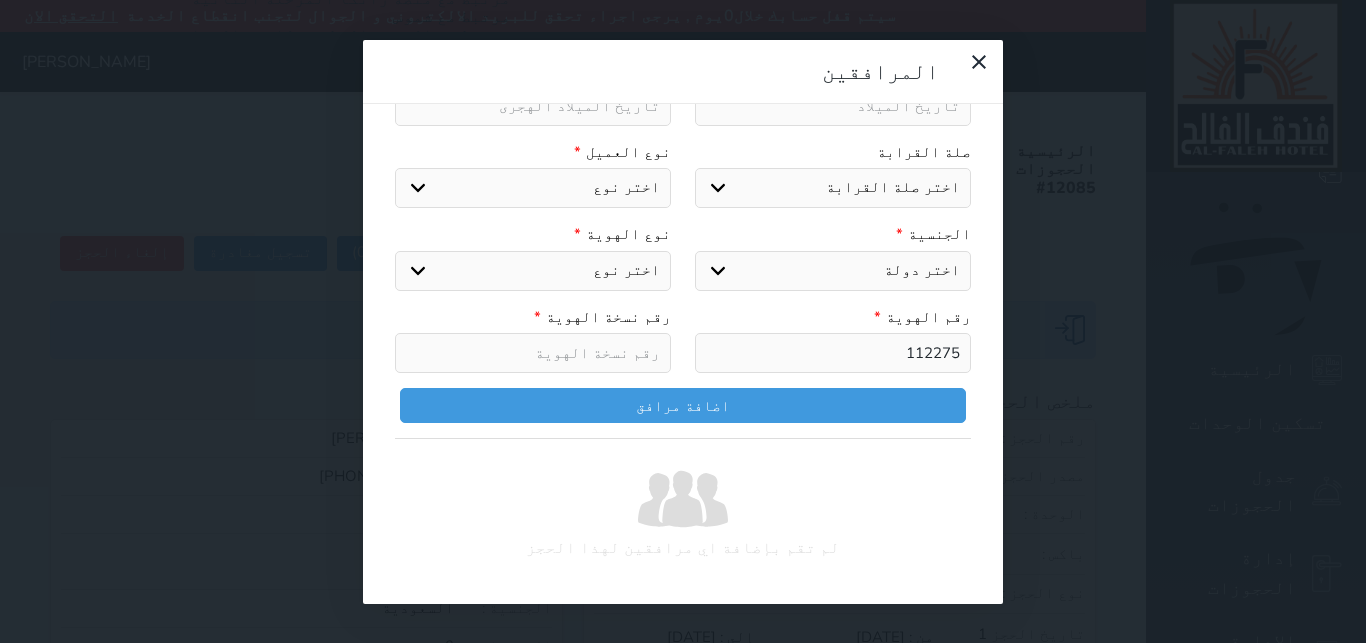 select 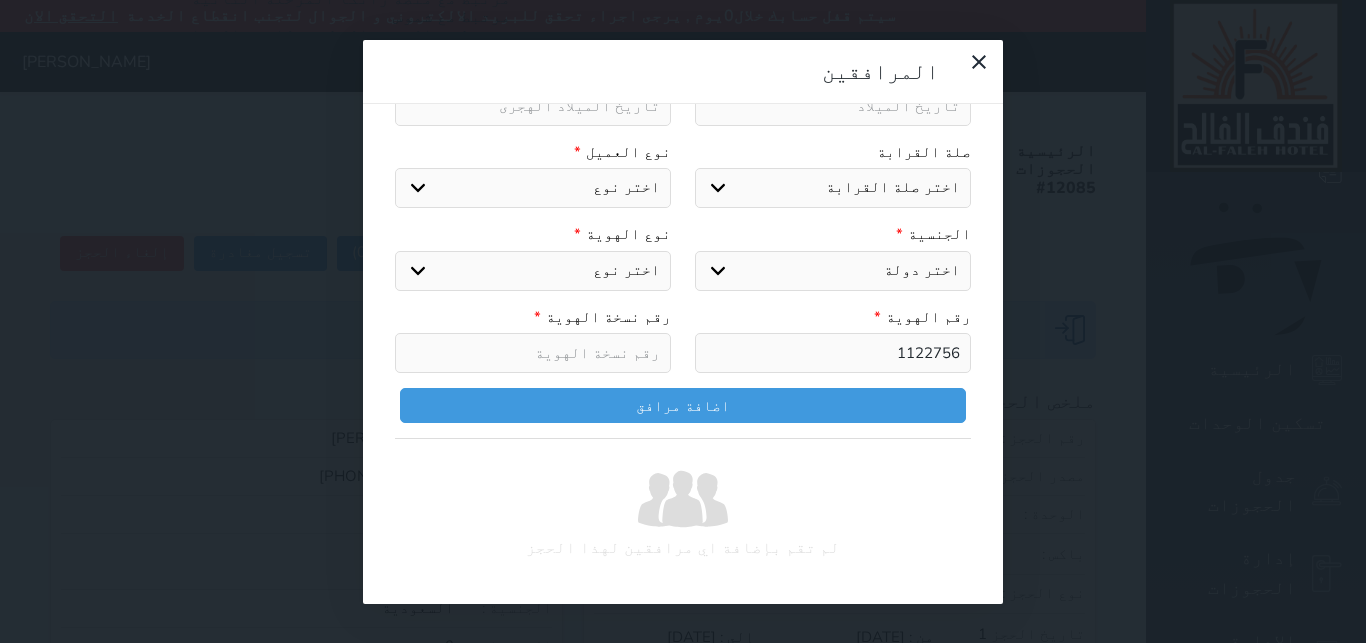 select 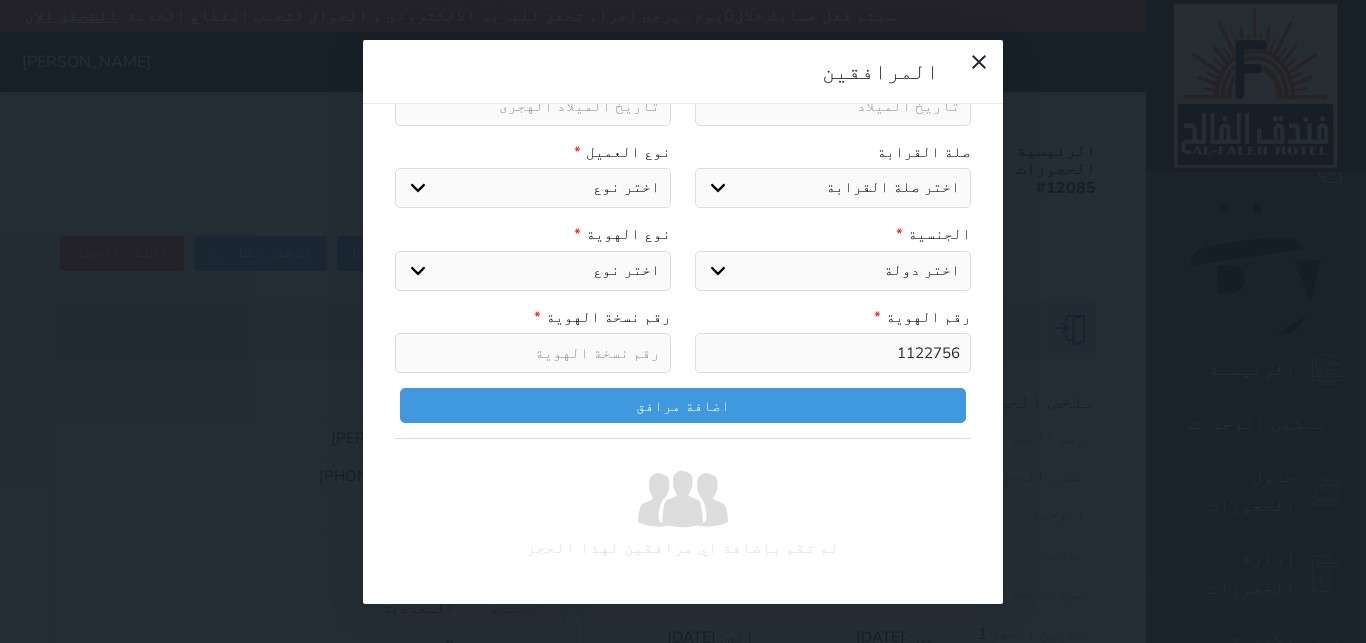 select 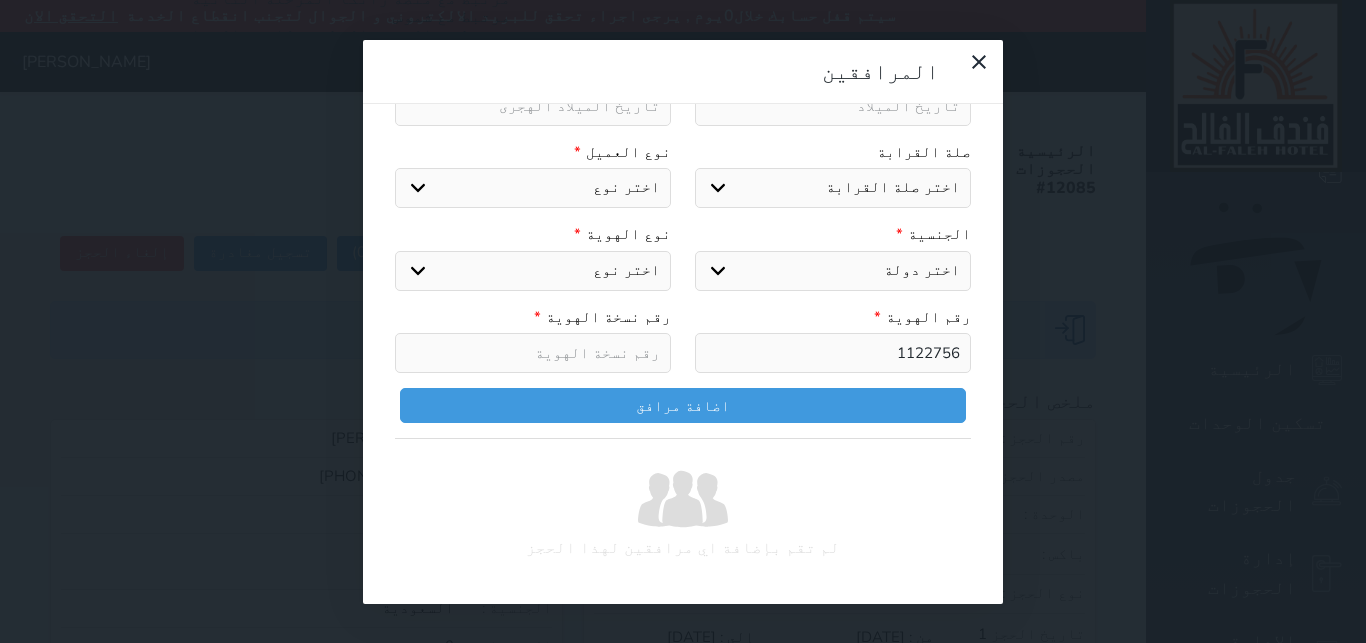 select 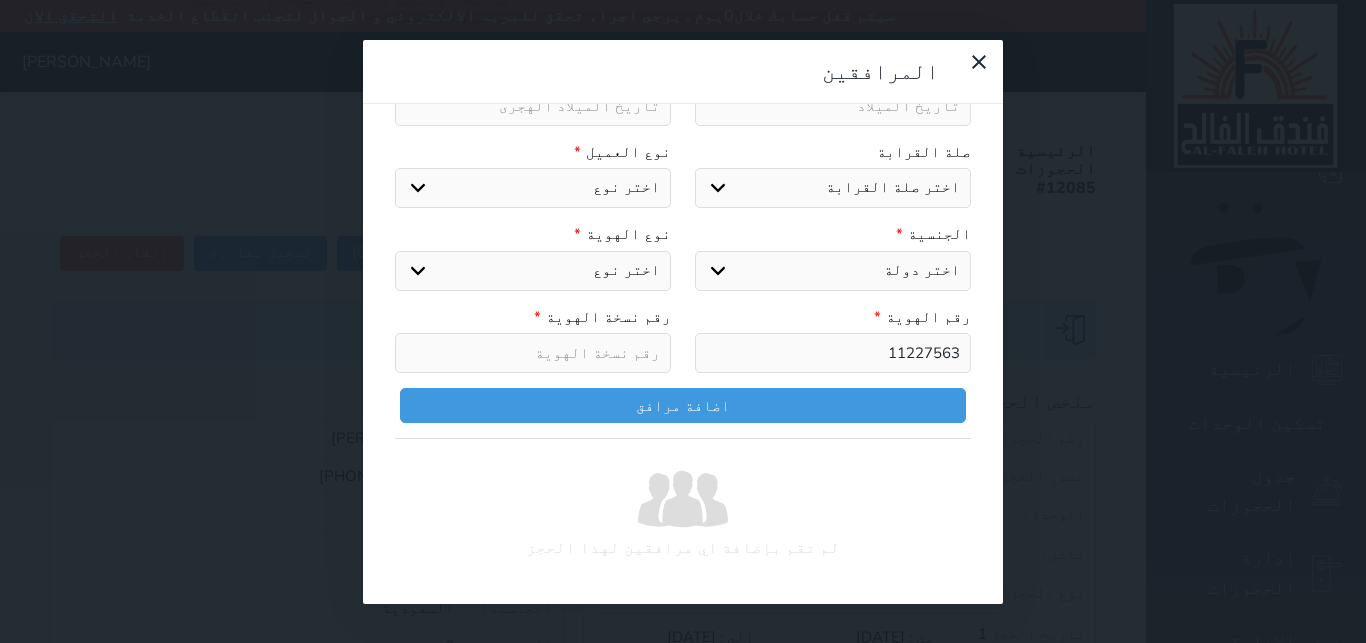 select 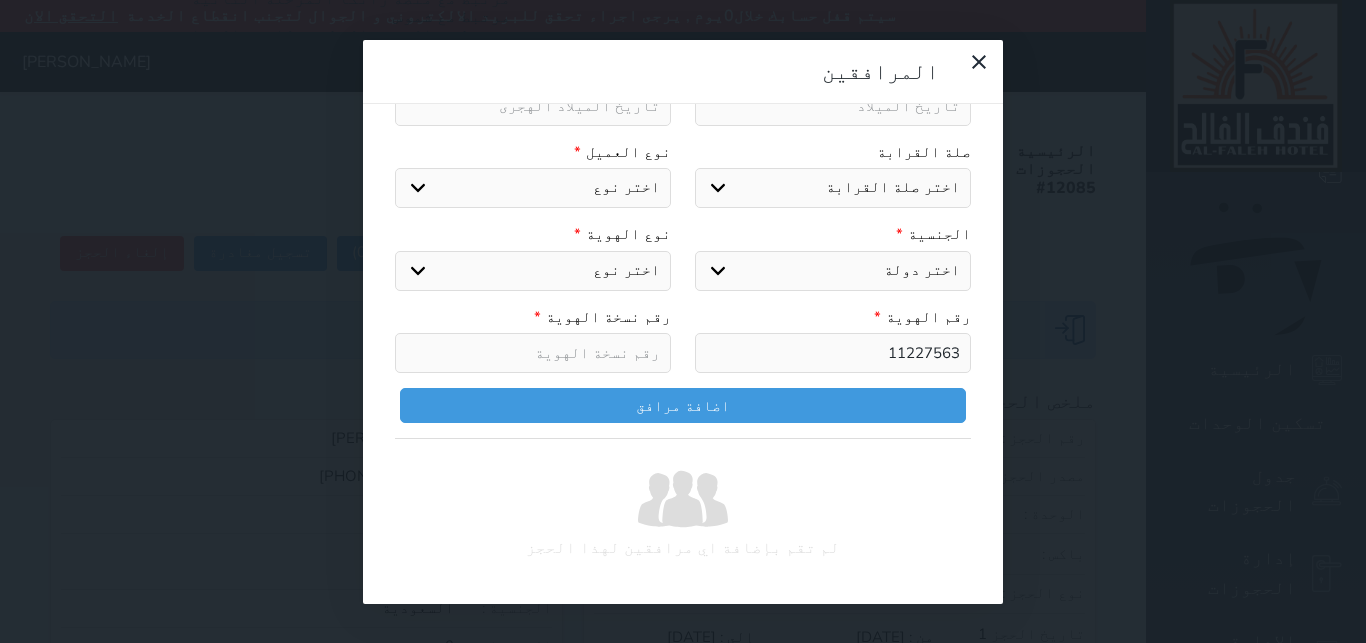 select 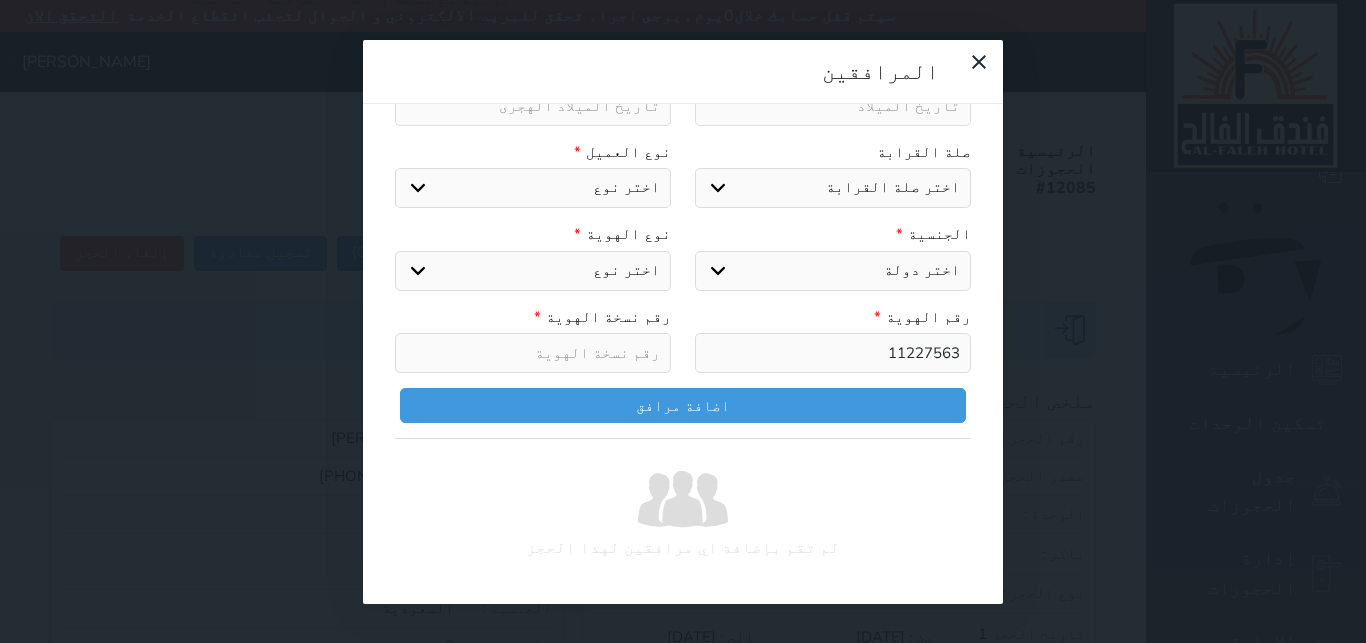 select 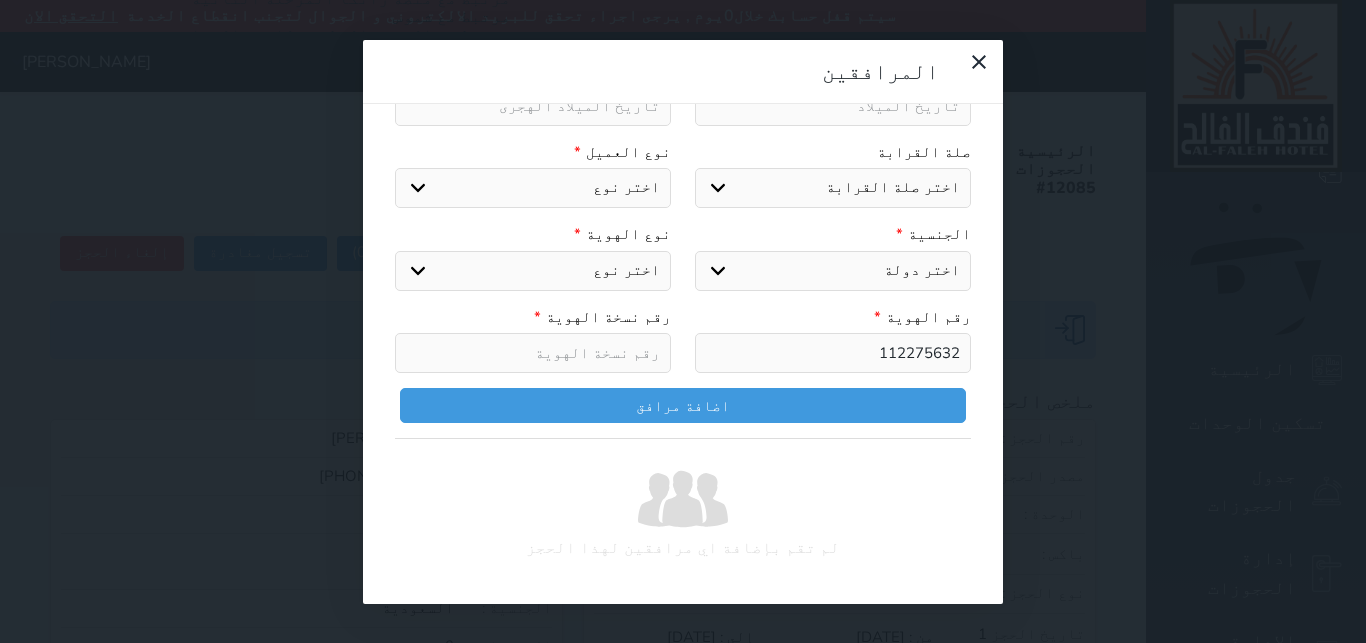 select 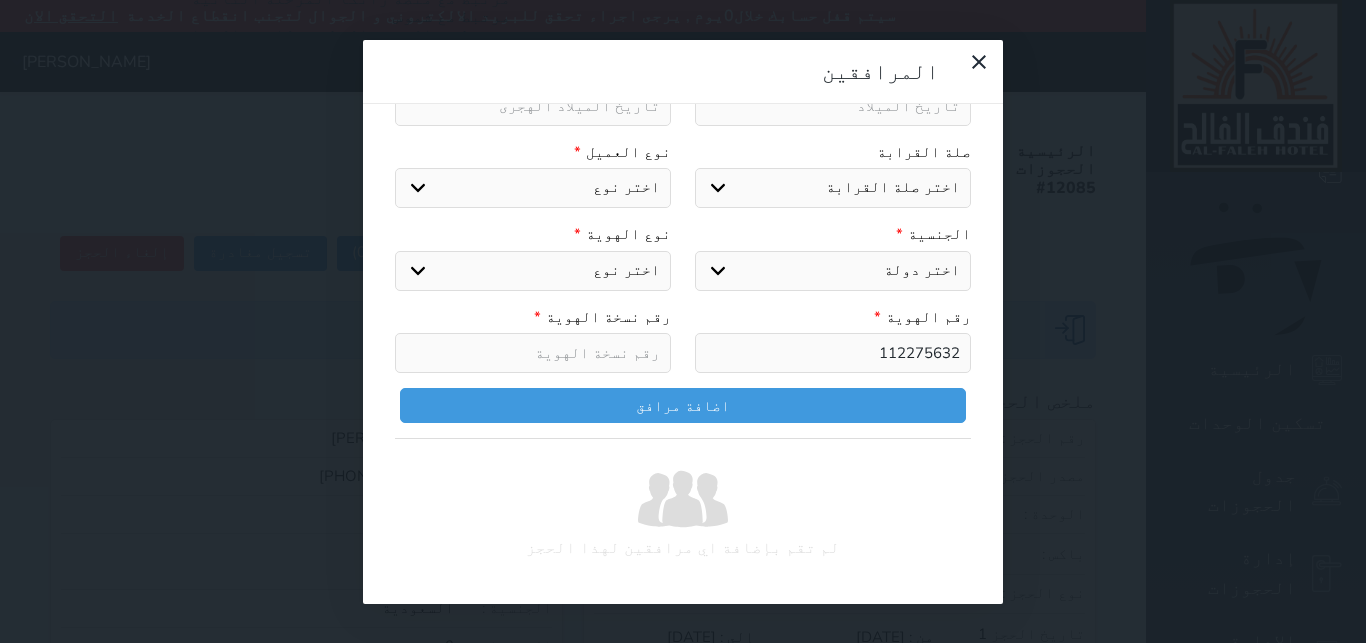 select 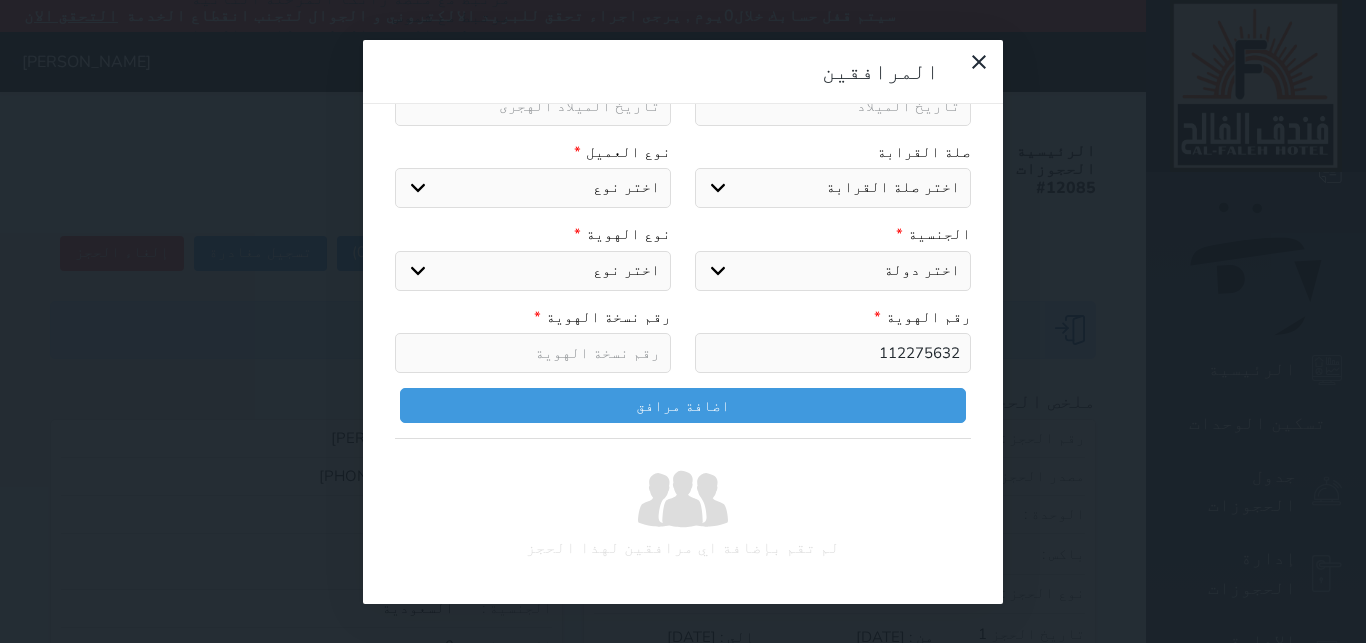 select 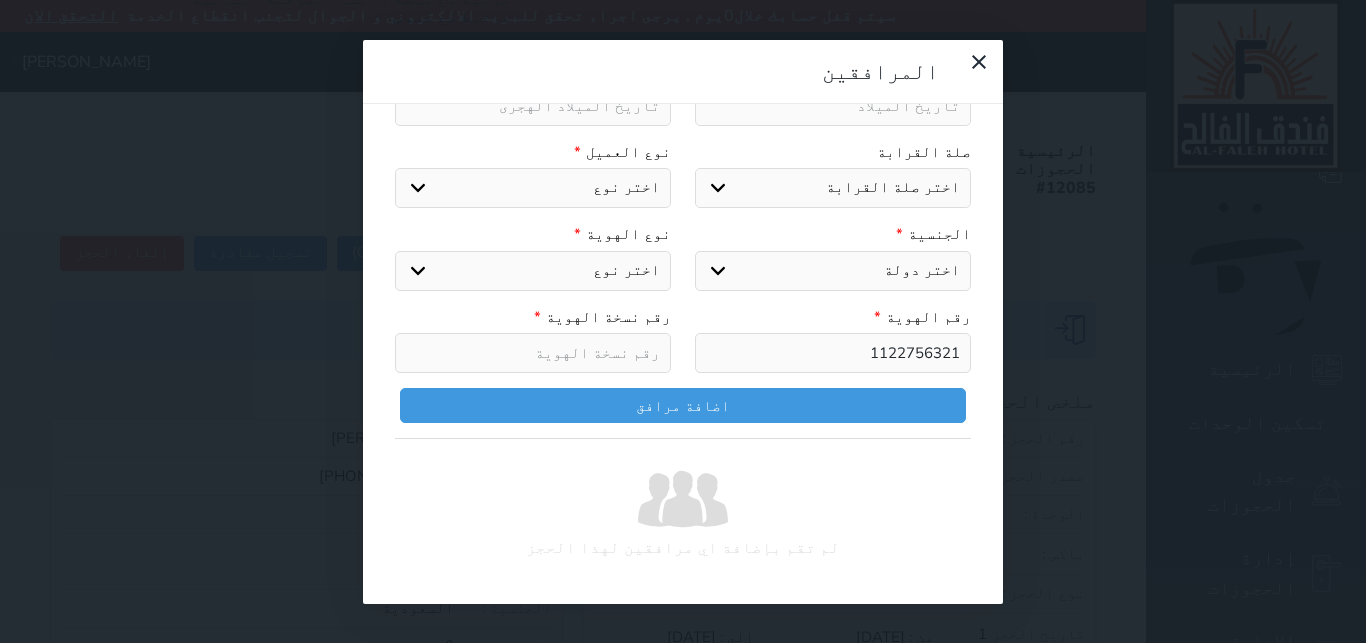 type on "1122756321" 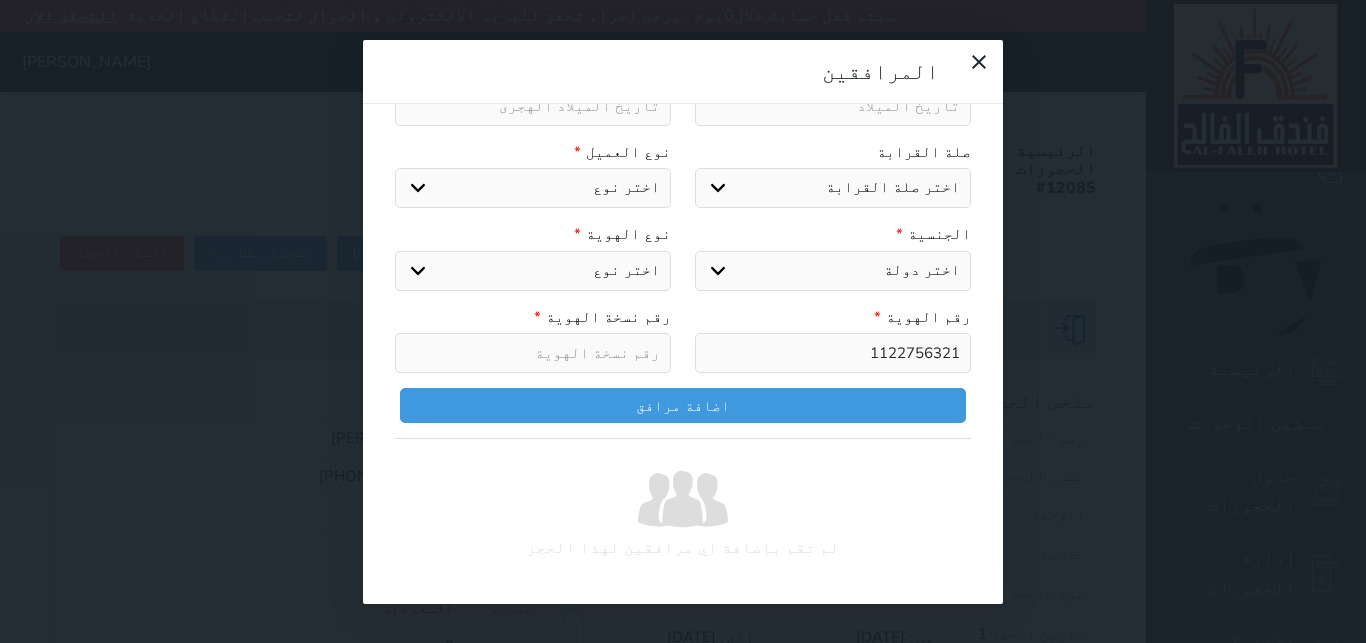 click at bounding box center (533, 353) 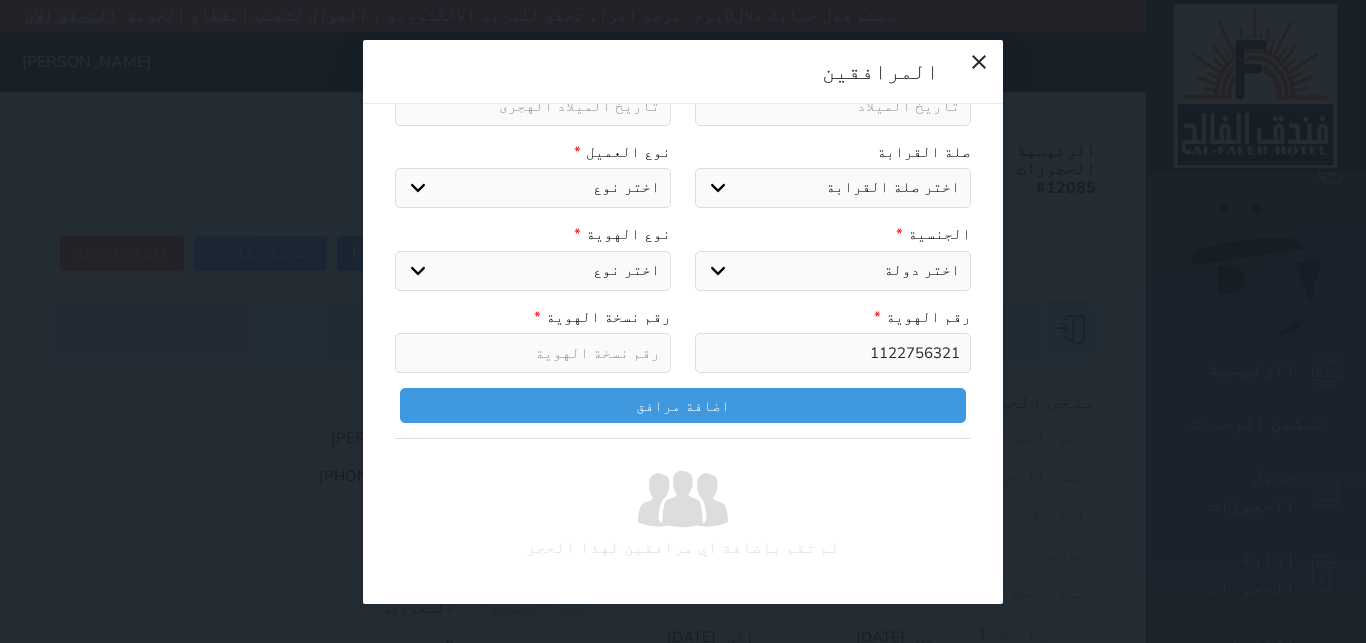 select 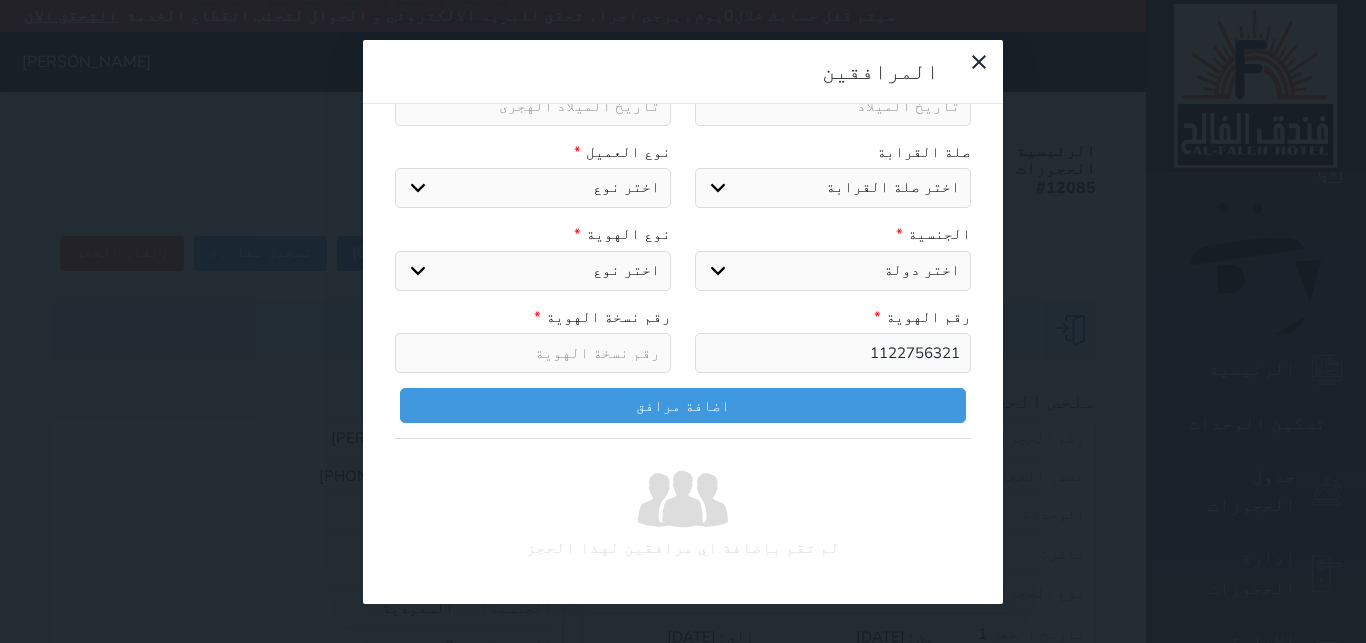 select 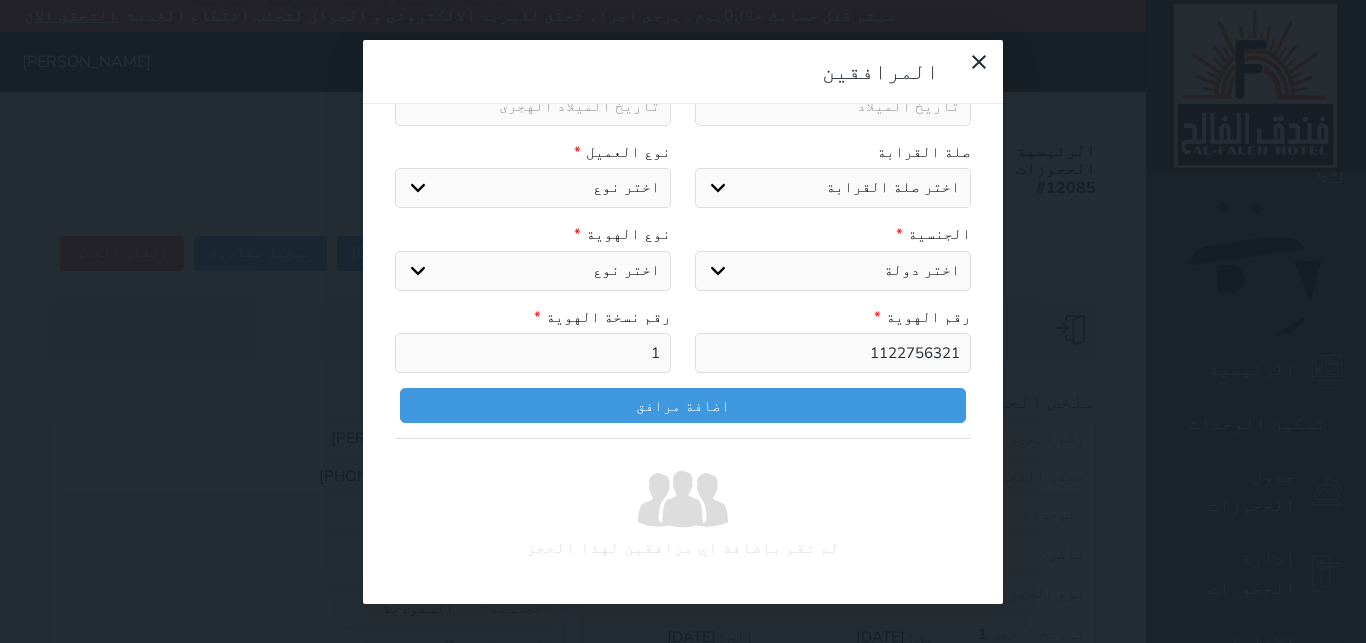 type on "1" 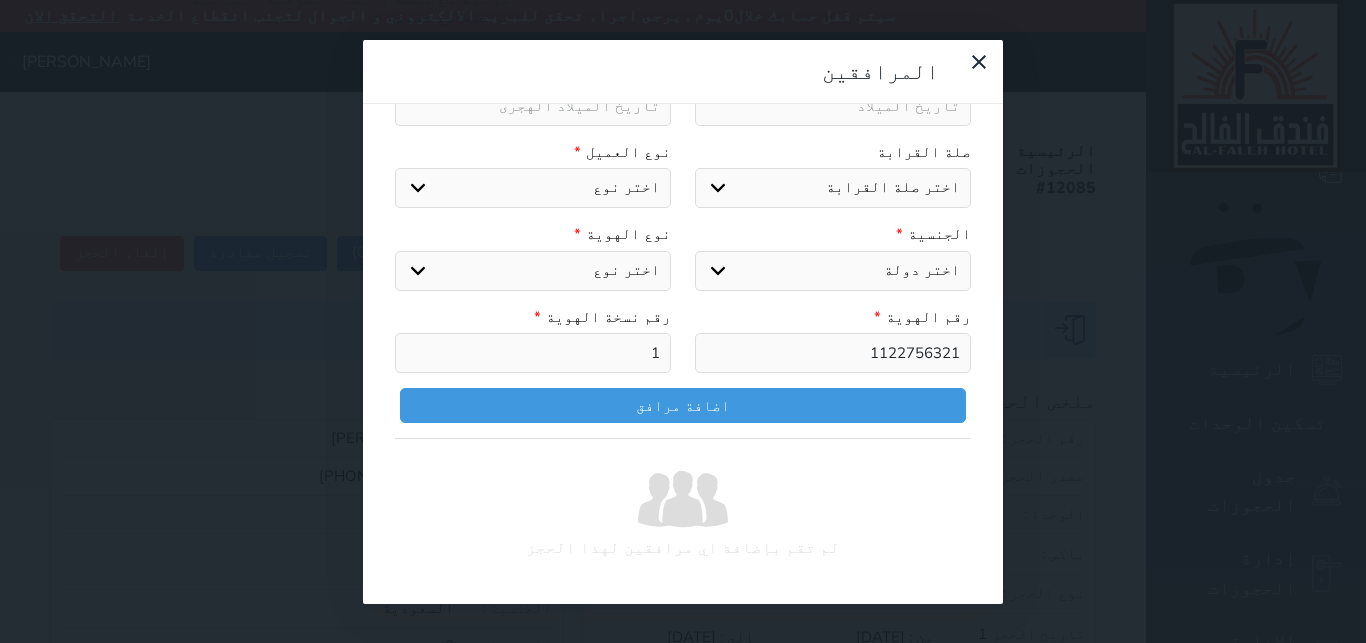 click on "اختر نوع   هوية وطنية هوية عائلية جواز السفر" at bounding box center (533, 271) 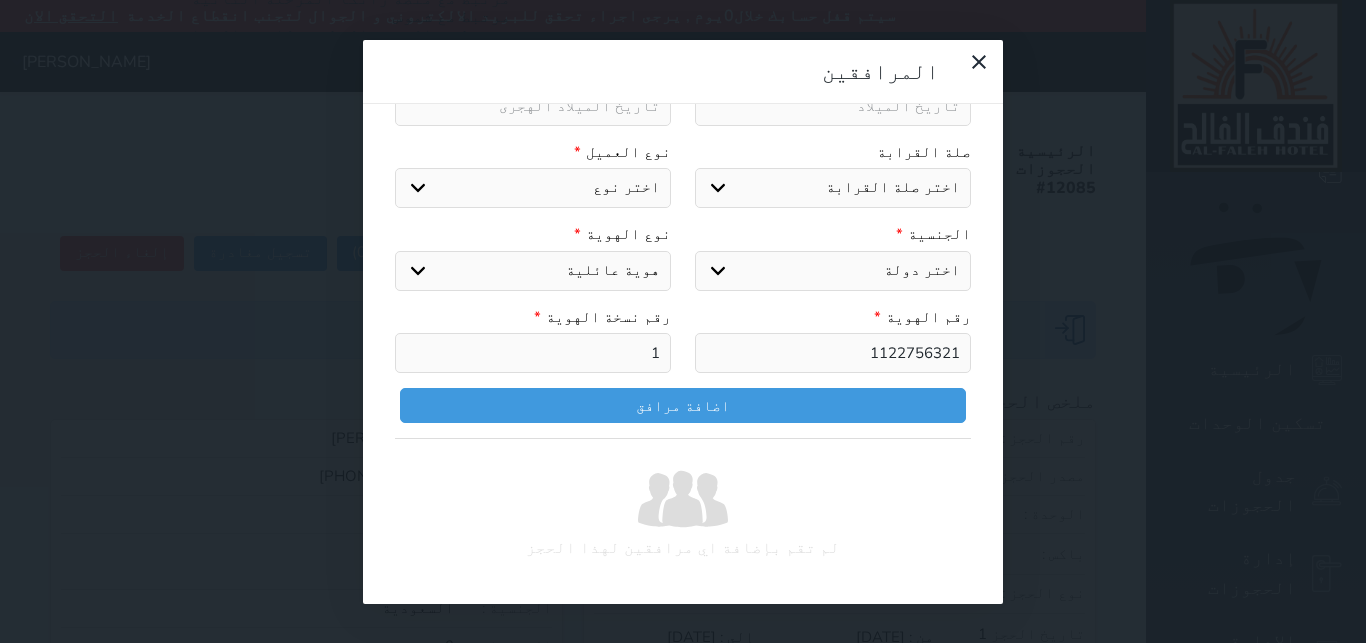 select 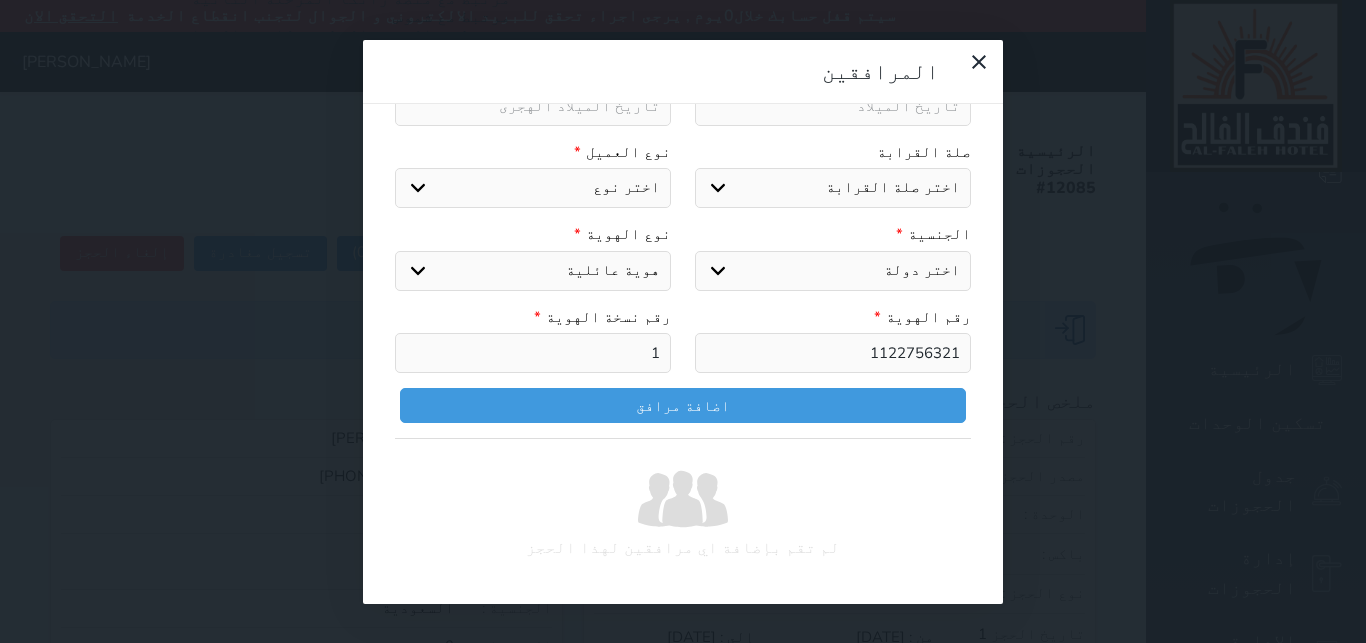 select 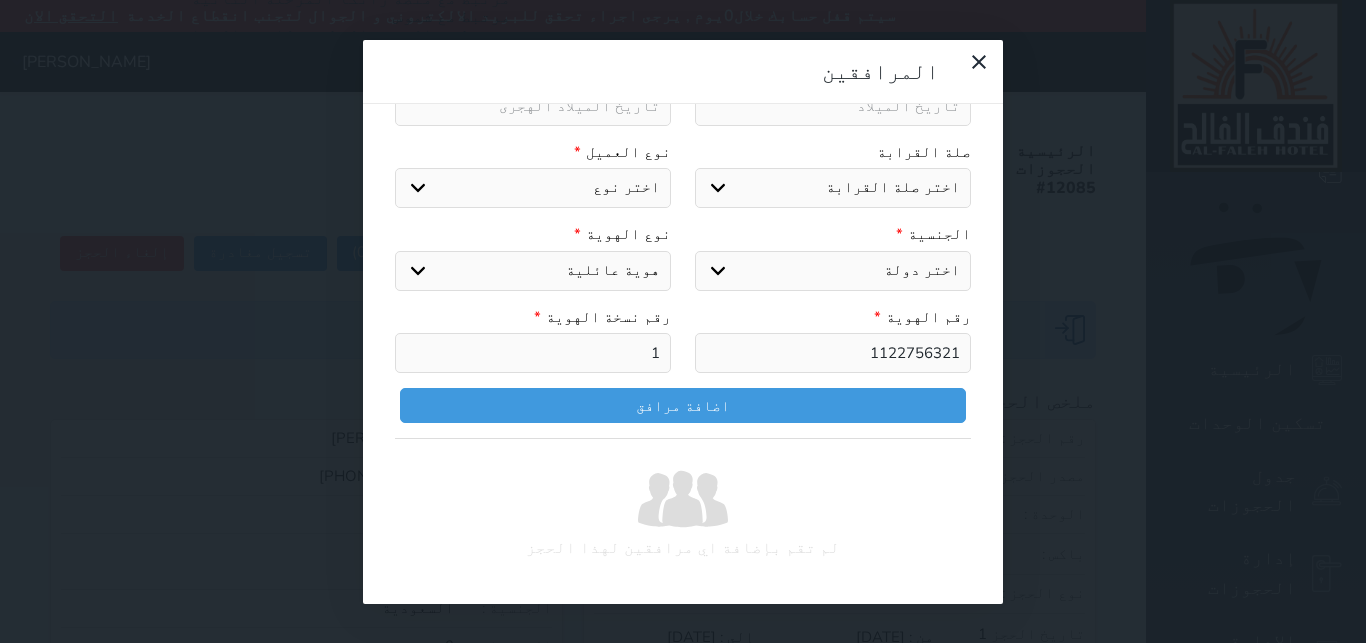 select 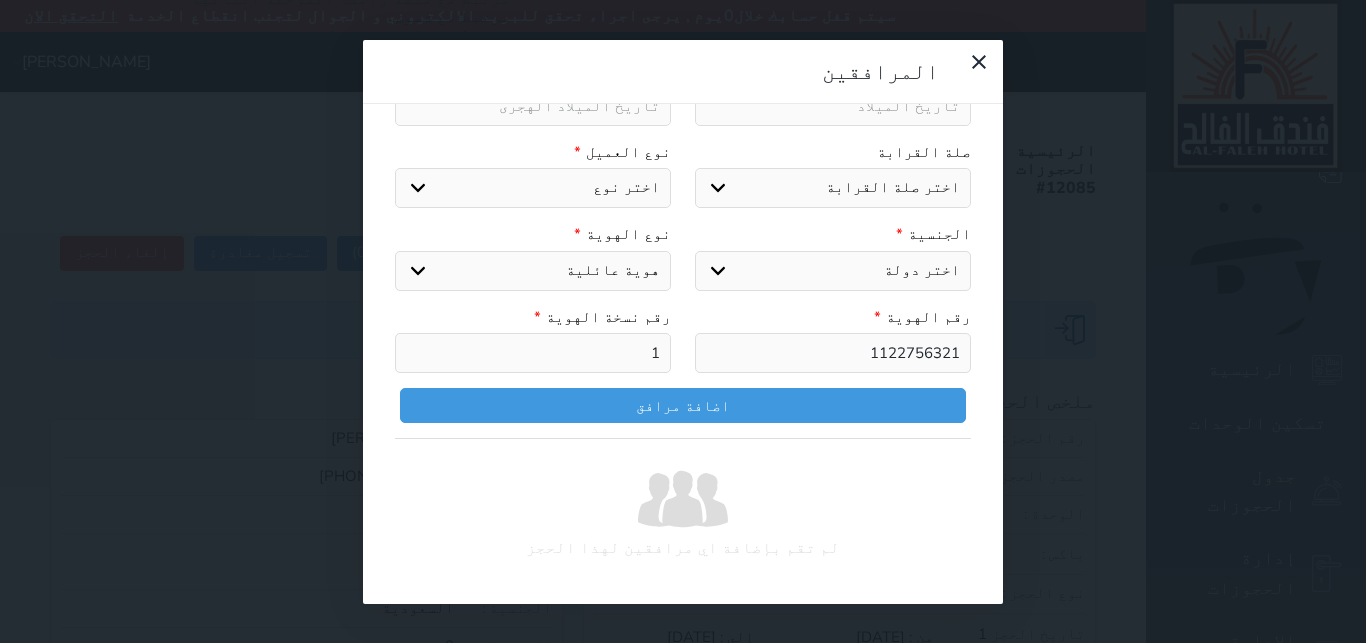 select on "1" 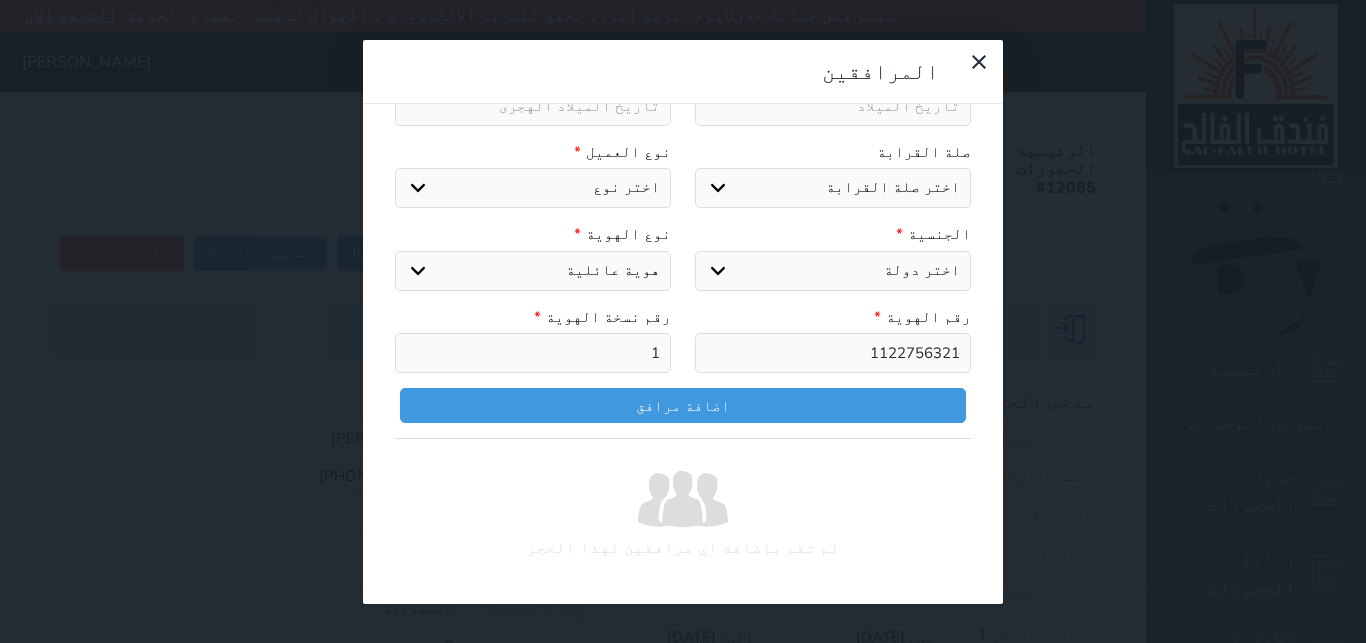 click on "مواطن" at bounding box center [0, 0] 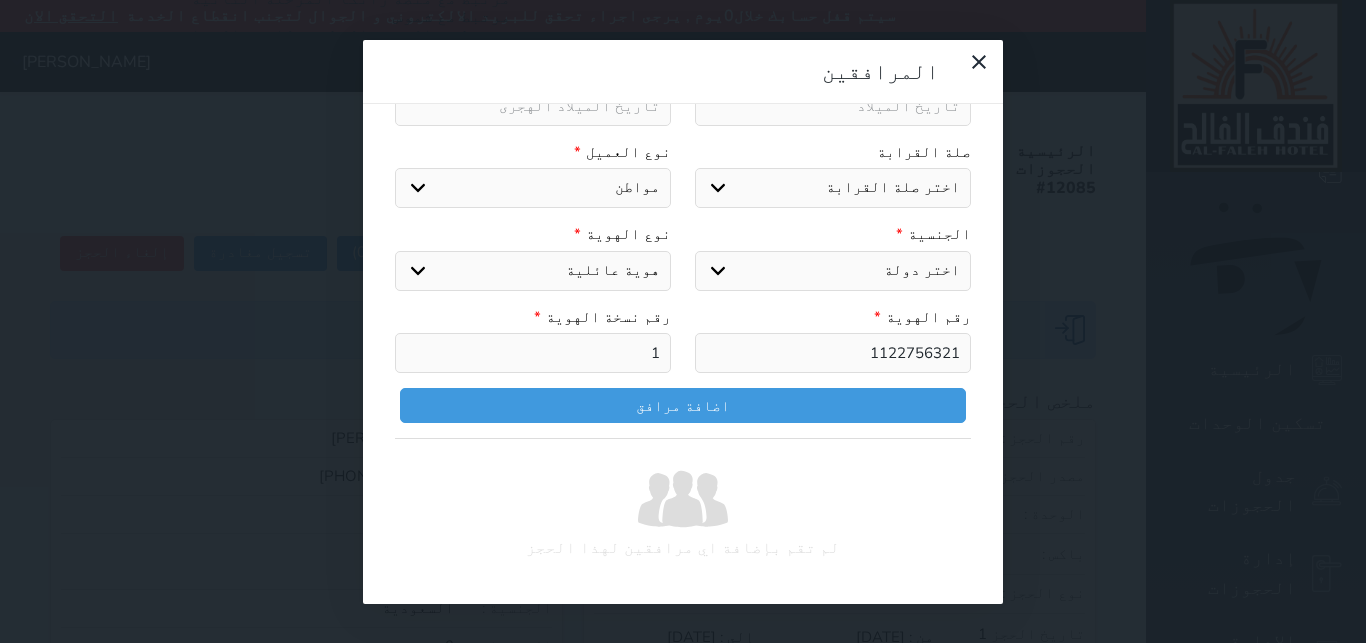 select 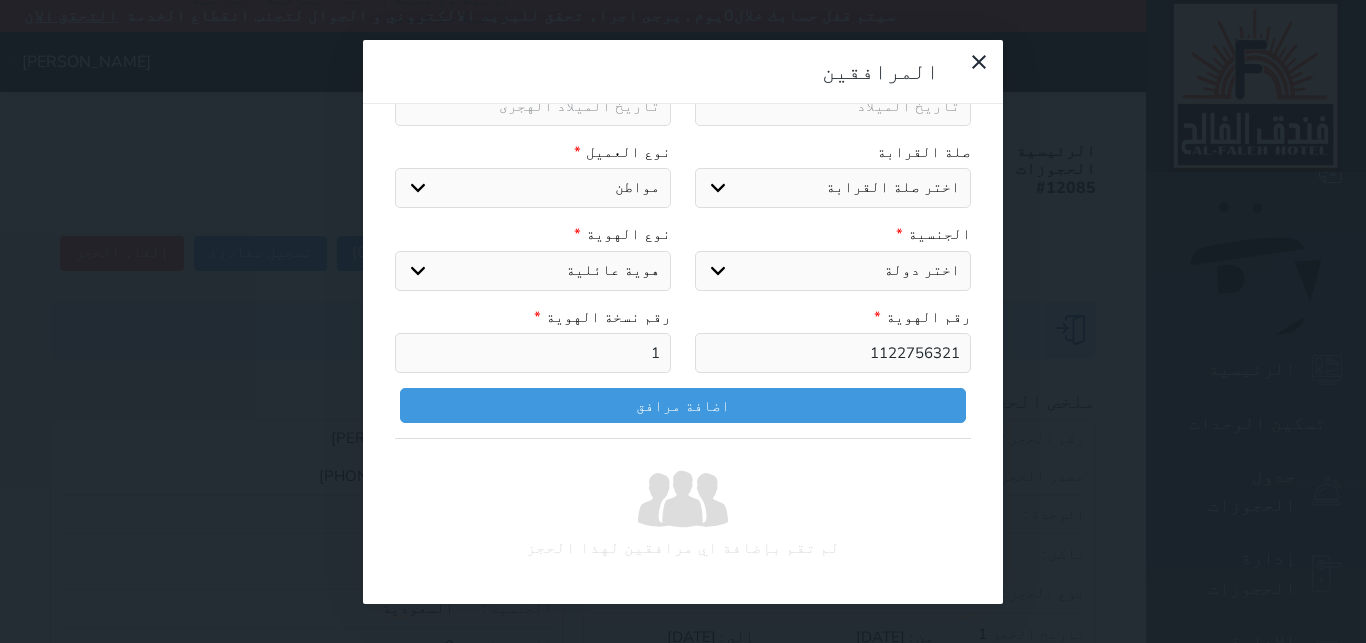 select on "113" 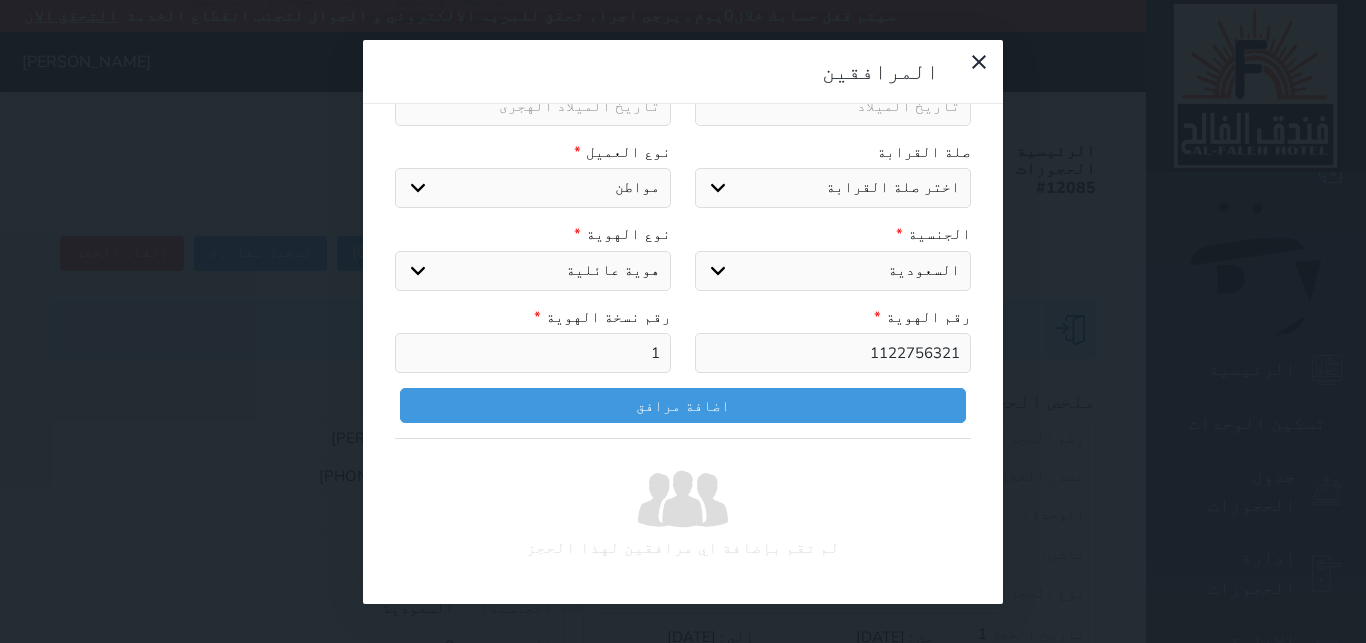 click on "البحث عن المرافقين :        الاسم       رقم الهوية       البريد الإلكتروني       الجوال           تغيير العميل              الاسم *     الجنس    اختر الجنس   ذكر انثى   تاريخ الميلاد *         تاريخ الميلاد الهجرى         صلة القرابة
اختر صلة القرابة   [PERSON_NAME] زوجة اخ اخت اب ام زوج أخرى   نوع العميل *   اختر نوع   مواطن مواطن خليجي زائر مقيم   الجنسية *   اختر دولة   السعودية   نوع الهوية *   اختر نوع   هوية وطنية هوية عائلية جواز السفر   رقم الهوية  *   1122756321   رقم نسخة الهوية *   1     اضافة مرافق" at bounding box center [683, 157] 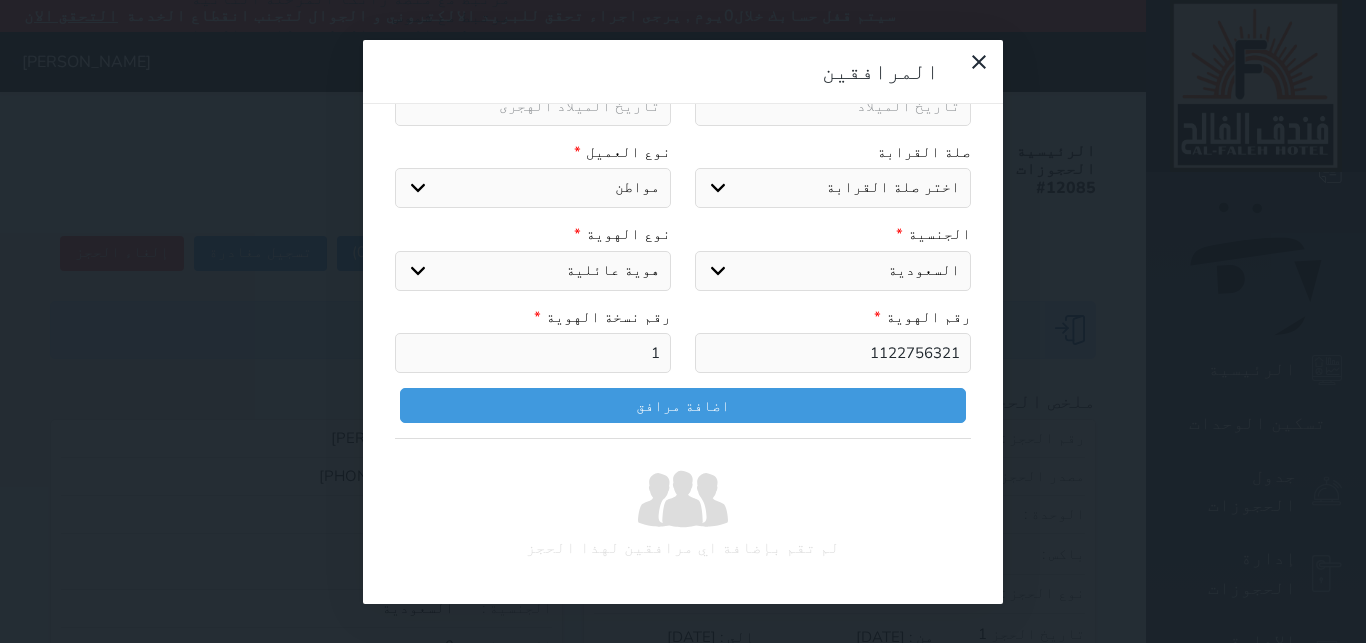 select on "3" 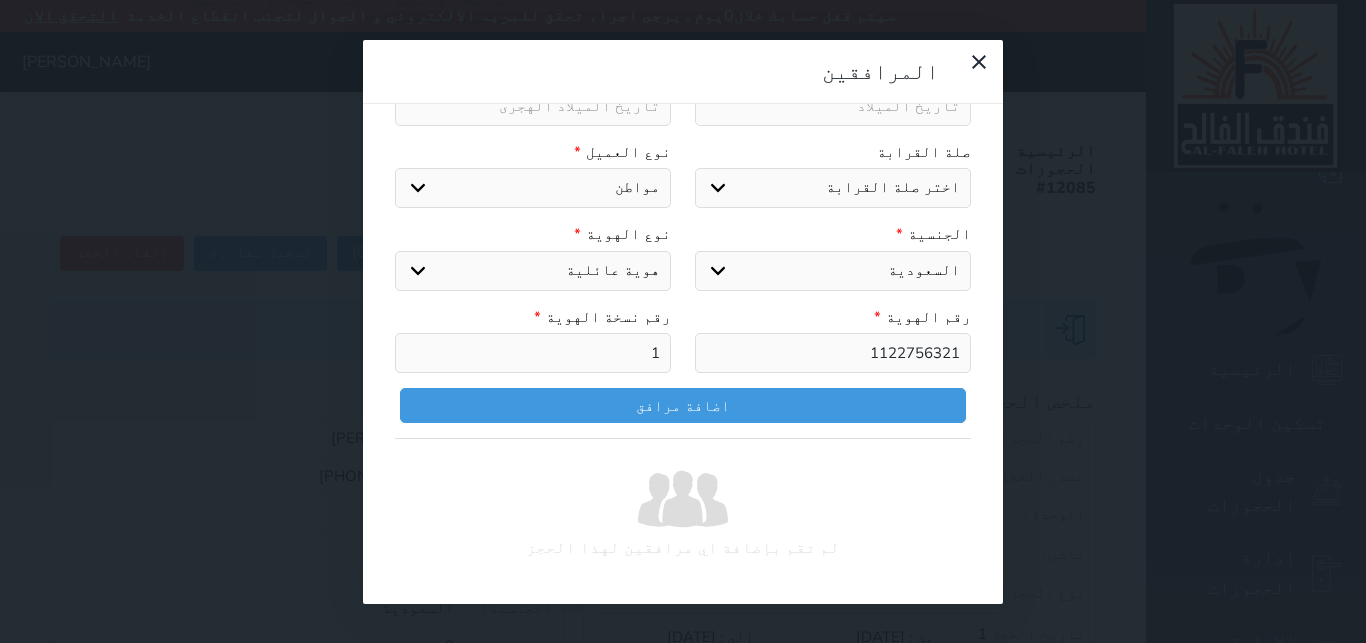 click on "زوجة" at bounding box center (0, 0) 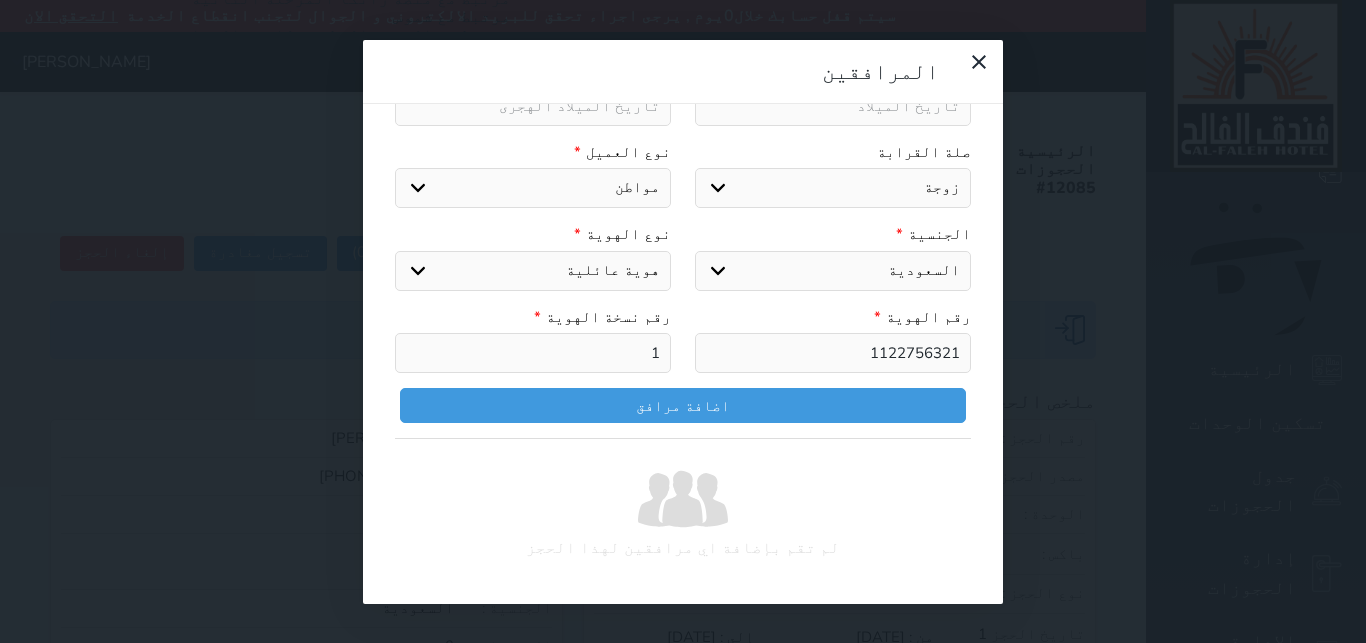 scroll, scrollTop: 109, scrollLeft: 0, axis: vertical 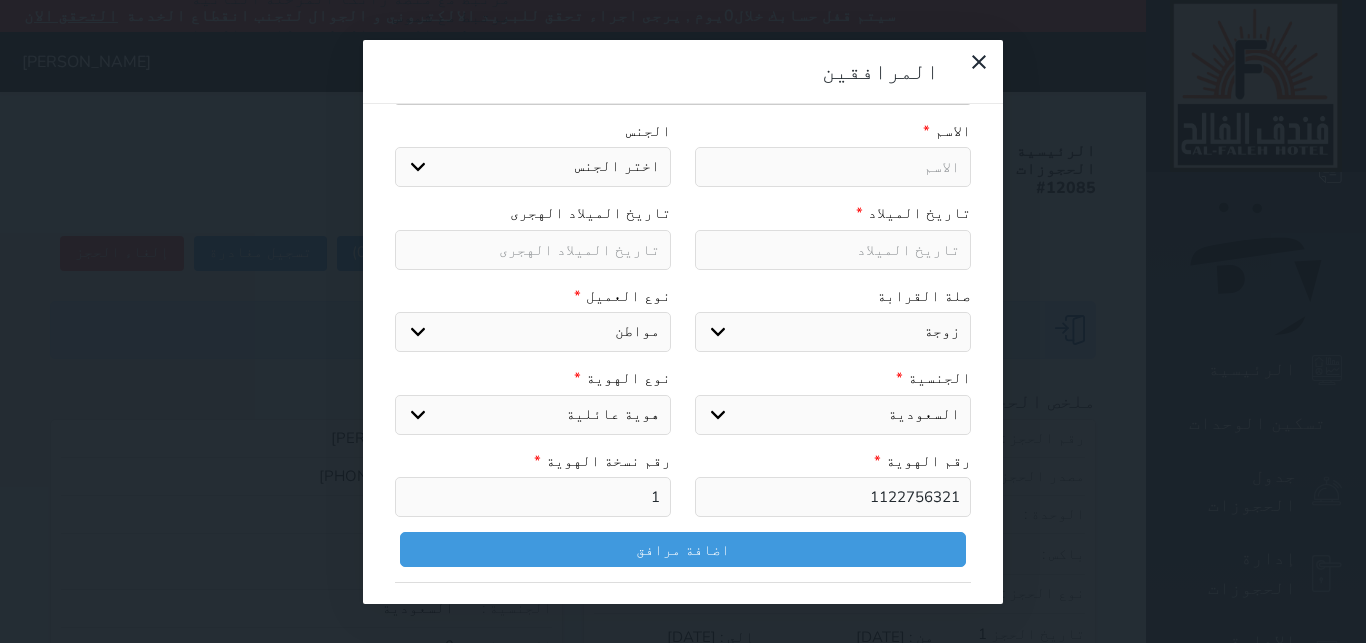 click at bounding box center [533, 250] 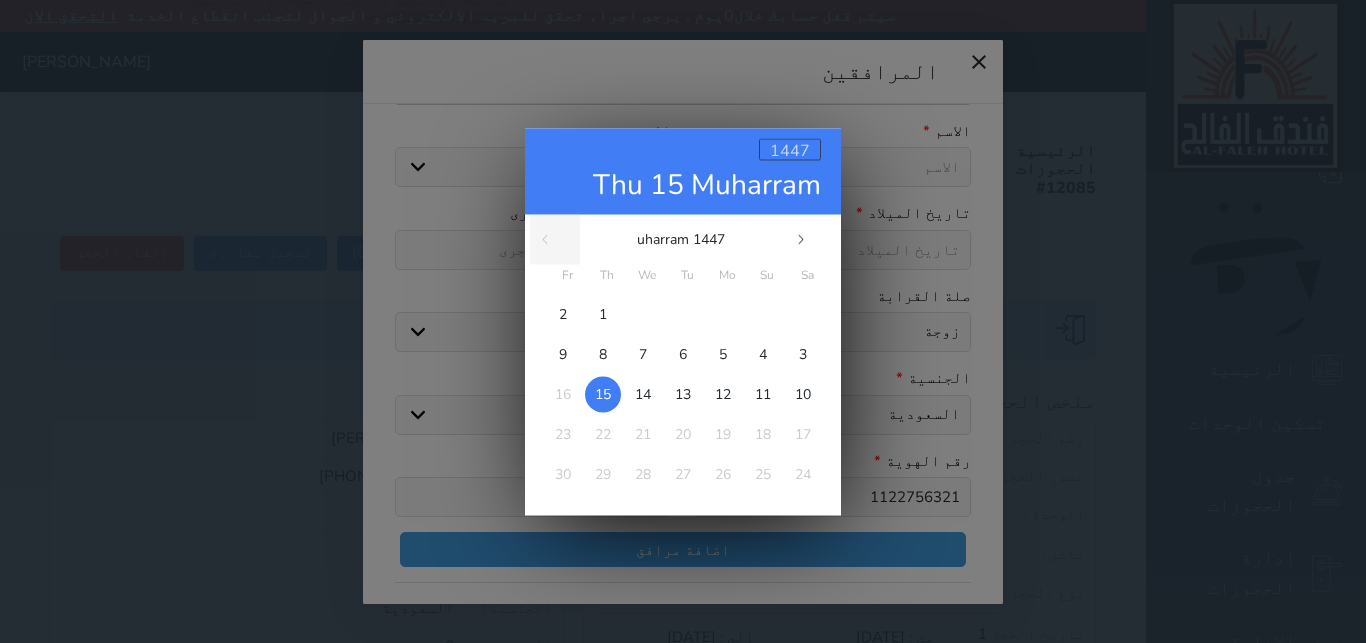 click on "1447" at bounding box center [790, 150] 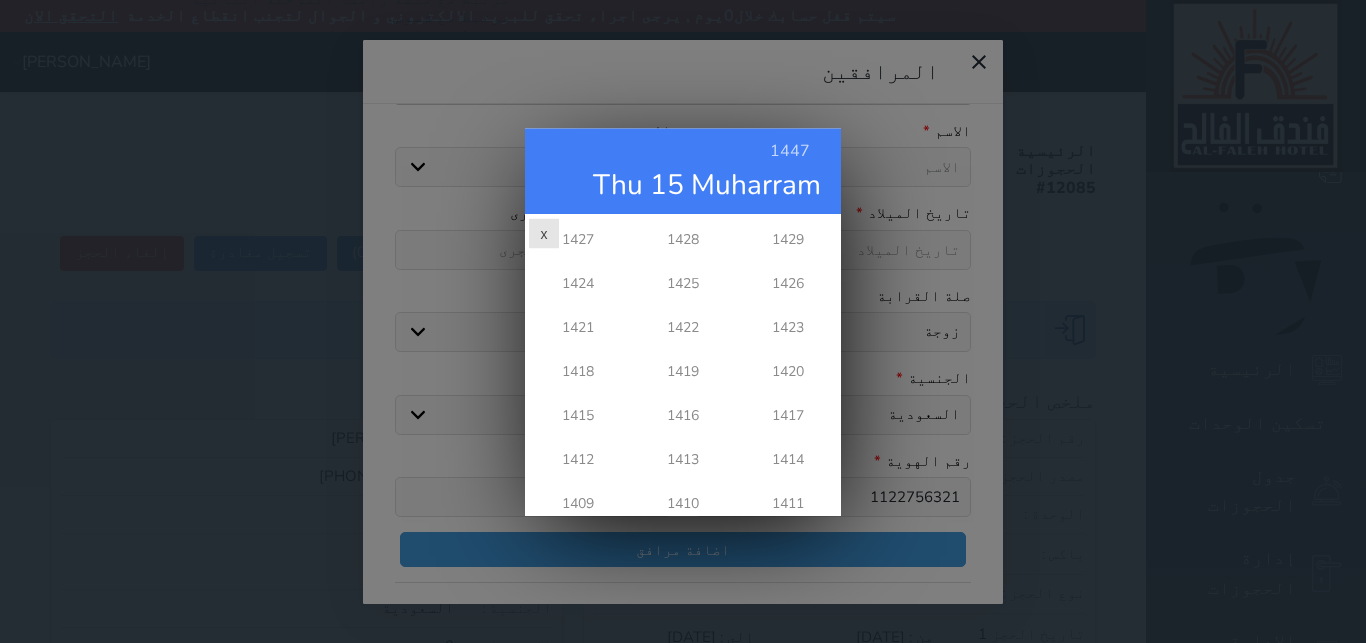 scroll, scrollTop: 288, scrollLeft: 0, axis: vertical 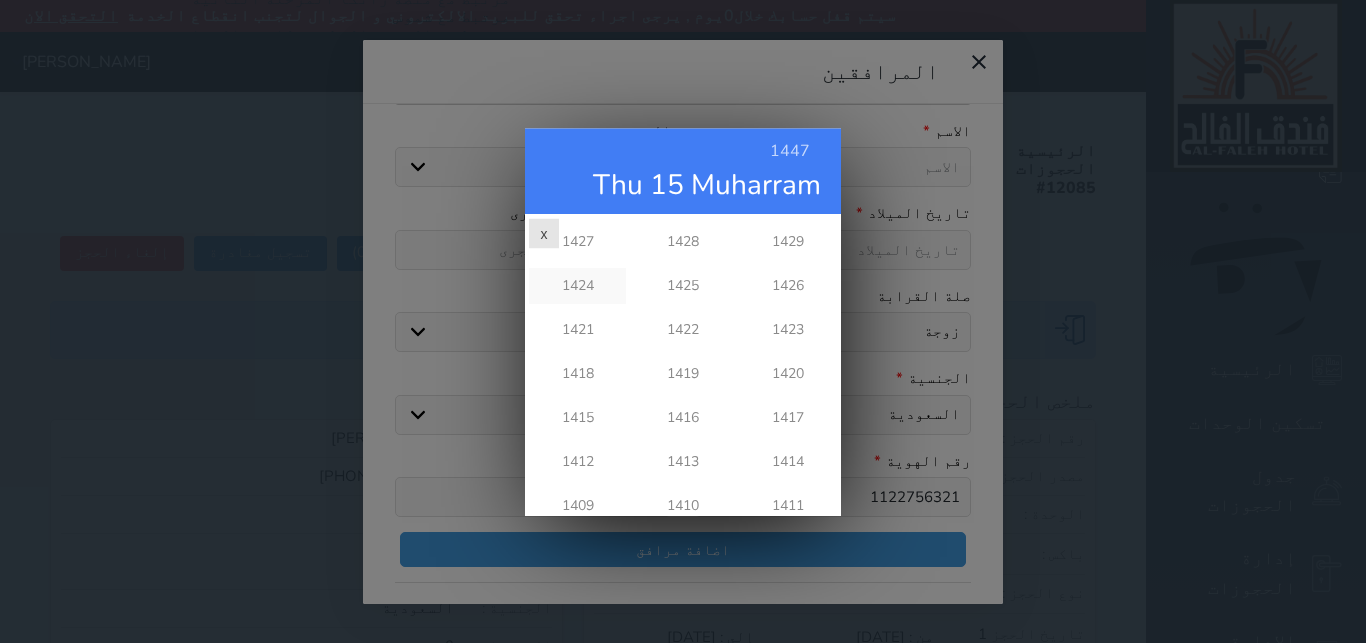 click on "1424" at bounding box center [577, 286] 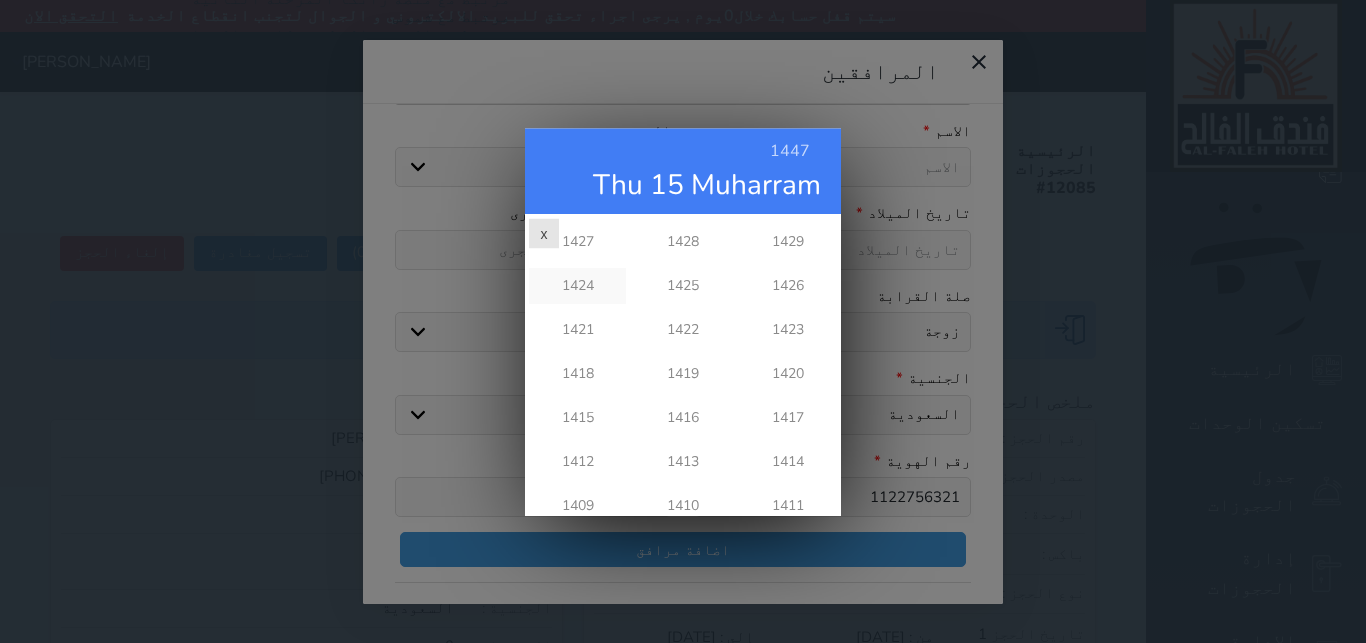 scroll, scrollTop: 0, scrollLeft: 0, axis: both 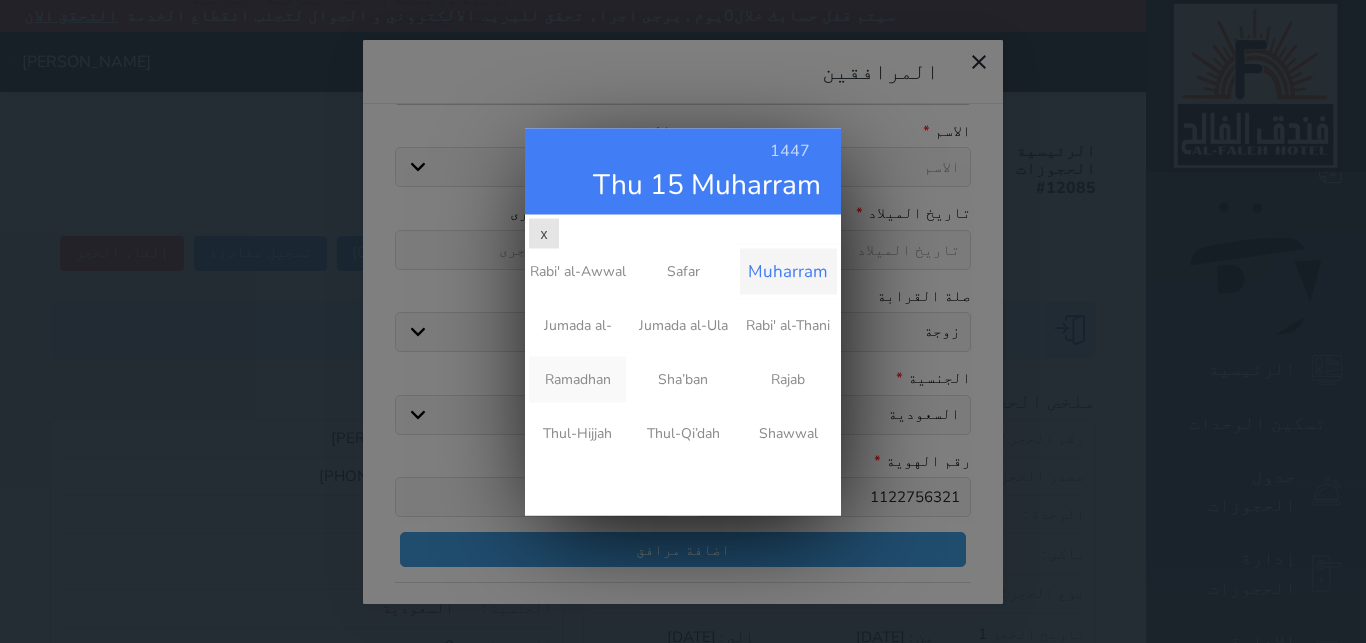 click on "Ramadhan" at bounding box center [577, 379] 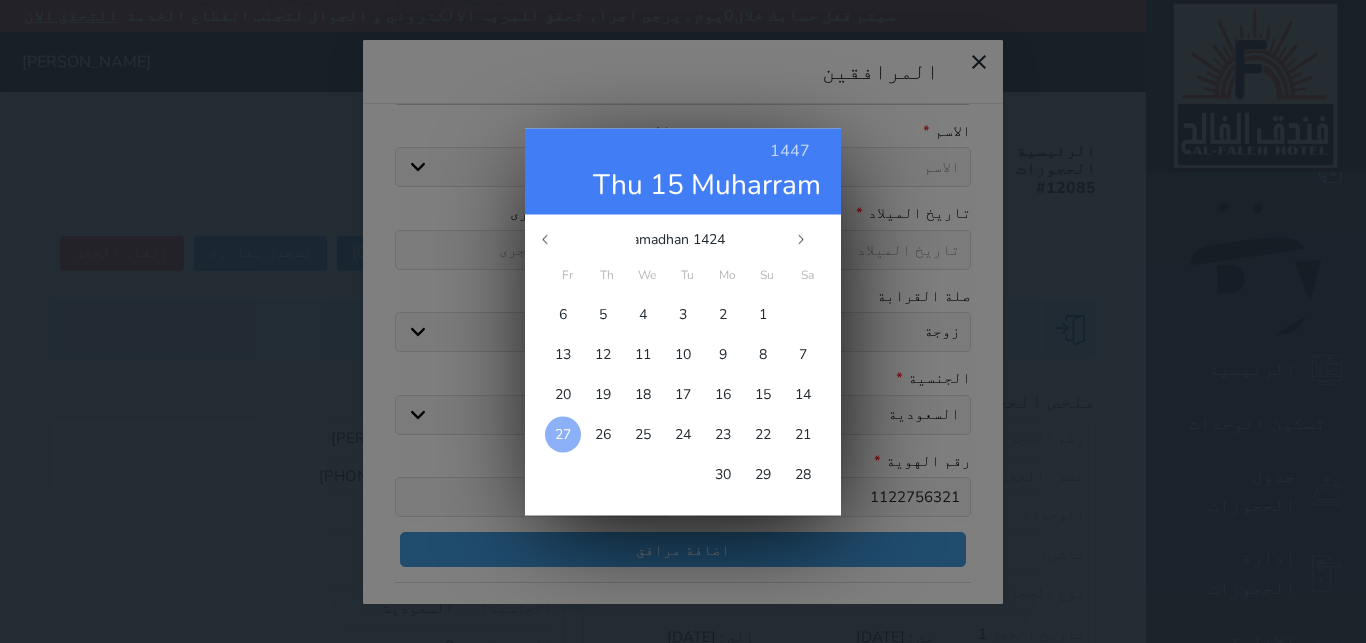 click on "27" at bounding box center (563, 433) 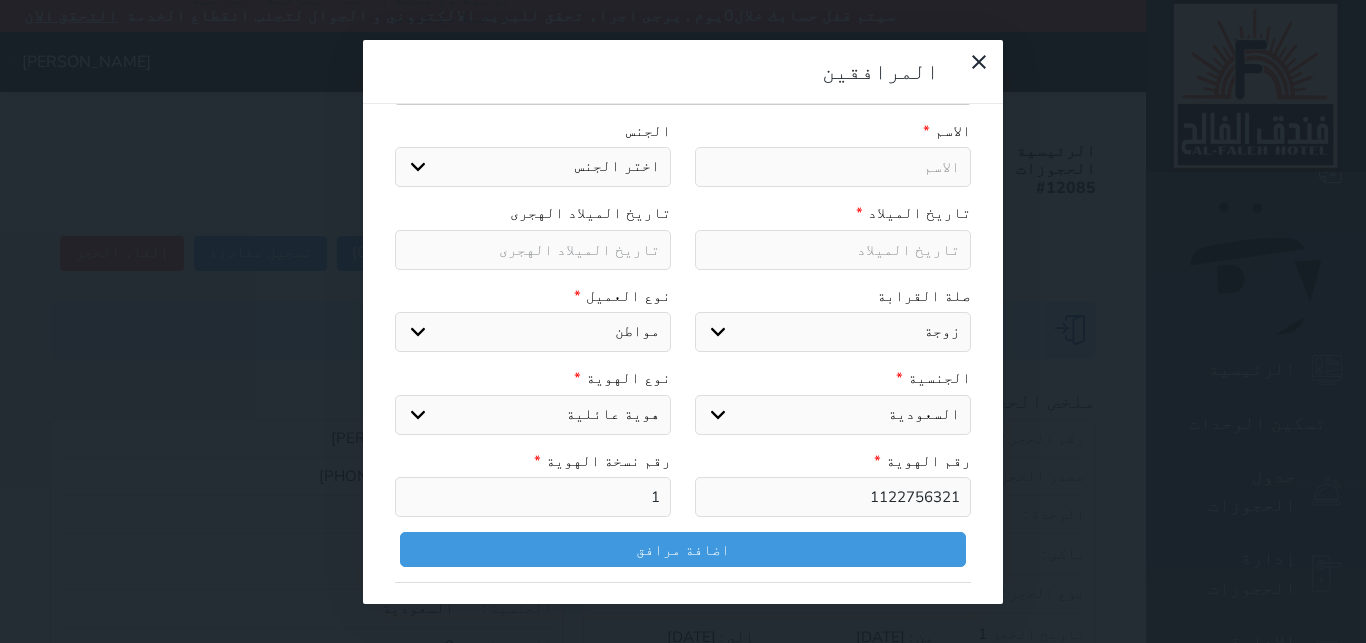 select 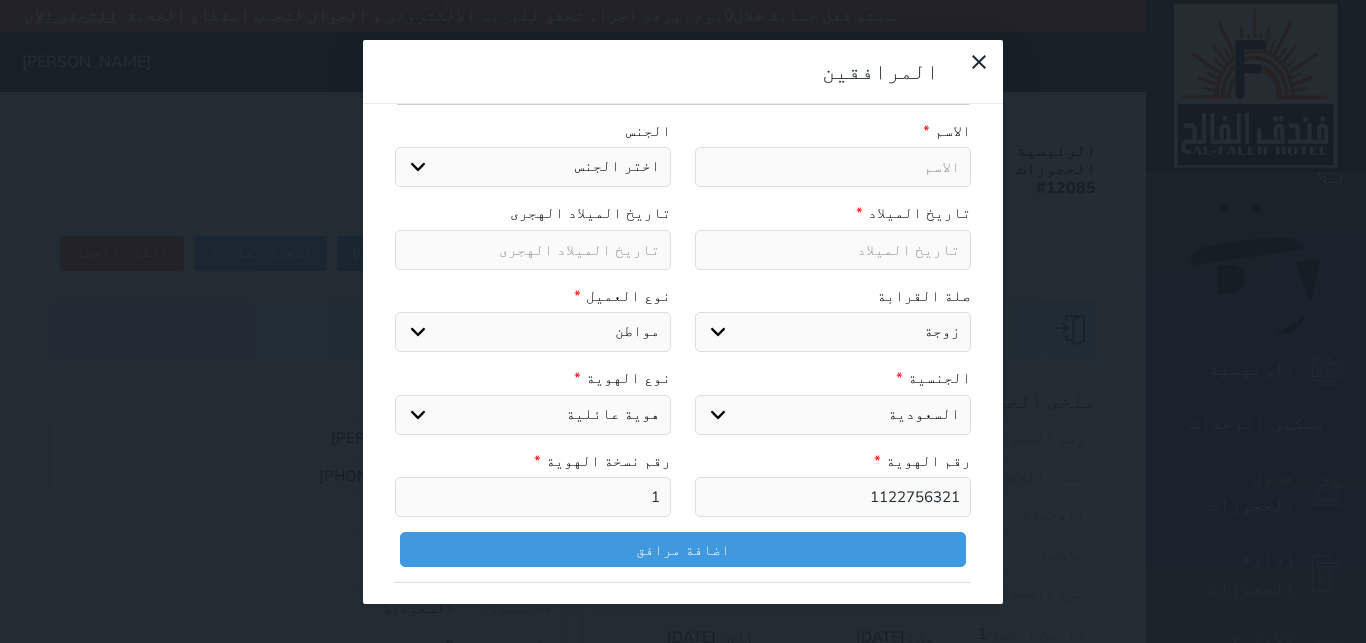 type on "[DATE]" 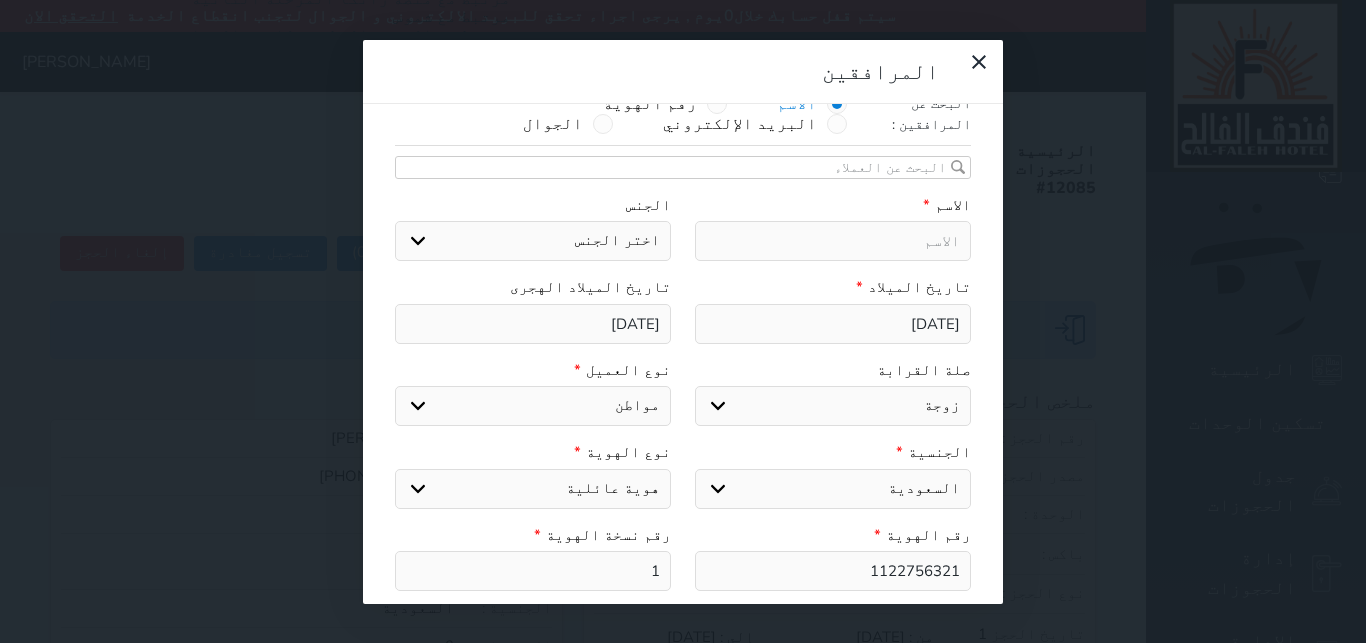 scroll, scrollTop: 0, scrollLeft: 0, axis: both 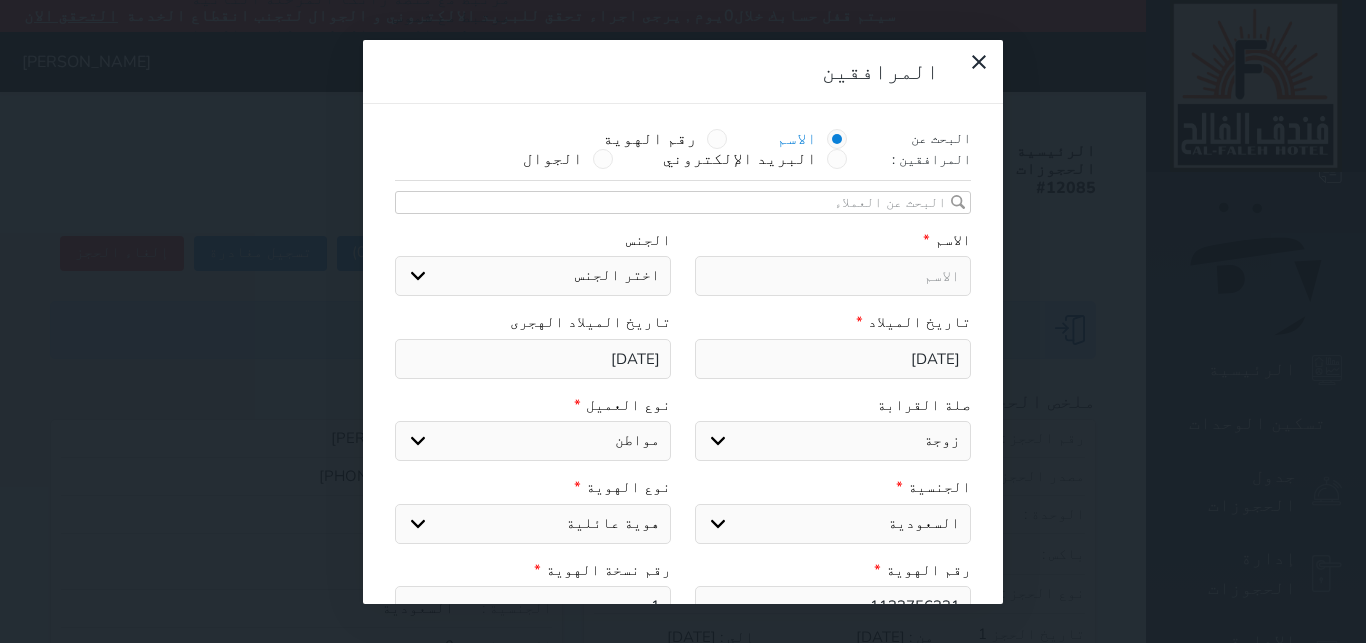 click at bounding box center (833, 276) 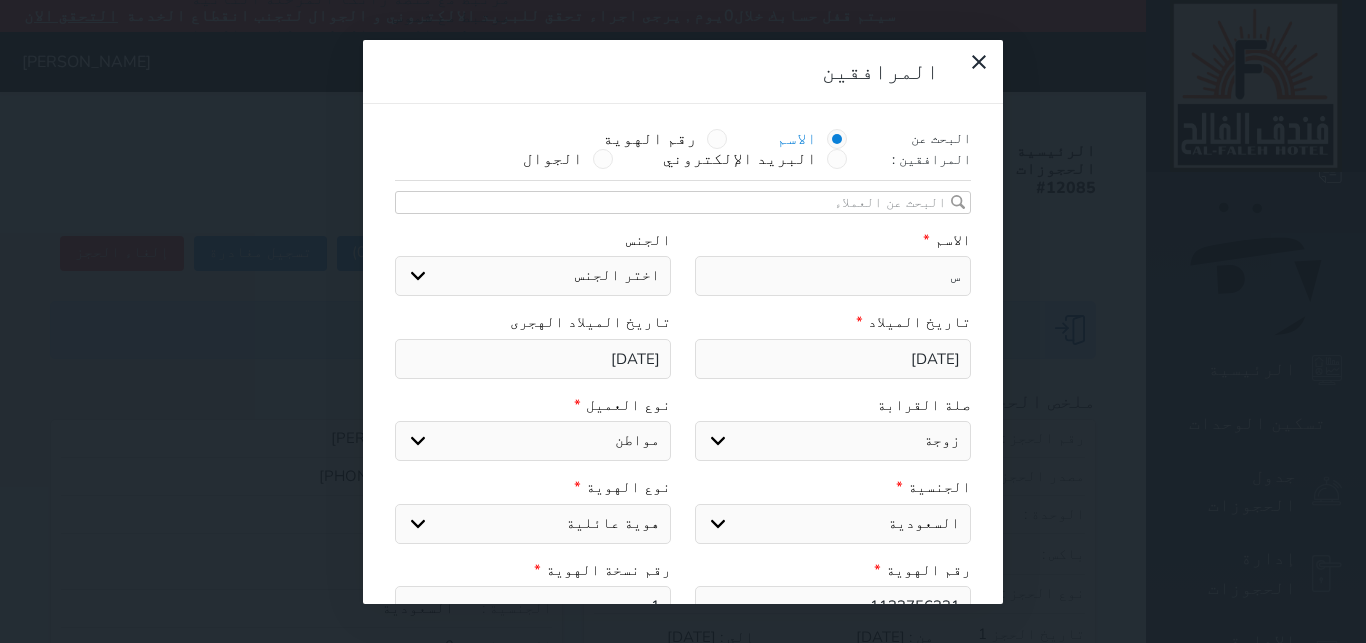 type on "سم" 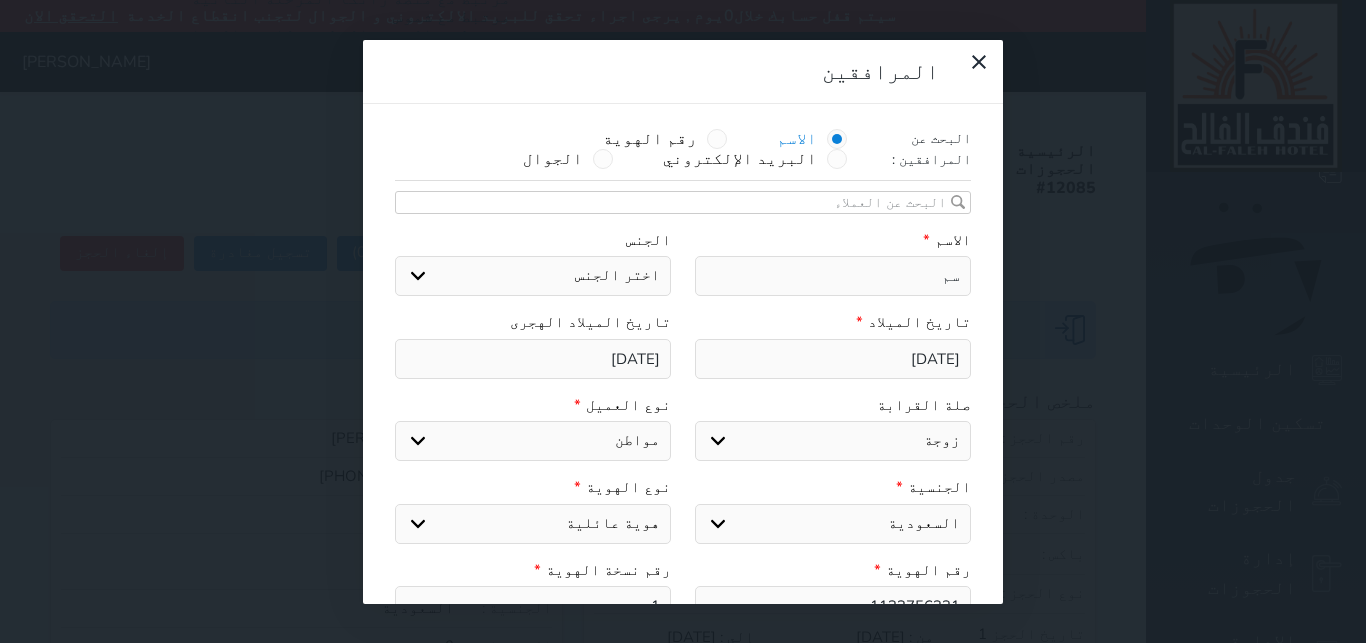 type on "سمر" 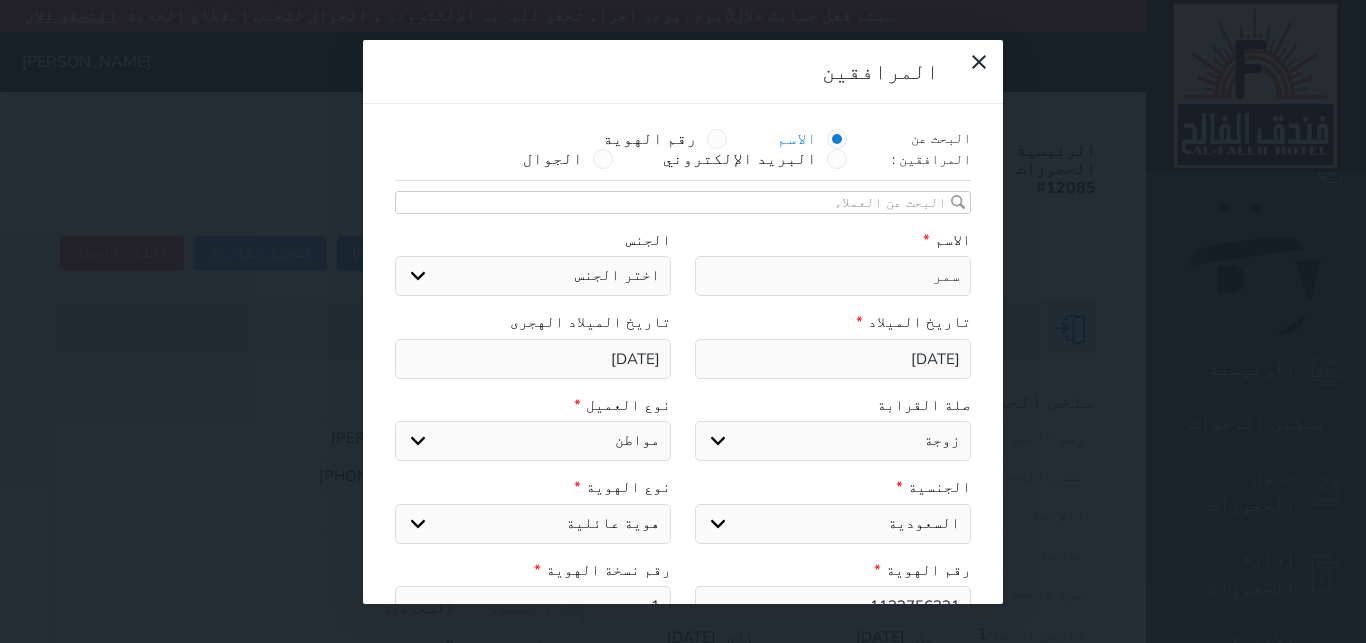 type on "سمر" 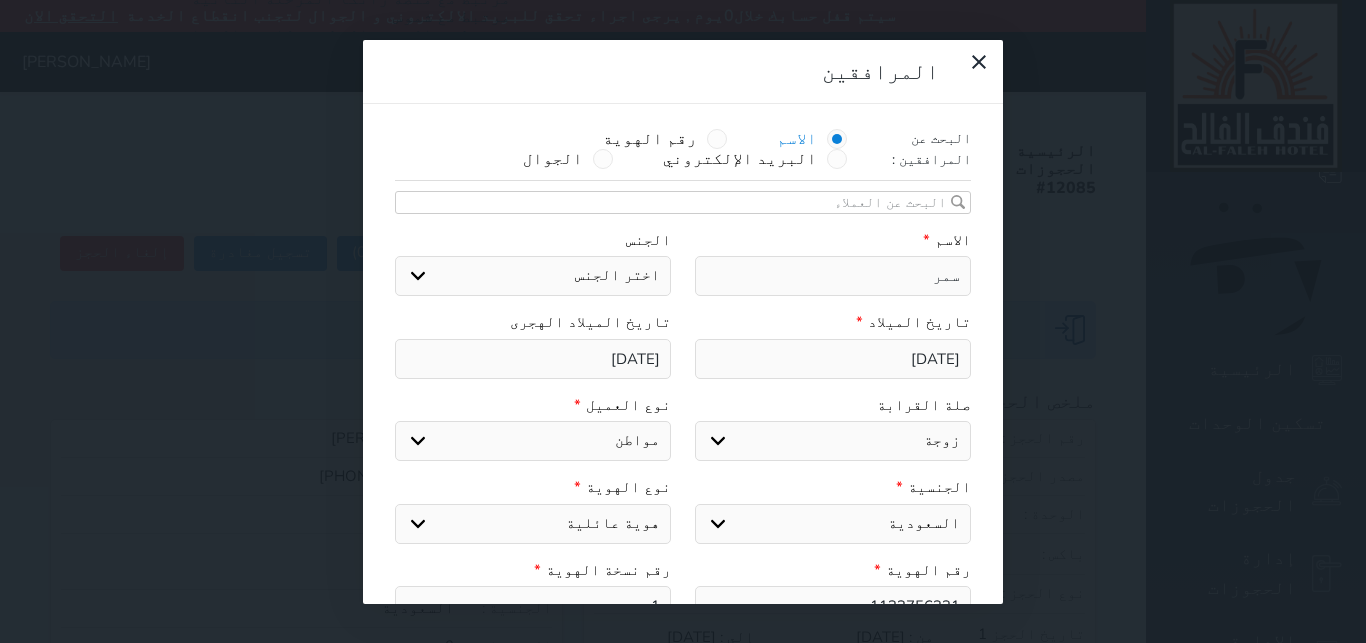 type on "سمر" 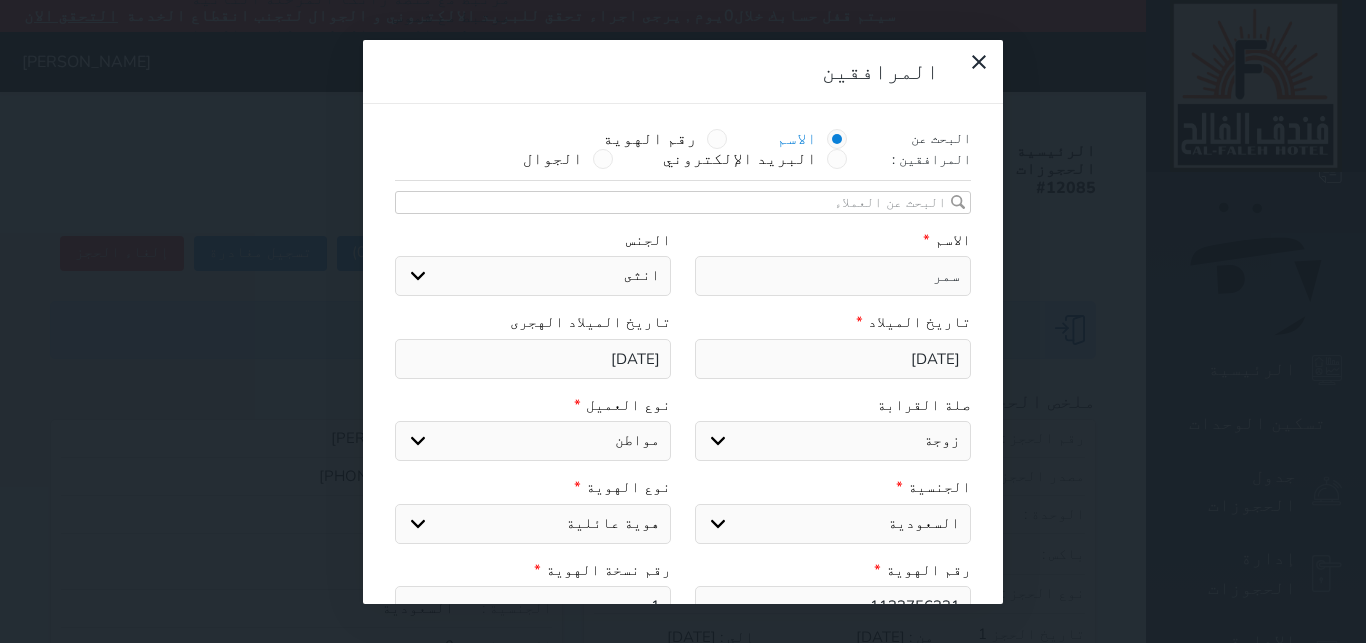 scroll, scrollTop: 253, scrollLeft: 0, axis: vertical 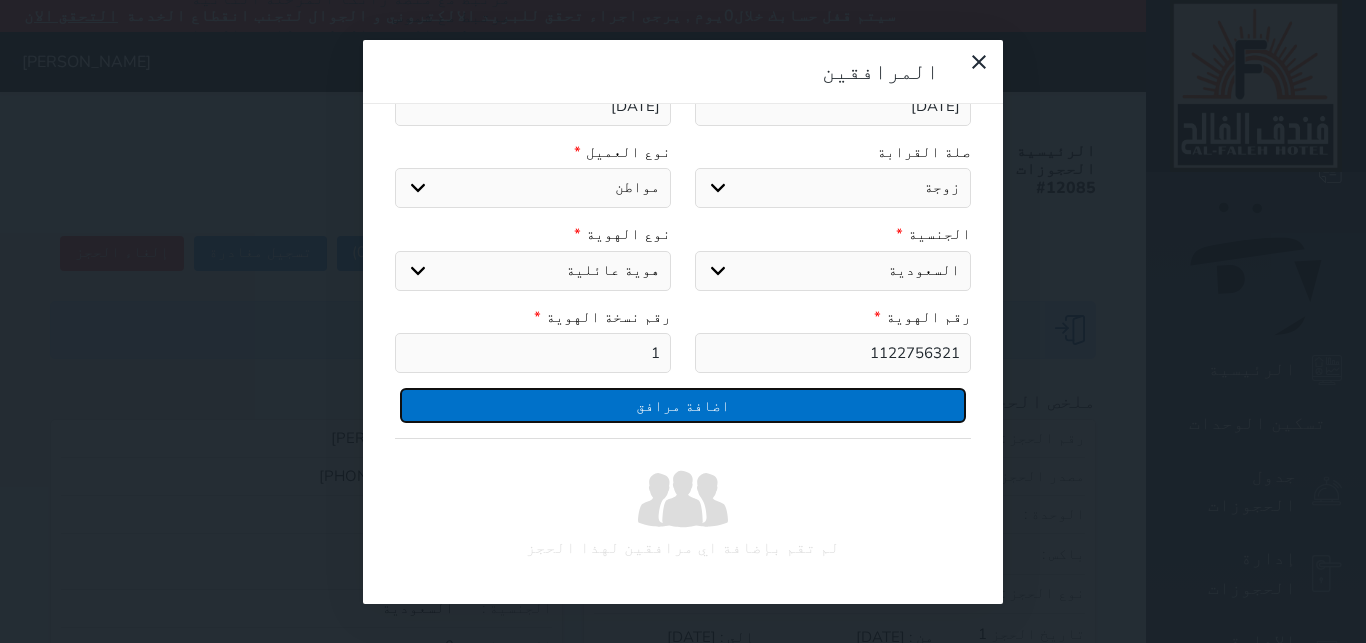 click on "اضافة مرافق" at bounding box center (683, 405) 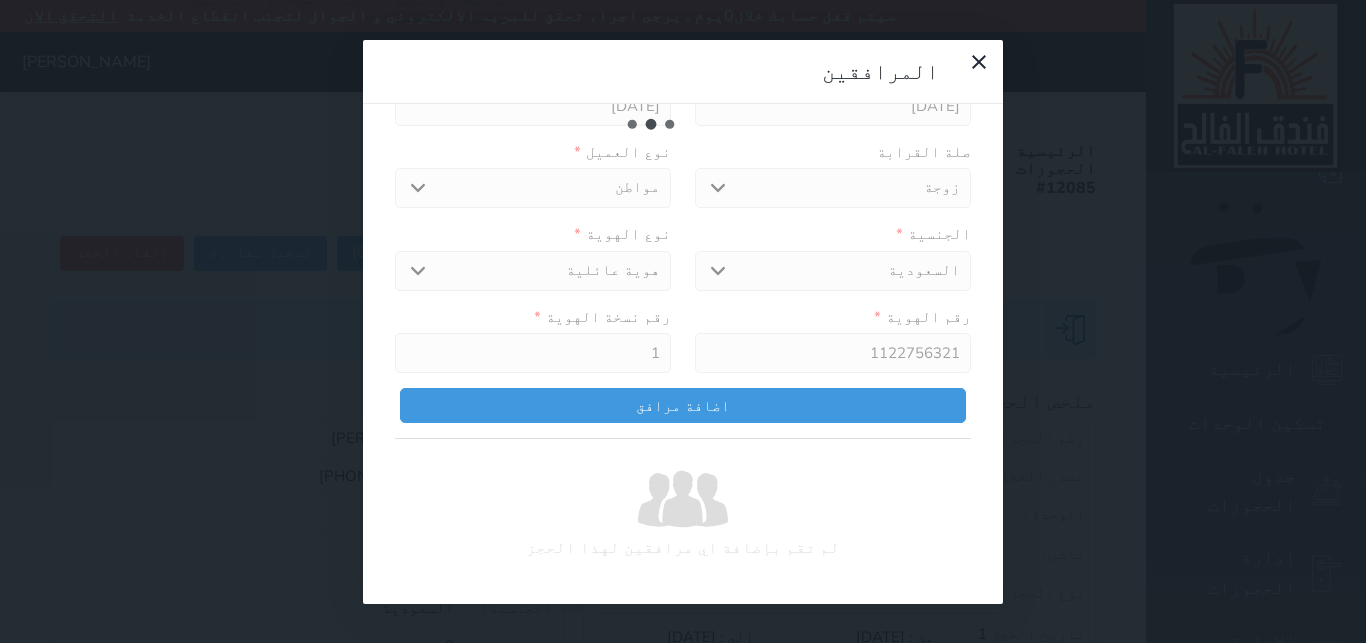 type 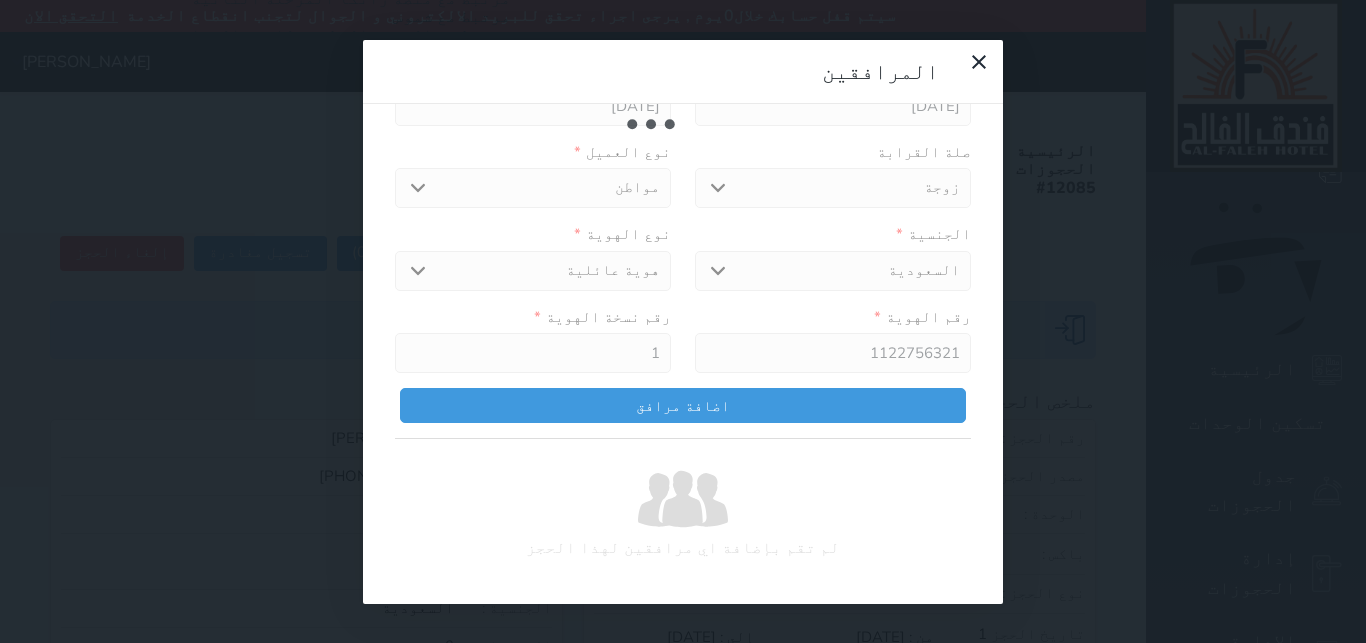 select 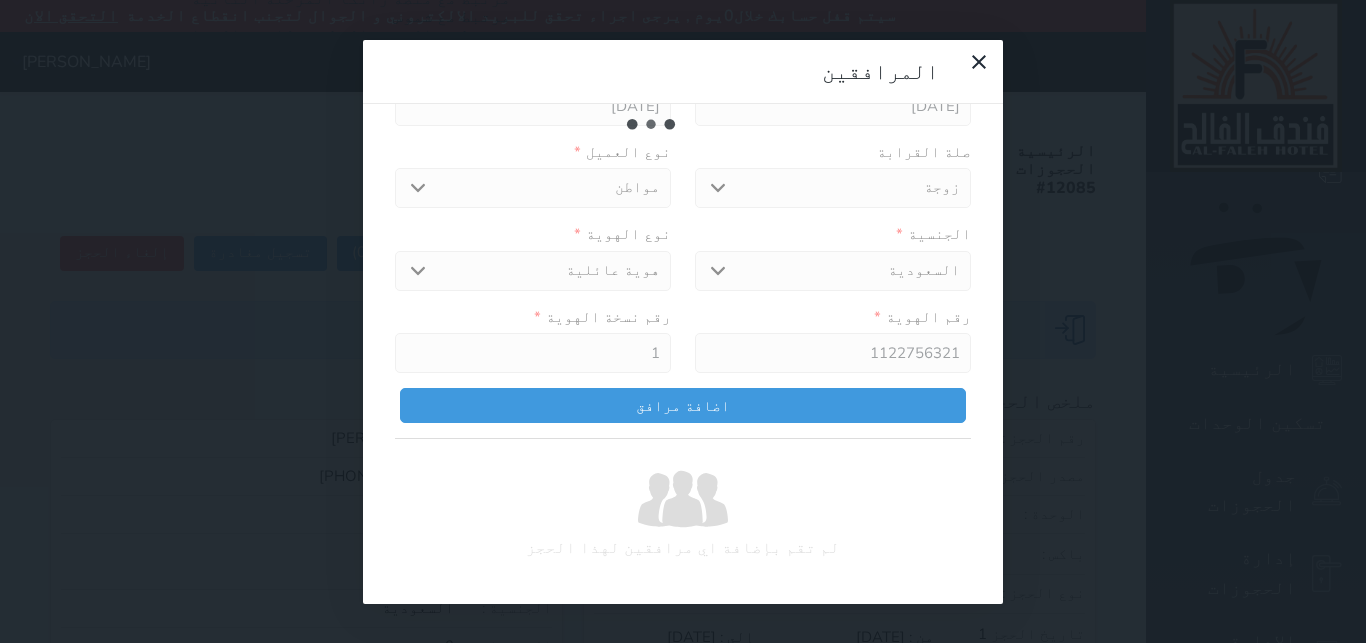 type 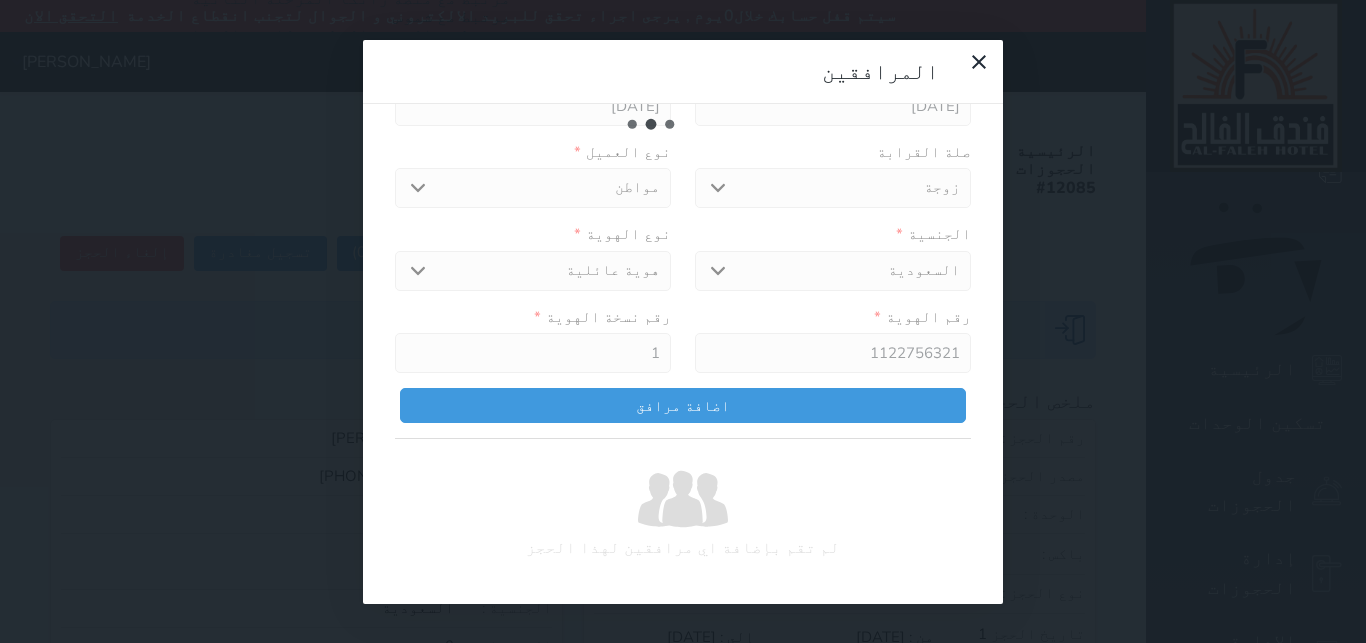 select 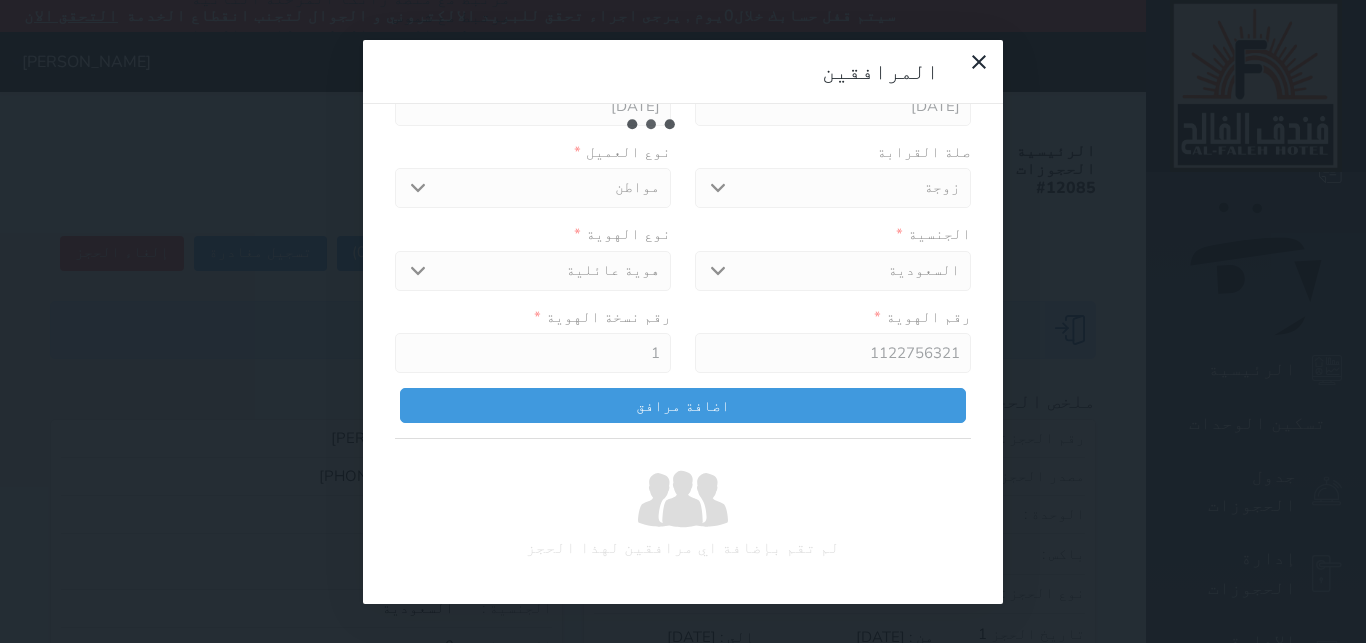 select 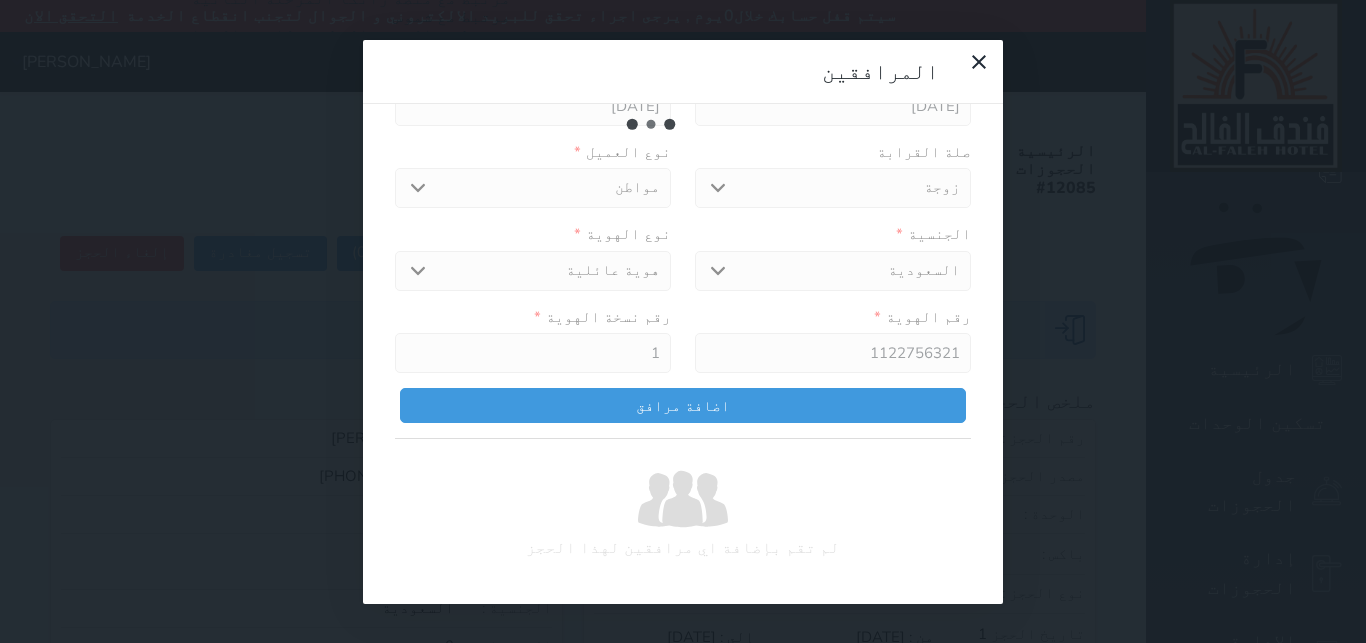 select 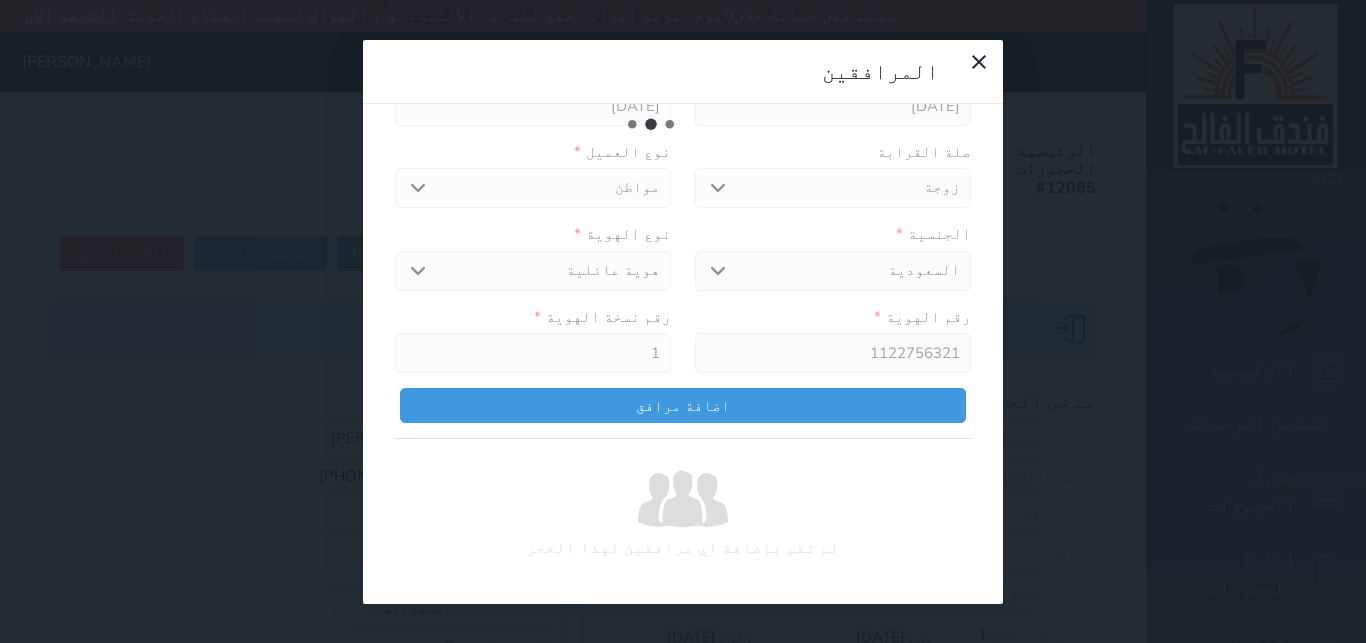 select 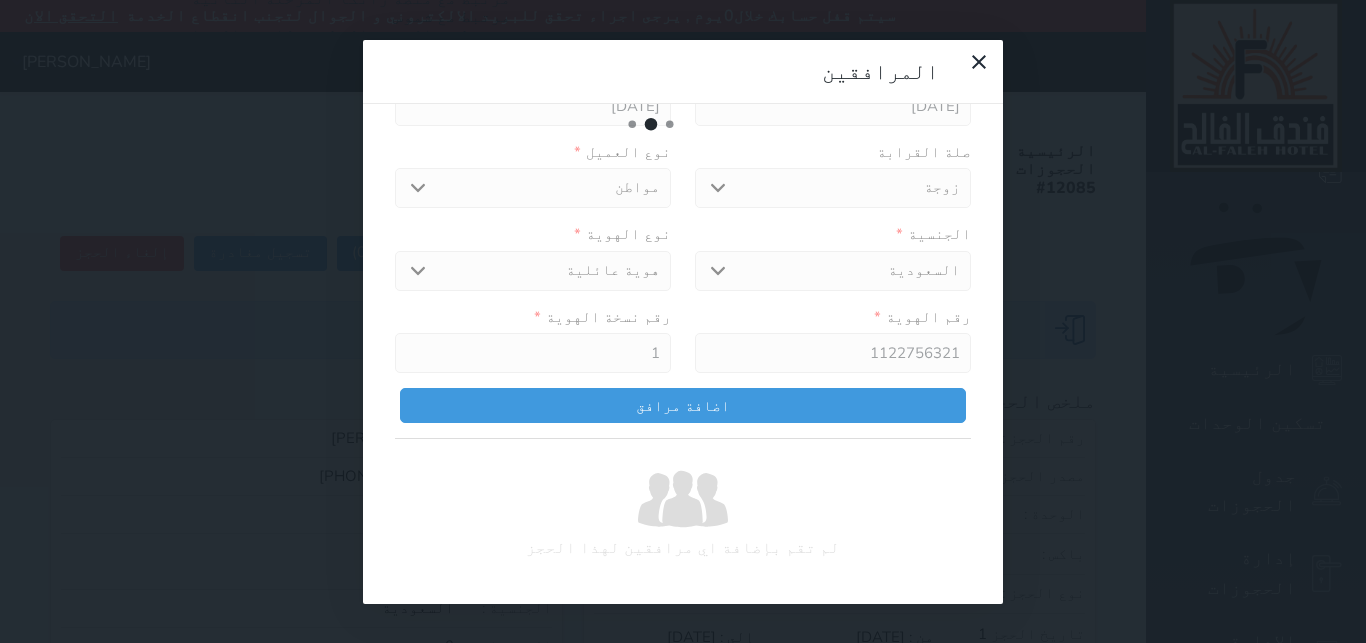 type 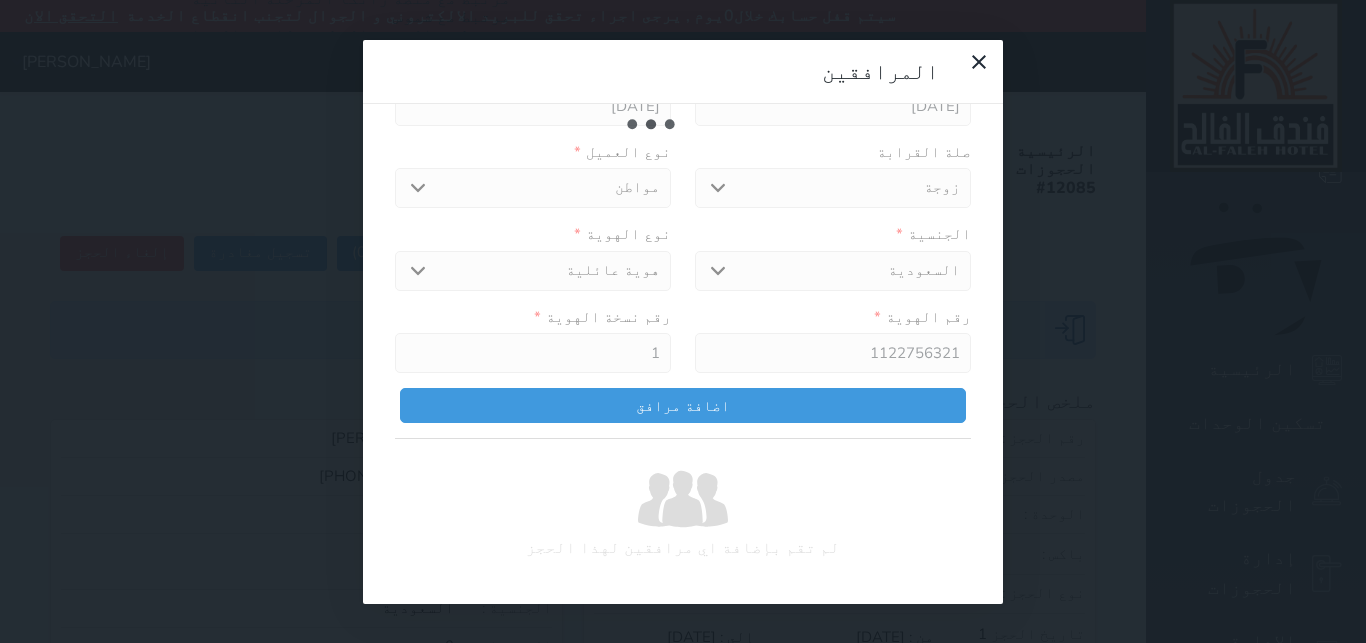 type 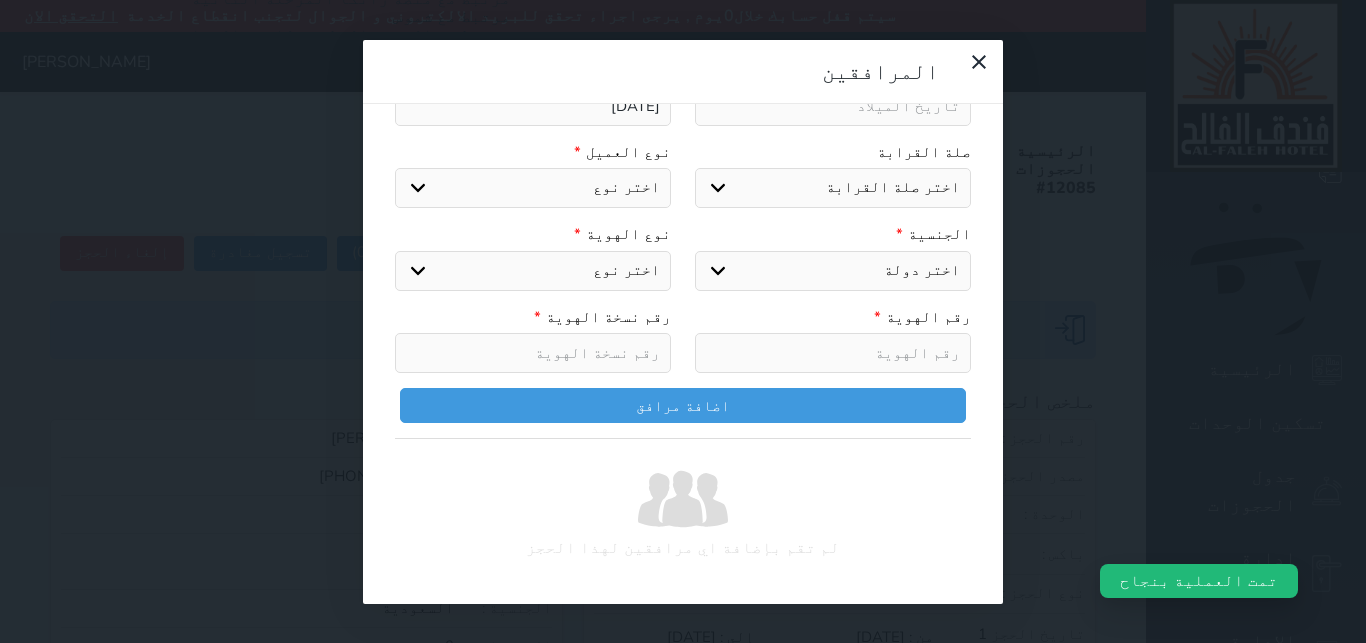 select 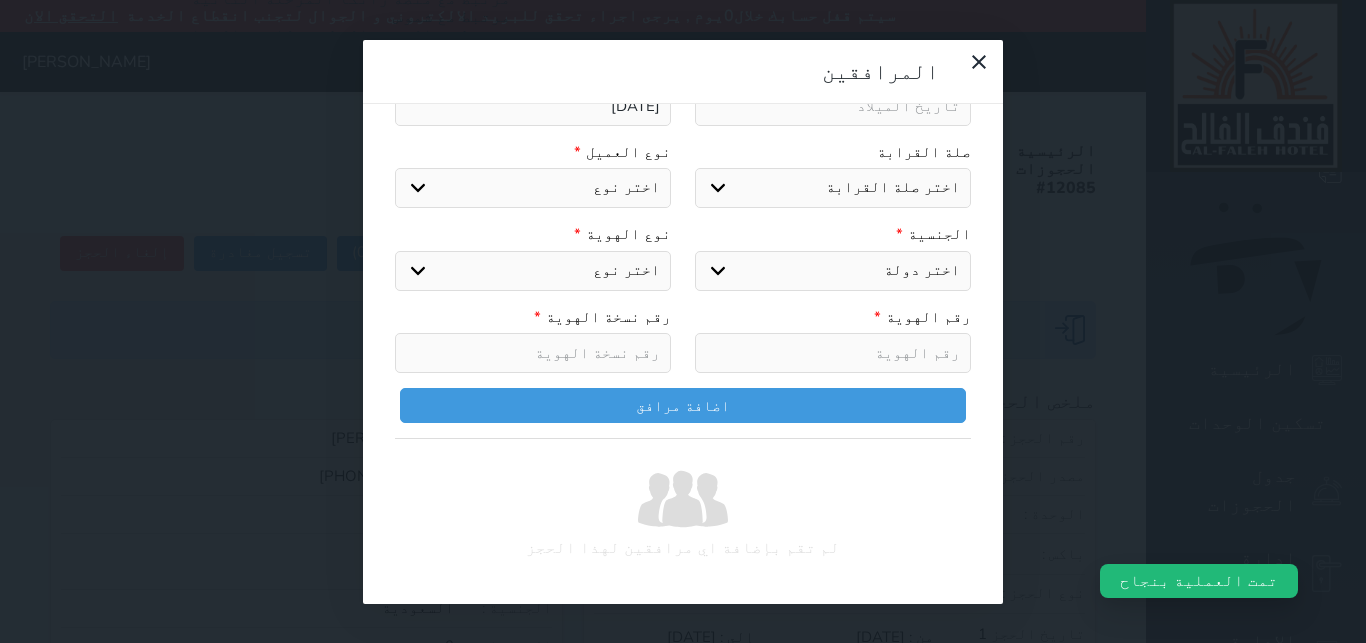 select 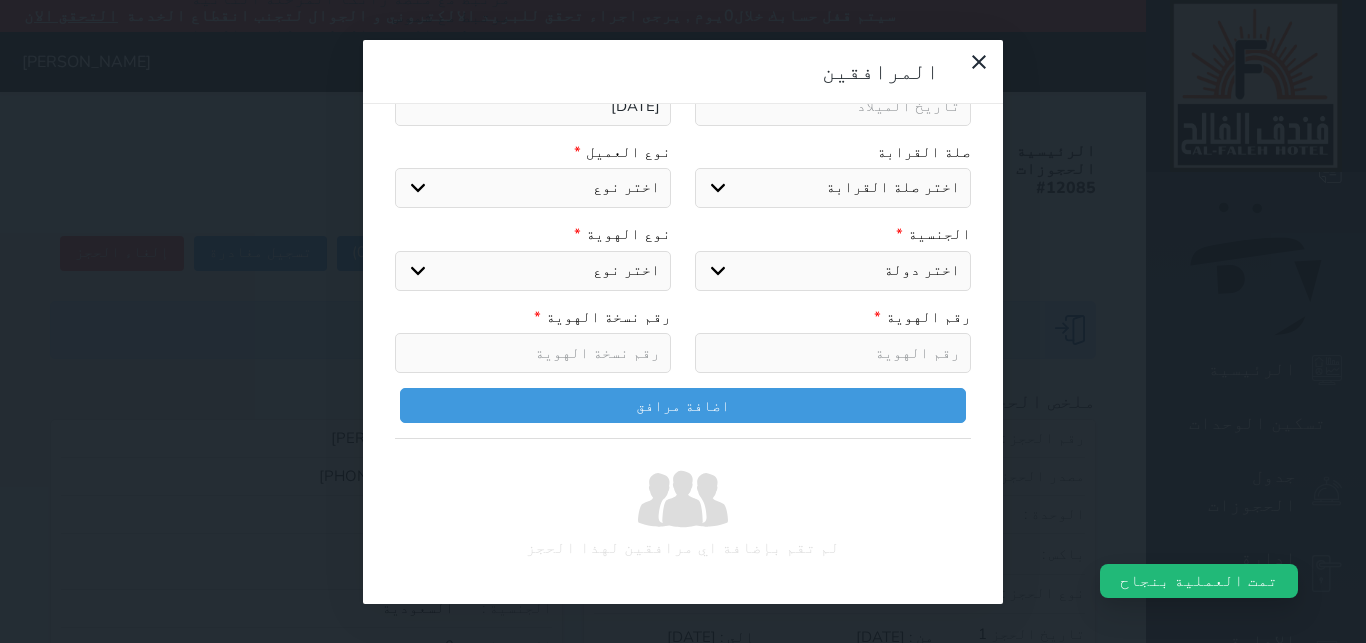 select 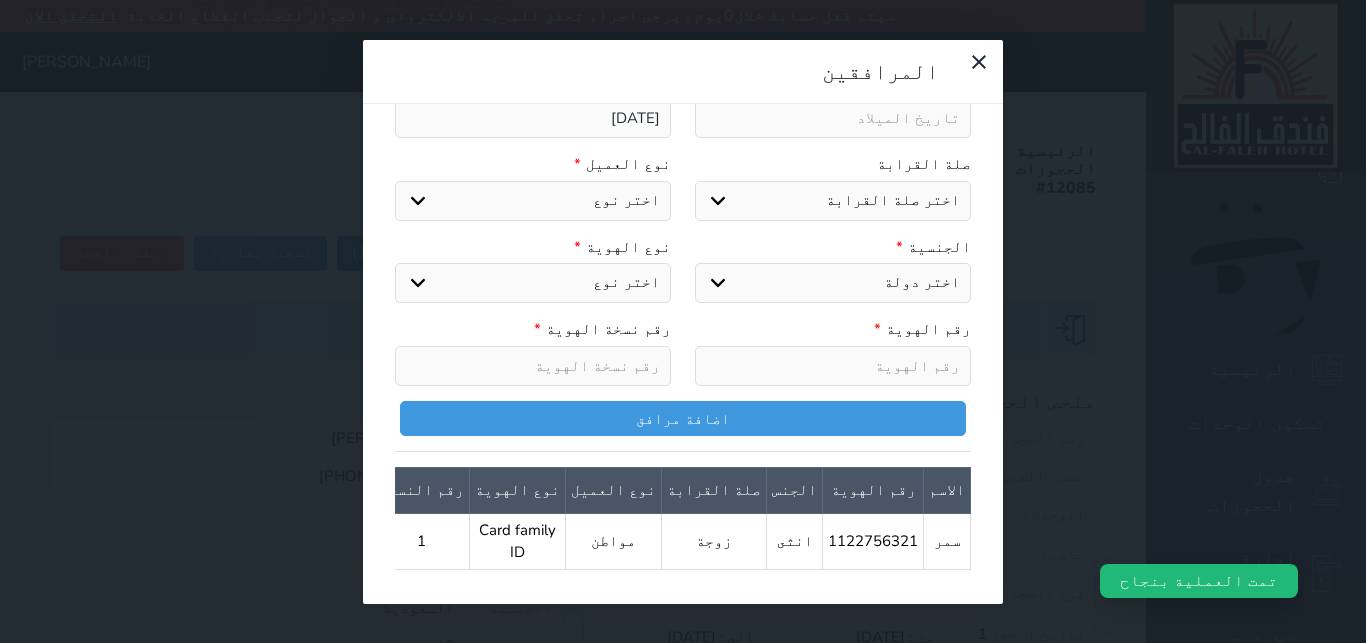 click on "المرافقين                 البحث عن المرافقين :        الاسم       رقم الهوية       البريد الإلكتروني       الجوال           تغيير العميل            اختر المرافق   اختر المرافق   [PERSON_NAME] *     الجنس    اختر الجنس   ذكر انثى   تاريخ الميلاد *         تاريخ الميلاد الهجرى   [DATE]       صلة القرابة
اختر صلة القرابة   [PERSON_NAME] زوجة اخ اخت اب ام زوج أخرى   نوع العميل *   اختر نوع   مواطن مواطن خليجي زائر مقيم   الجنسية *   اختر دولة   السعودية   نوع الهوية *   اختر نوع   هوية وطنية هوية عائلية جواز السفر   رقم الهوية  *     رقم نسخة الهوية *       اضافة مرافق     الاسم   رقم الهوية   الجنس   صلة القرابة   نوع العميل" at bounding box center [683, 321] 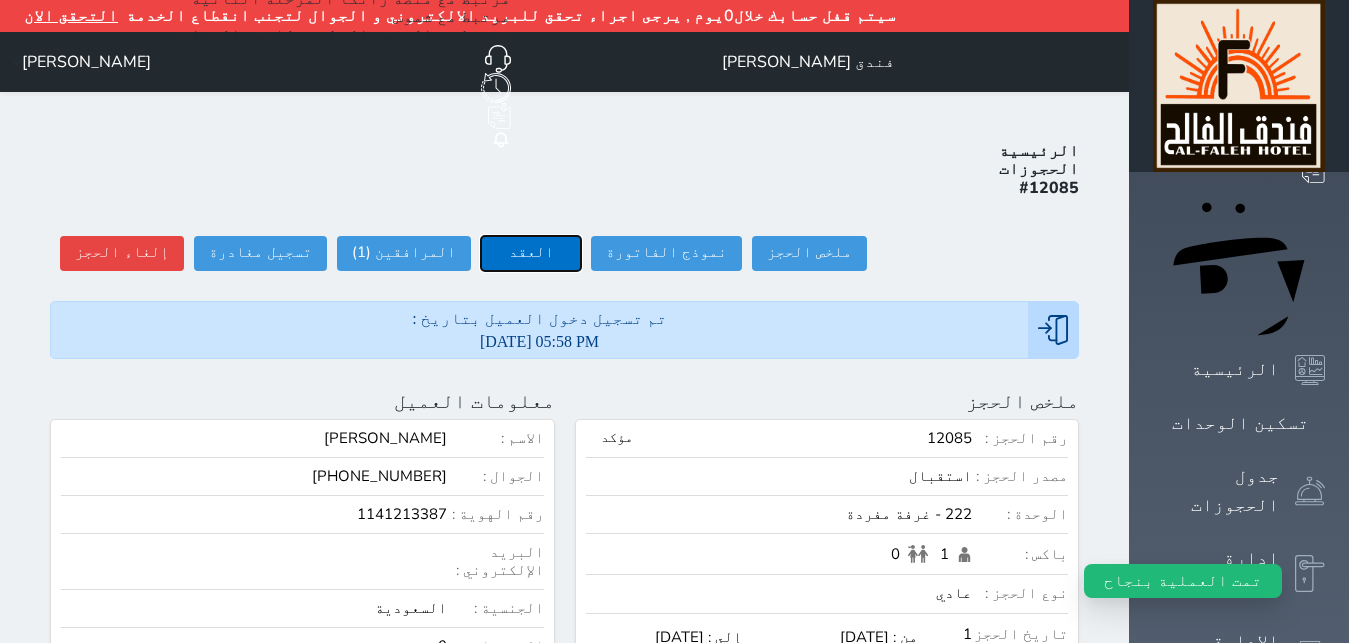 click on "العقد" at bounding box center (531, 253) 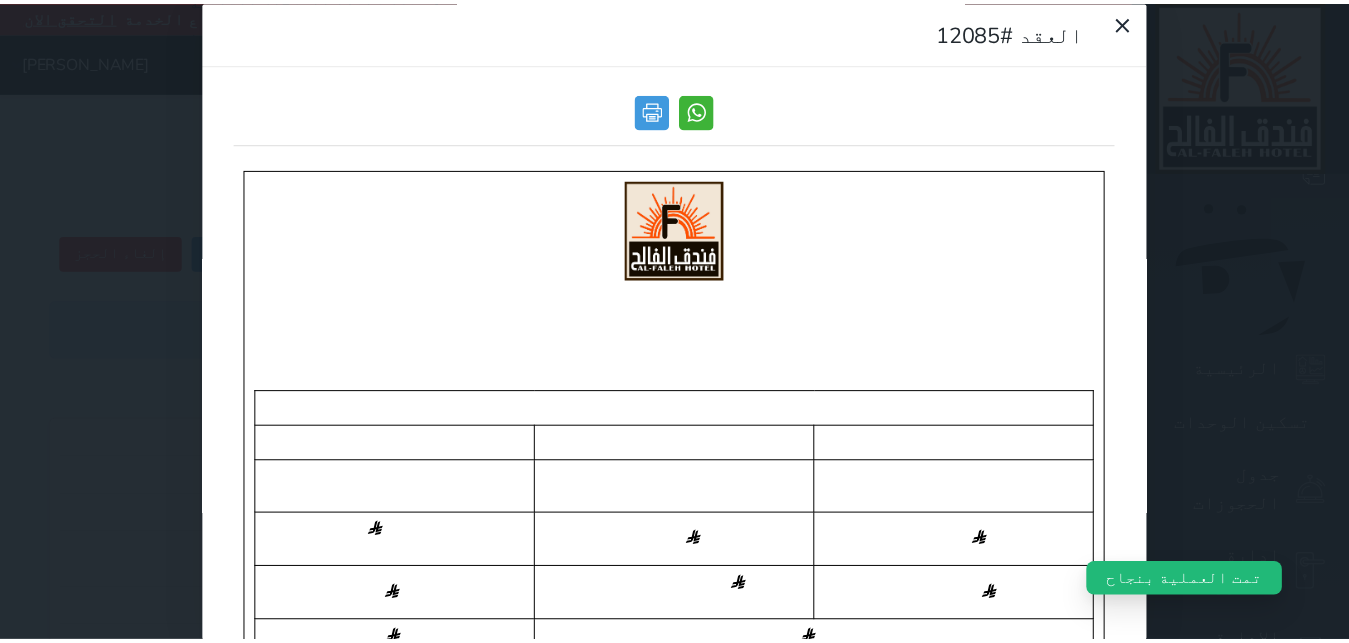 scroll, scrollTop: 0, scrollLeft: 0, axis: both 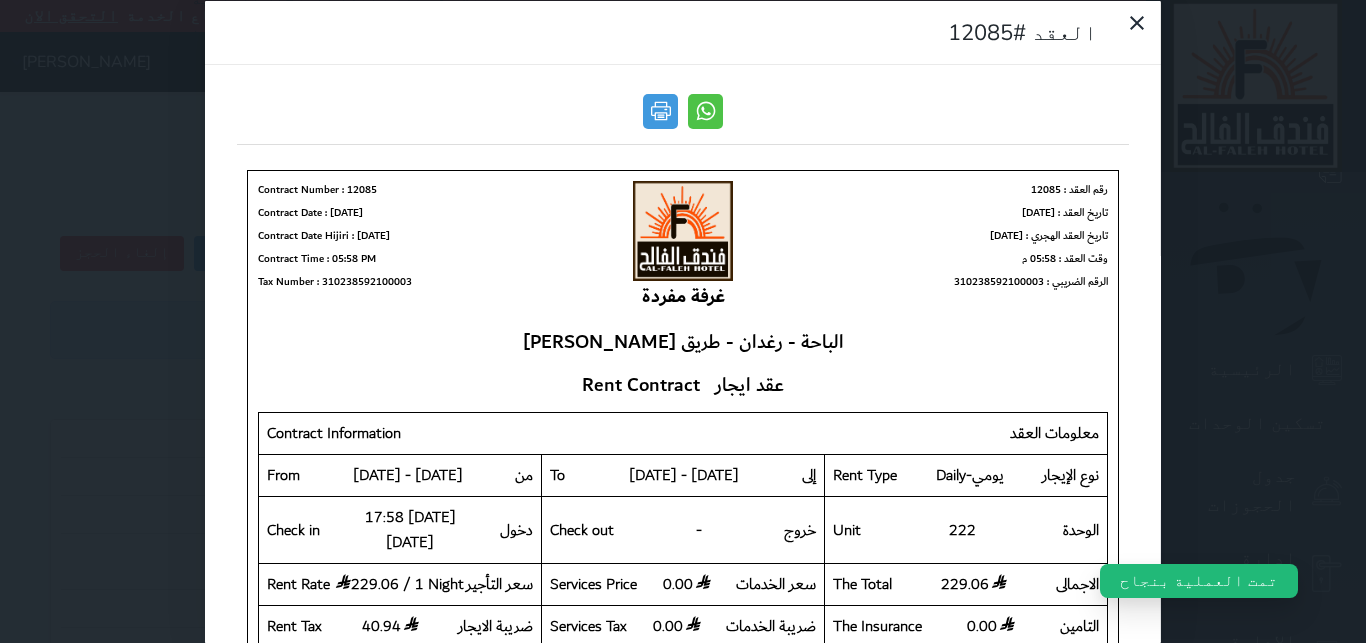 click at bounding box center [683, 116] 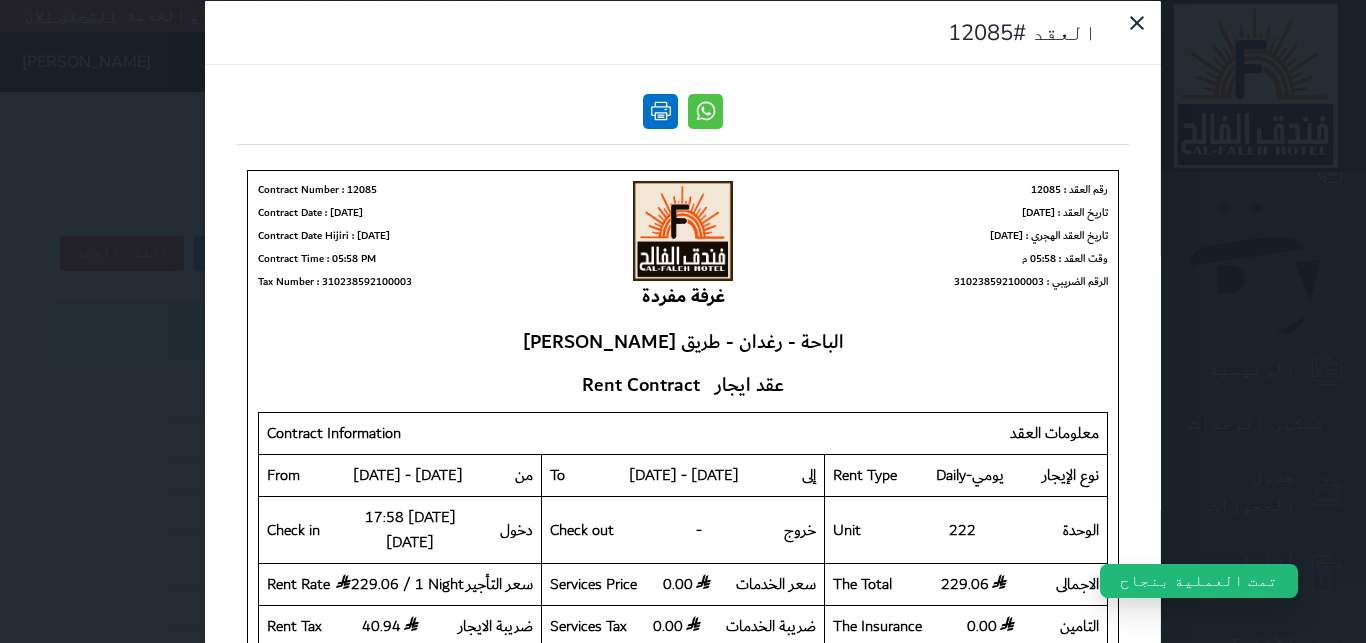 click at bounding box center [660, 110] 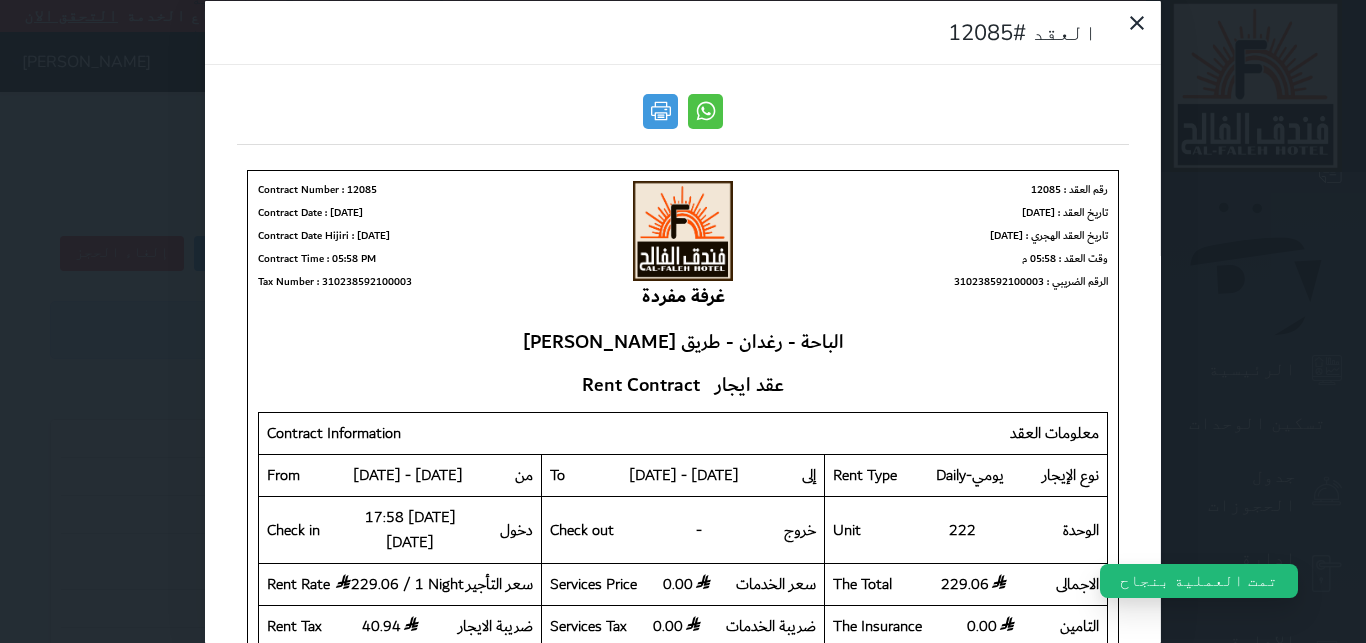 click at bounding box center [1128, 35] 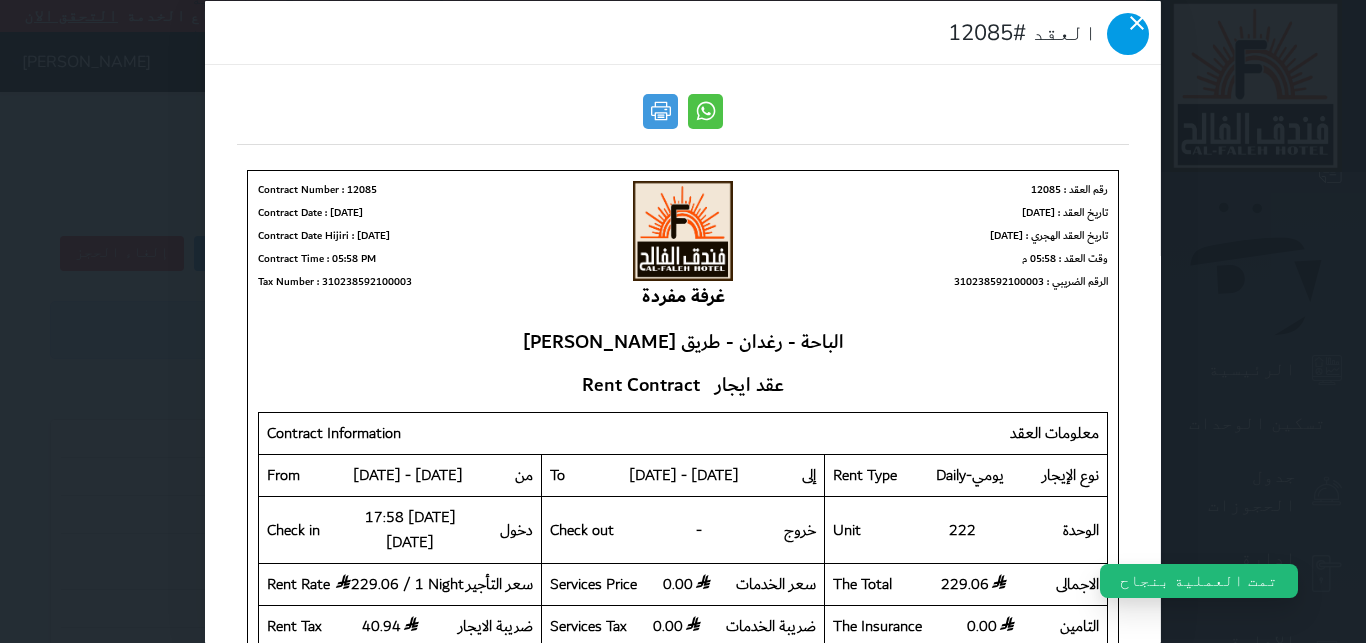 click 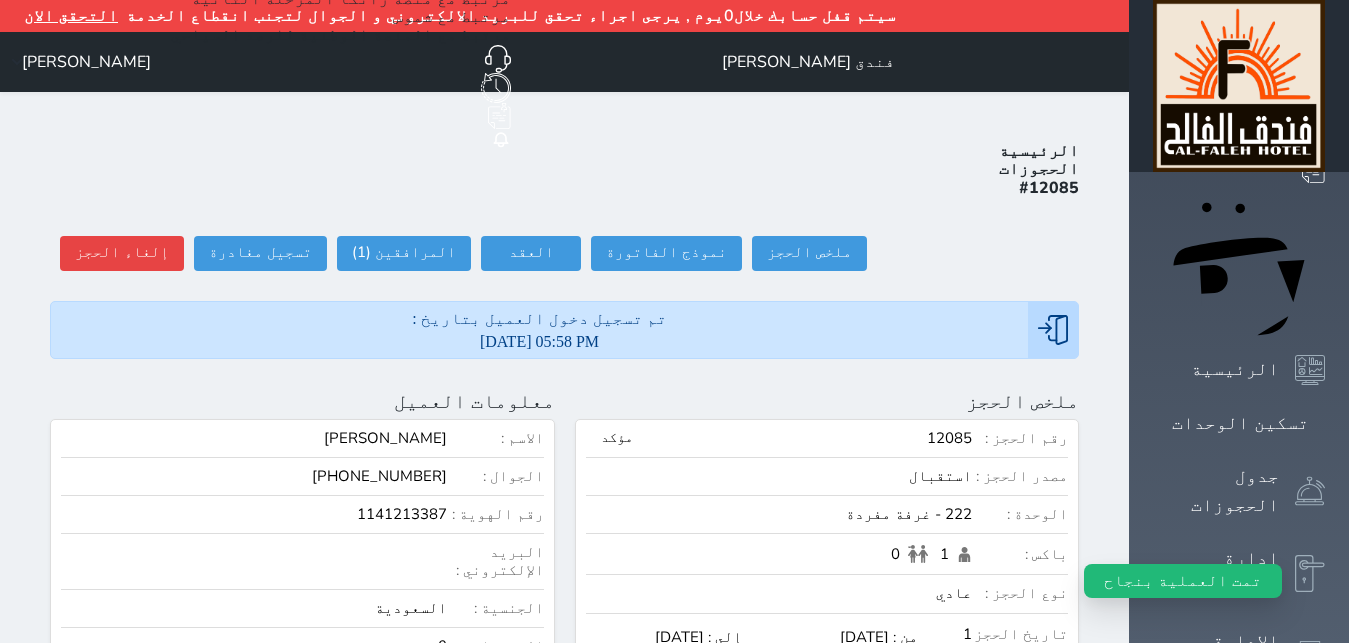 click on "الرئيسية   الحجوزات   #12085         ملخص الحجز         ملخص الحجز #12085                           نموذج الفاتورة           العقد         العقد #12085                                   العقود الموقعه #12085
العقود الموقعه (0)
#   تاريخ التوقيع   الاجرائات       المرافقين (1)         المرافقين                 البحث عن المرافقين :        الاسم       رقم الهوية       البريد الإلكتروني       الجوال           تغيير العميل            اختر المرافق   اختر المرافق   [PERSON_NAME] *     الجنس    اختر الجنس   ذكر انثى   تاريخ الميلاد *         تاريخ الميلاد الهجرى   [DATE]       صلة القرابة
اختر صلة القرابة   ابن [PERSON_NAME] زوجة اخ اخت اب ام زوج أخرى   *" at bounding box center [564, 1010] 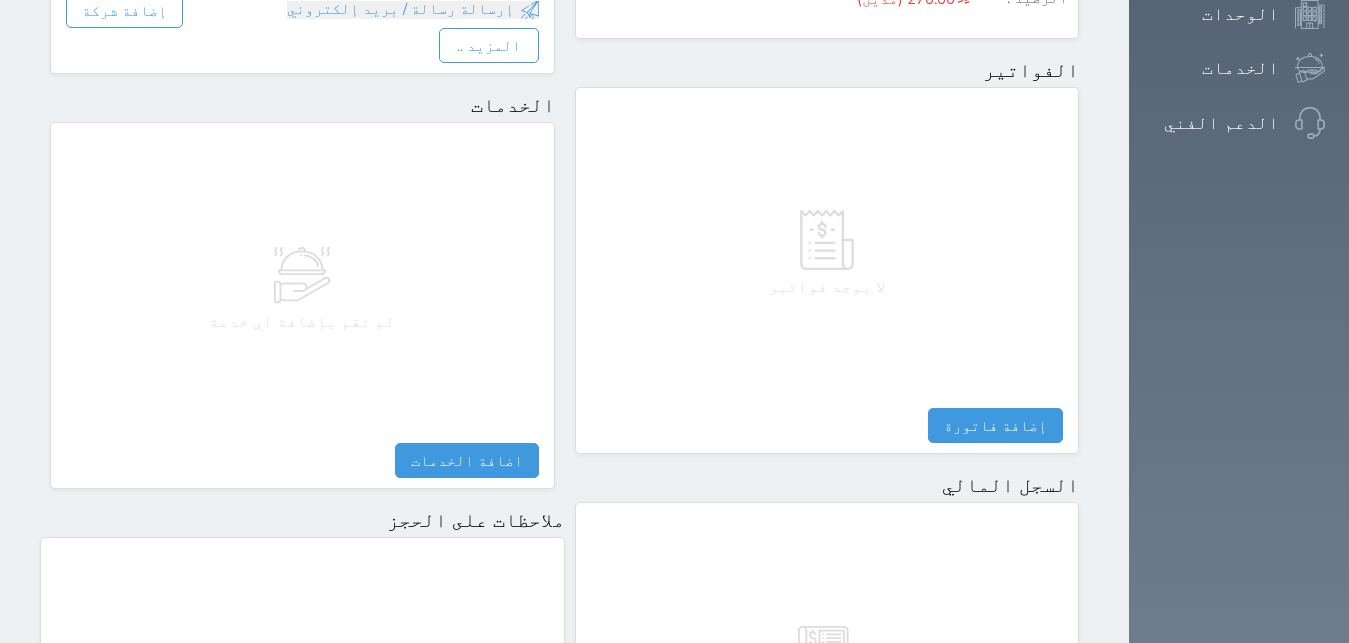 scroll, scrollTop: 1169, scrollLeft: 0, axis: vertical 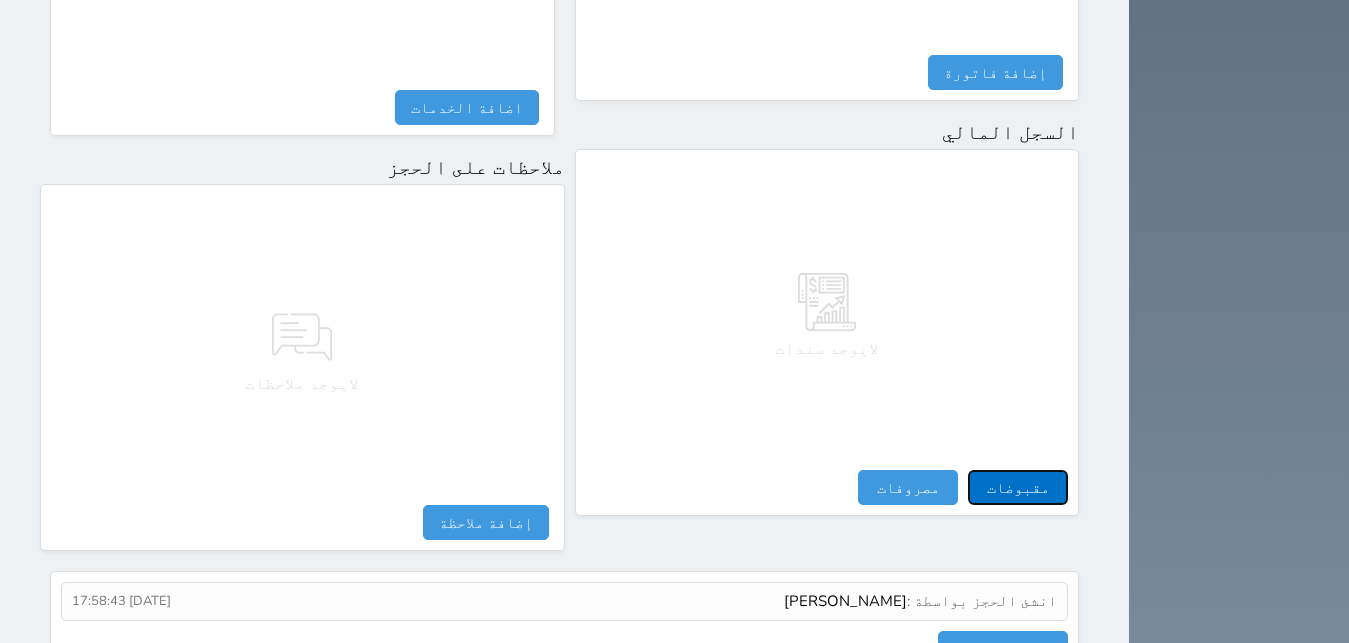 click on "مقبوضات" at bounding box center (1018, 487) 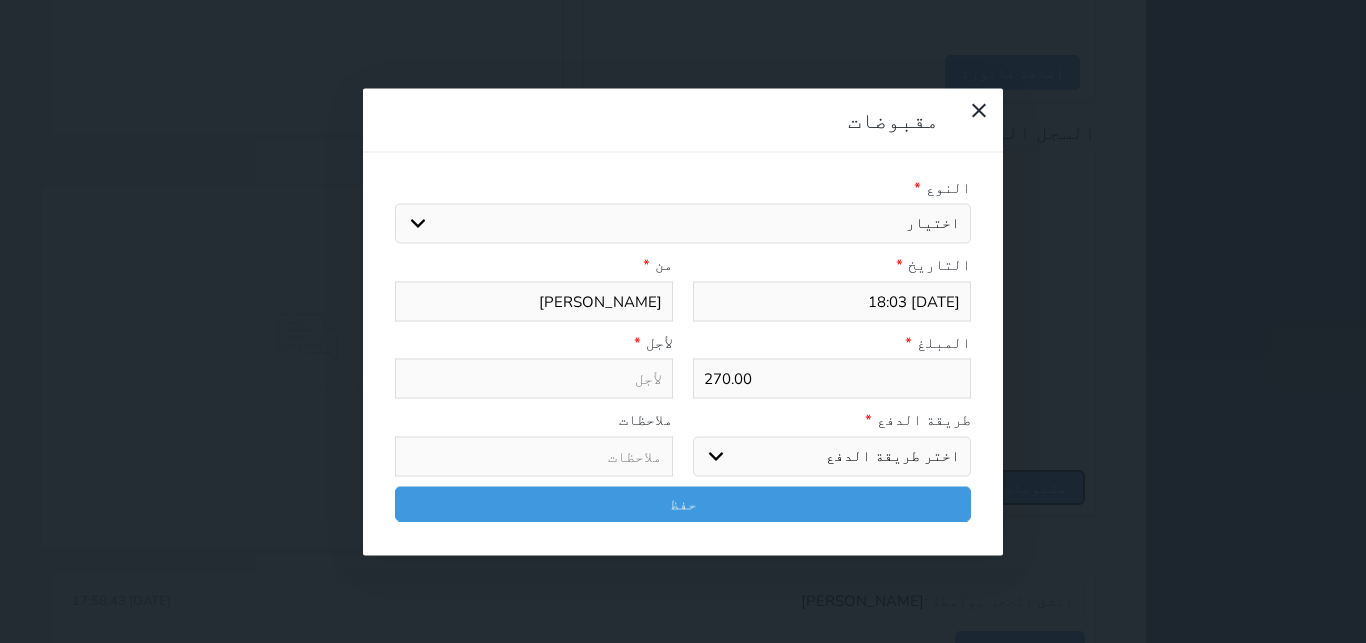 select 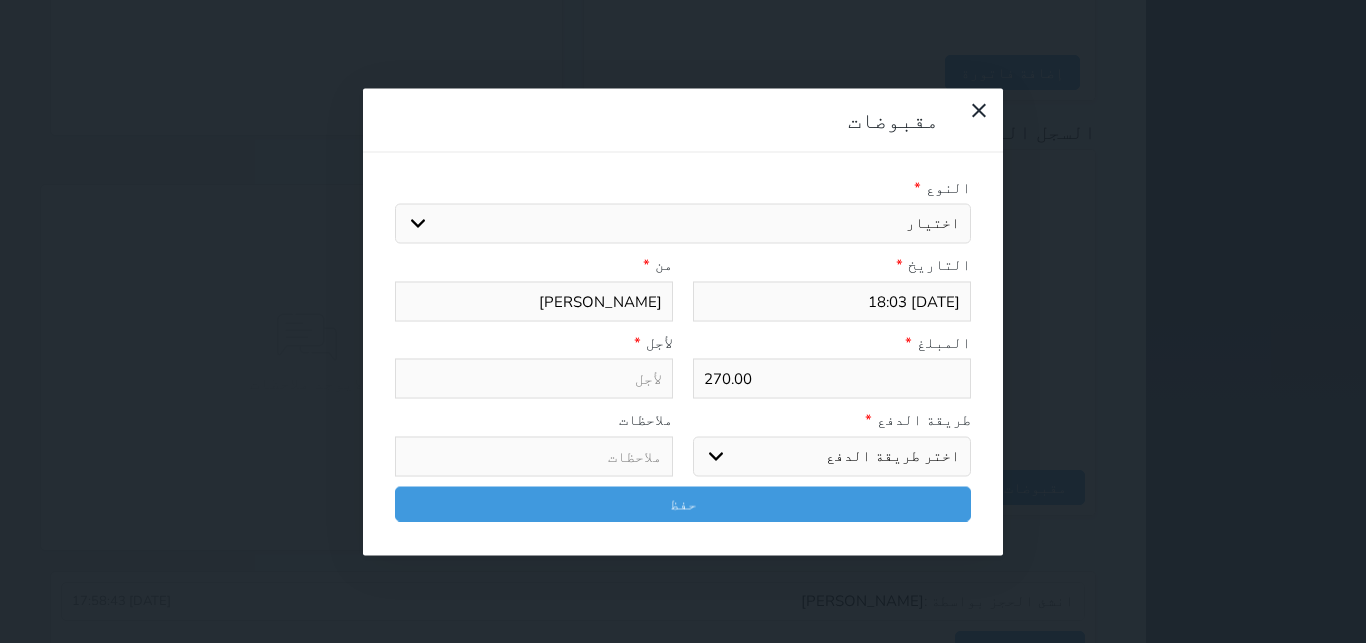 click on "اختيار   مقبوضات عامة قيمة إيجار فواتير تامين عربون لا ينطبق آخر مغسلة واي فاي - الإنترنت مواقف السيارات طعام الأغذية والمشروبات مشروبات المشروبات الباردة المشروبات الساخنة الإفطار غداء عشاء مخبز و كعك حمام سباحة الصالة الرياضية سبا و خدمات الجمال اختيار وإسقاط (خدمات النقل) ميني بار كابل - تلفزيون سرير إضافي تصفيف الشعر التسوق خدمات الجولات السياحية المنظمة خدمات الدليل السياحي" at bounding box center [683, 224] 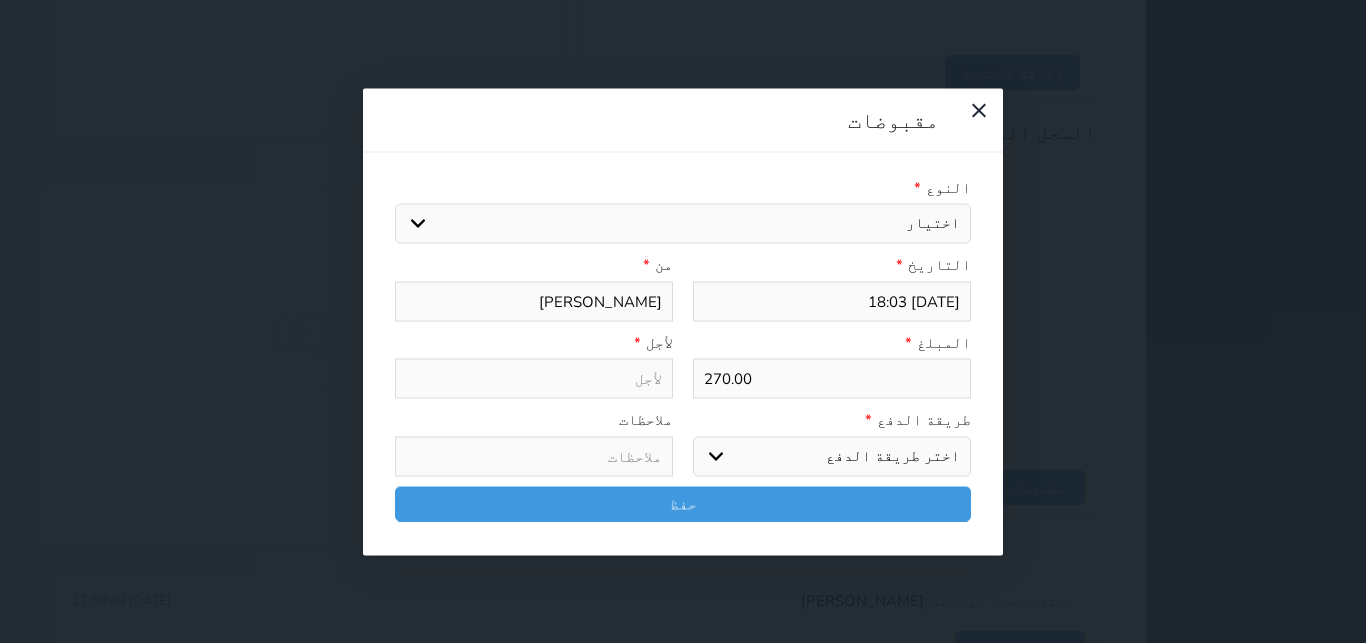 select on "27305" 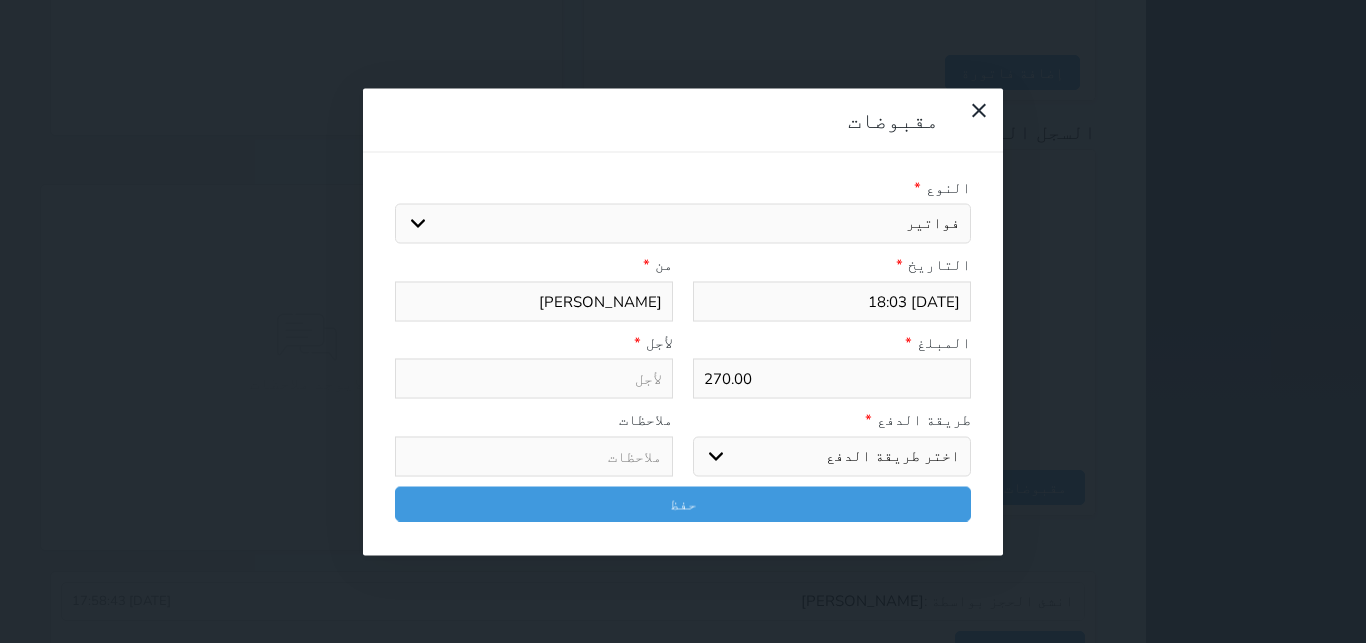 click on "فواتير" at bounding box center [0, 0] 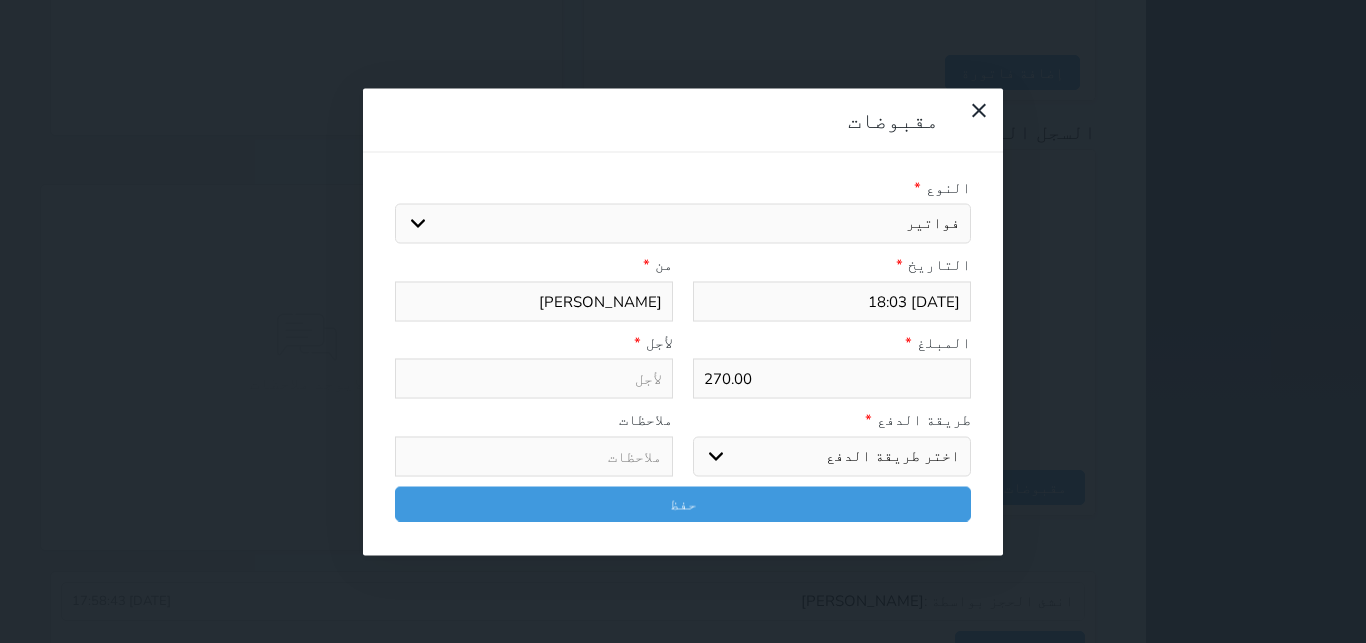 select 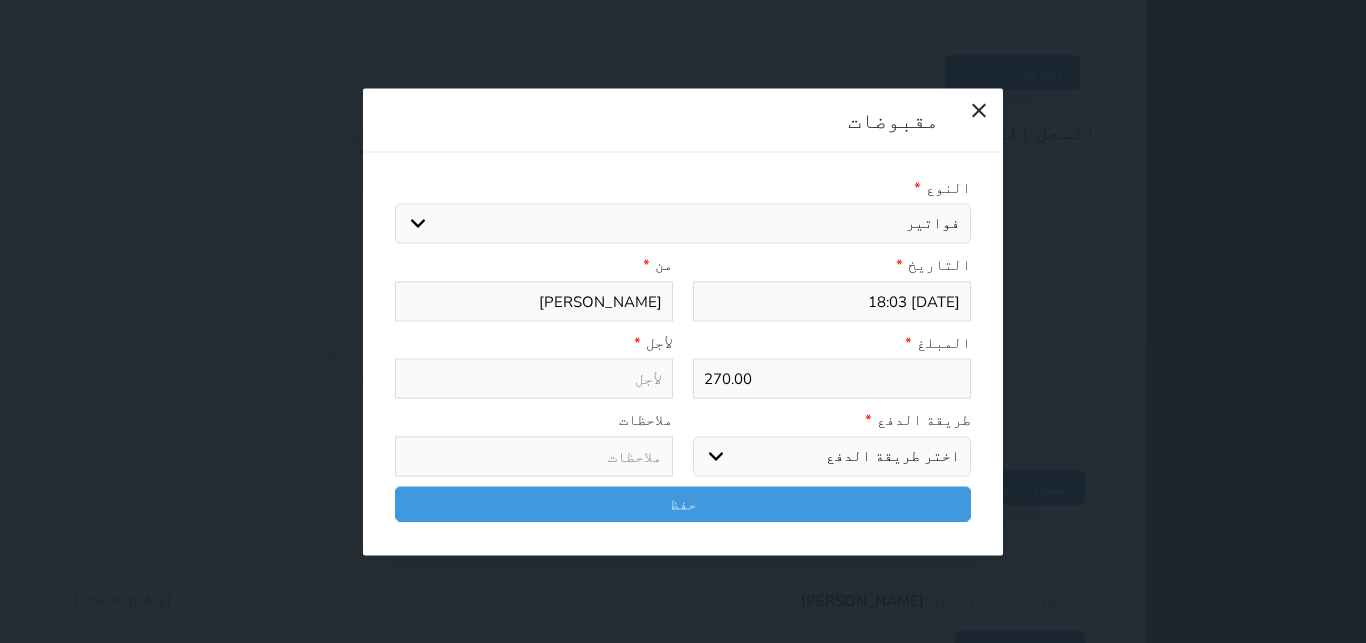 type on "فواتير - الوحدة - 222" 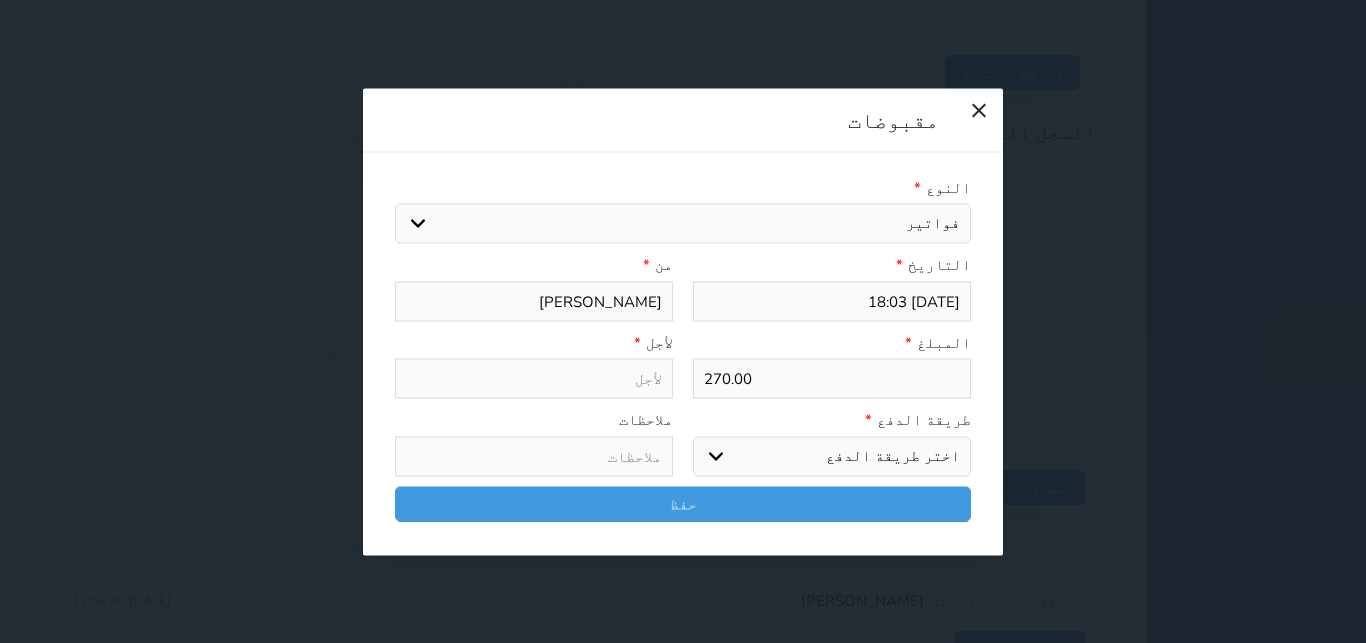 select 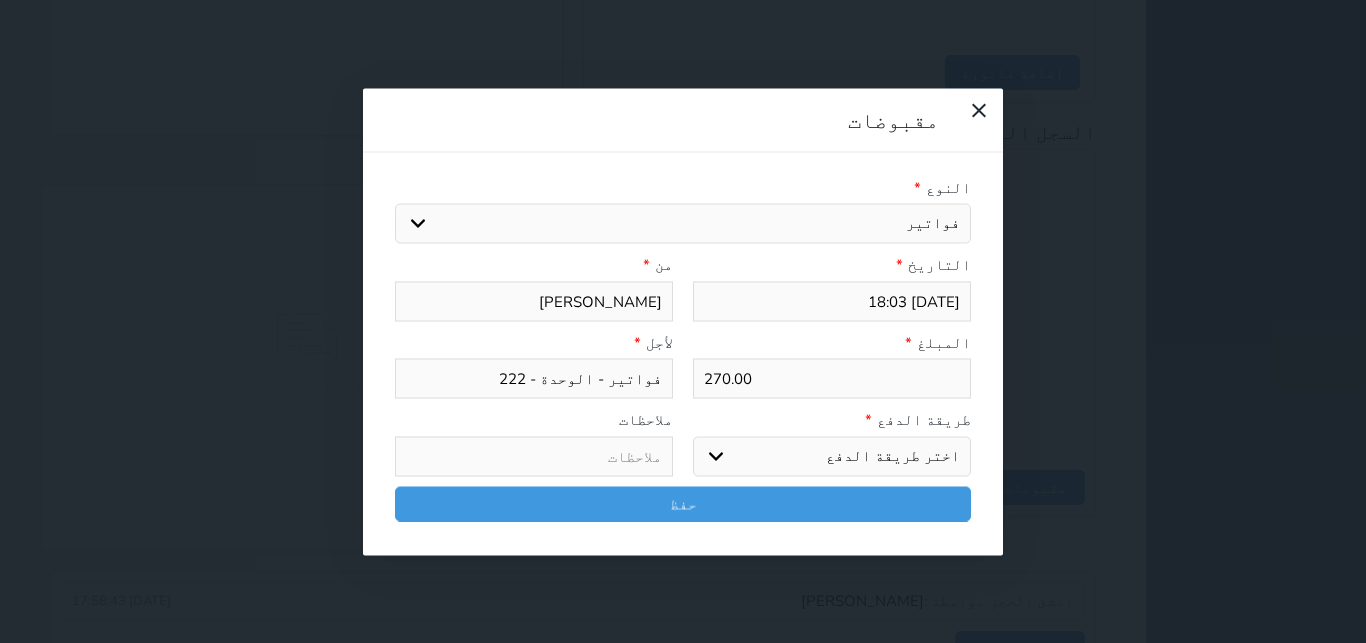 click on "اختيار   مقبوضات عامة قيمة إيجار فواتير تامين عربون لا ينطبق آخر مغسلة واي فاي - الإنترنت مواقف السيارات طعام الأغذية والمشروبات مشروبات المشروبات الباردة المشروبات الساخنة الإفطار غداء عشاء مخبز و كعك حمام سباحة الصالة الرياضية سبا و خدمات الجمال اختيار وإسقاط (خدمات النقل) ميني بار كابل - تلفزيون سرير إضافي تصفيف الشعر التسوق خدمات الجولات السياحية المنظمة خدمات الدليل السياحي" at bounding box center [683, 224] 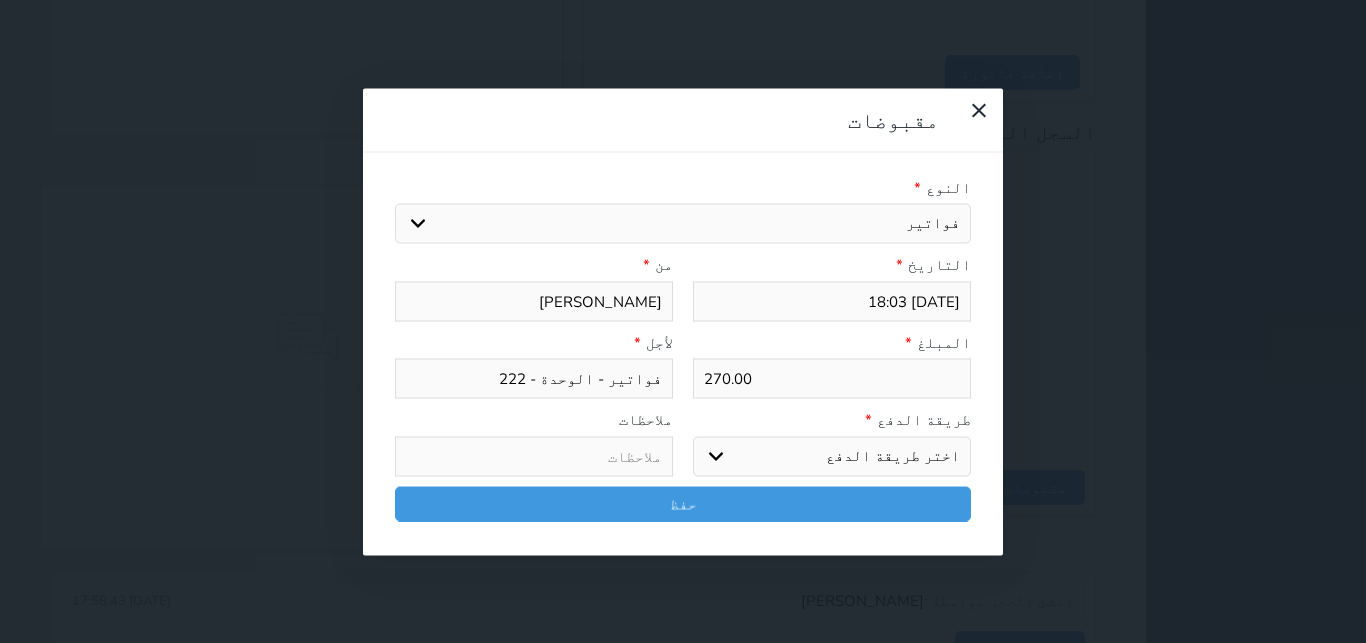 select on "27304" 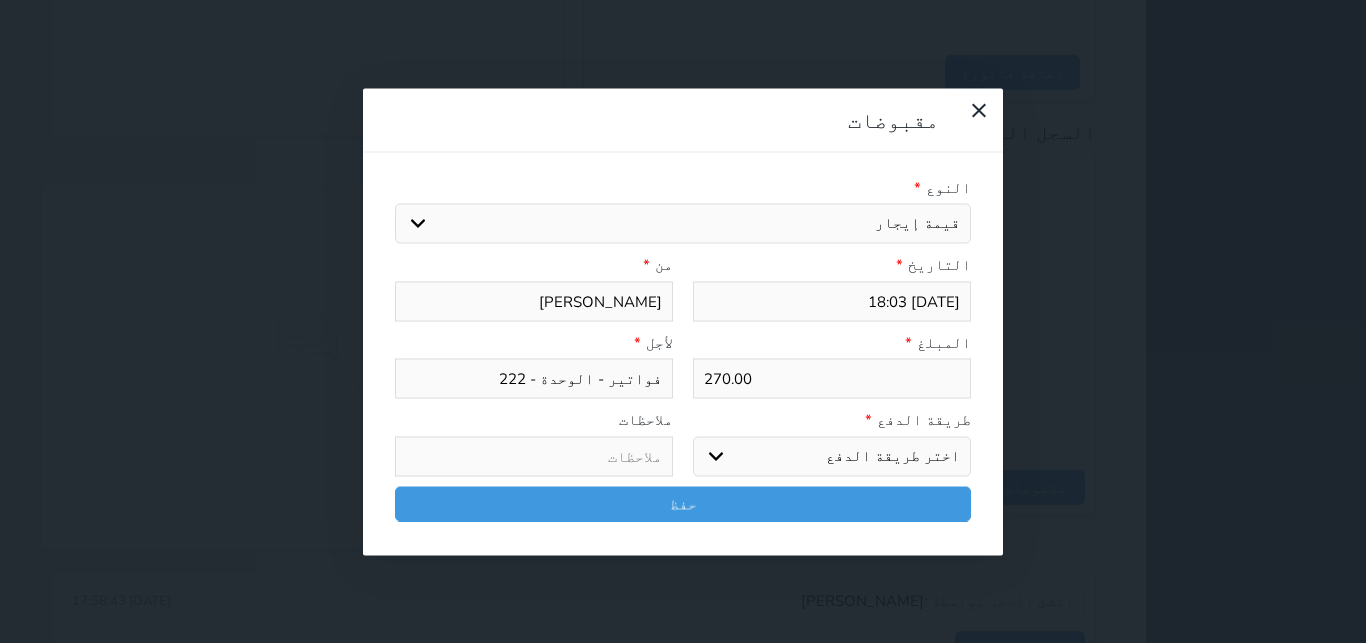 select 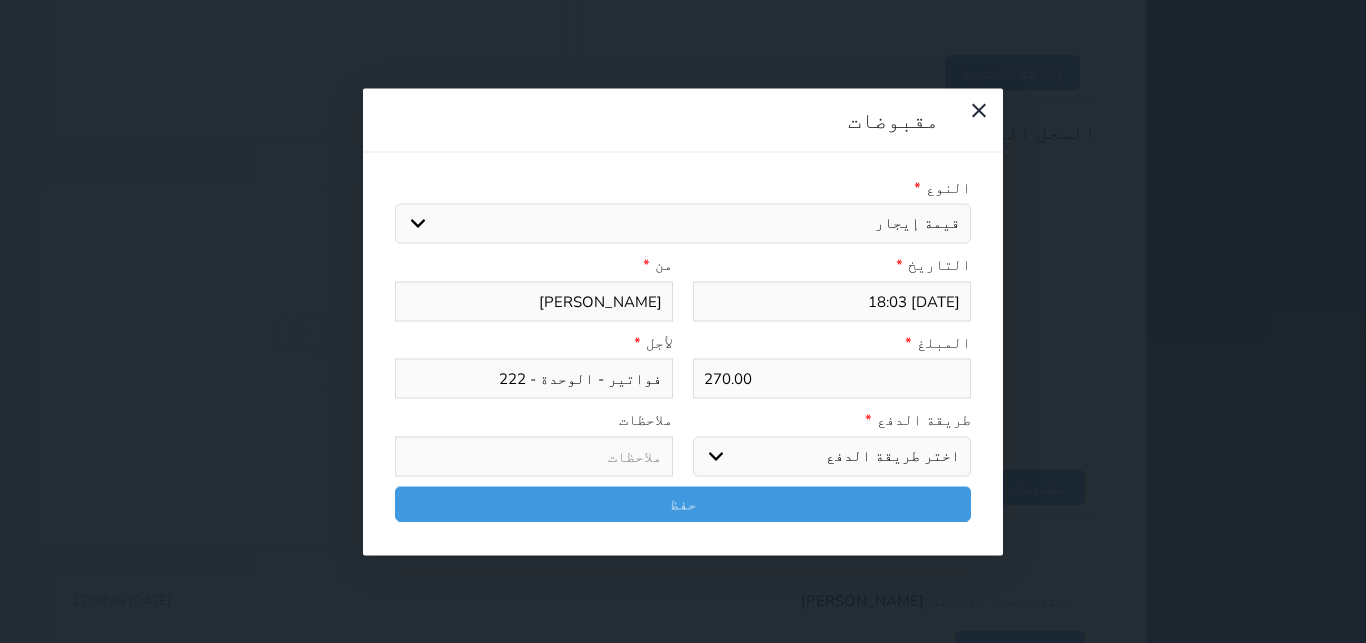 type on "قيمة إيجار - الوحدة - 222" 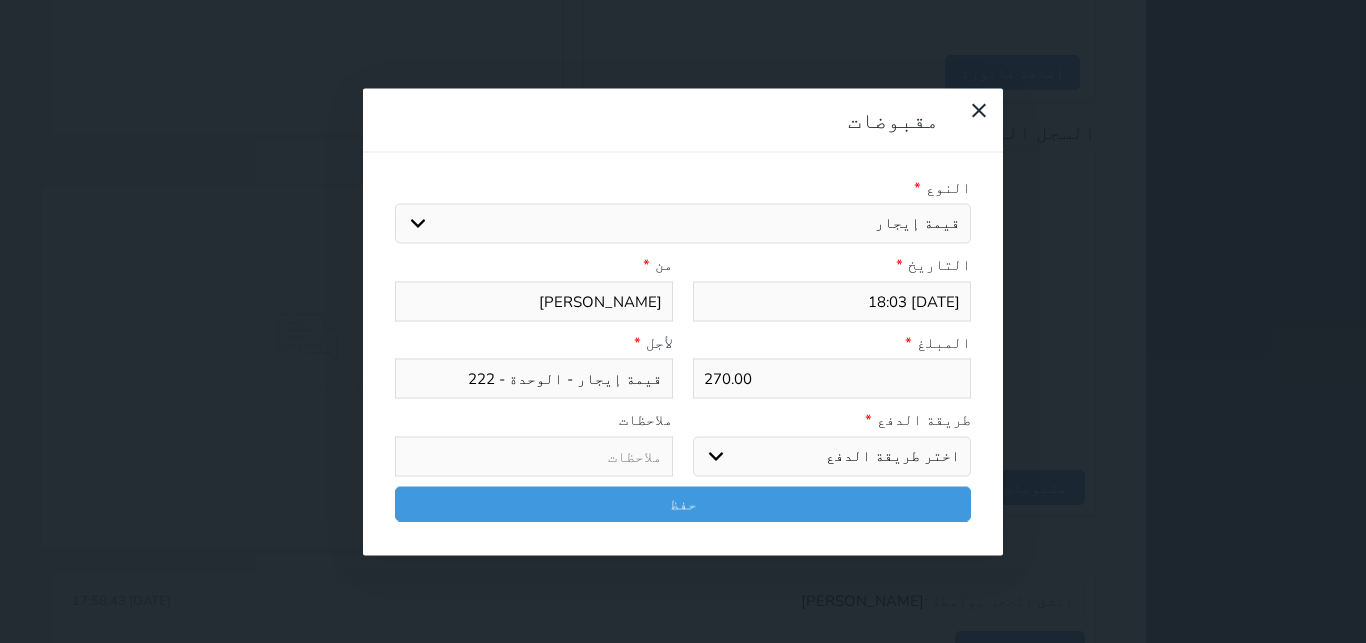 click on "اختر طريقة الدفع   دفع نقدى   تحويل بنكى   مدى   بطاقة ائتمان   آجل" at bounding box center [832, 456] 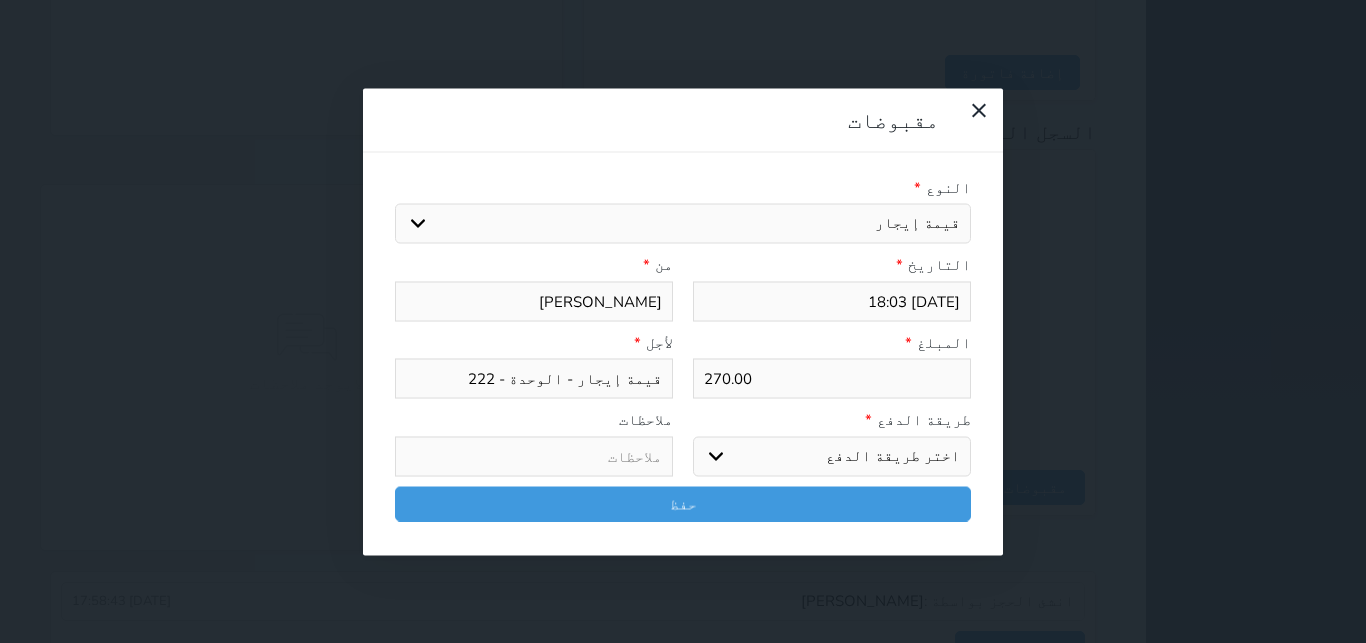 click on "مدى" at bounding box center [0, 0] 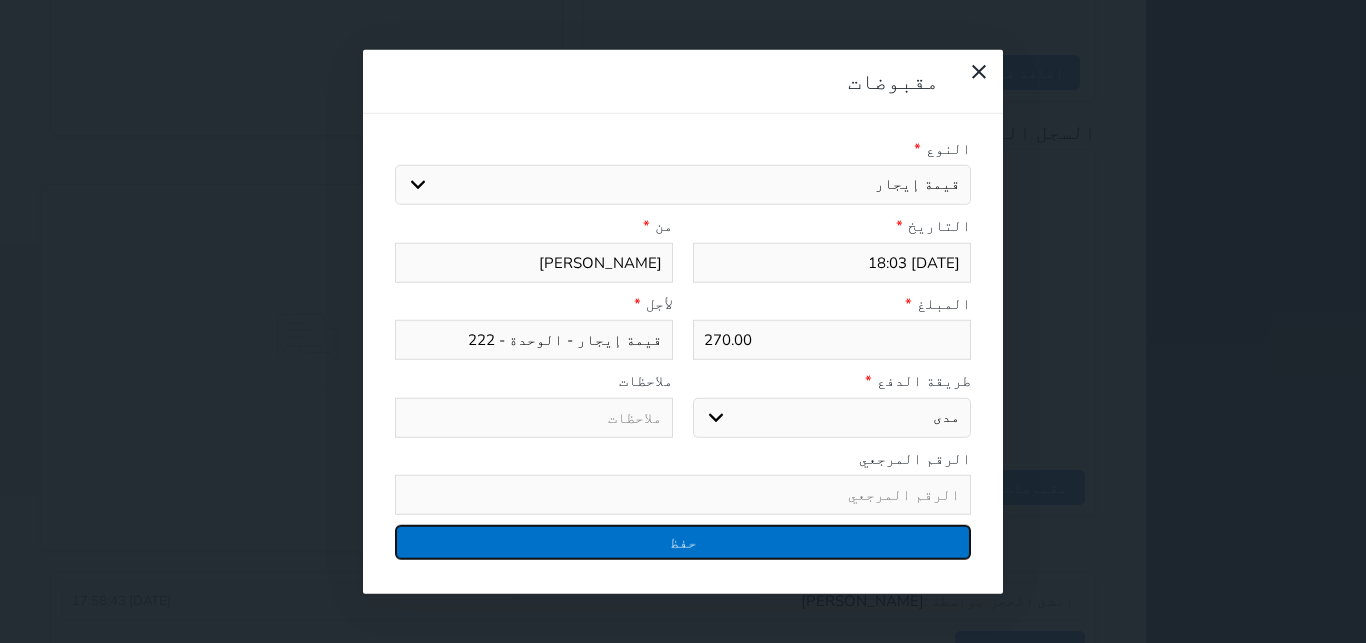 click on "حفظ" at bounding box center (683, 542) 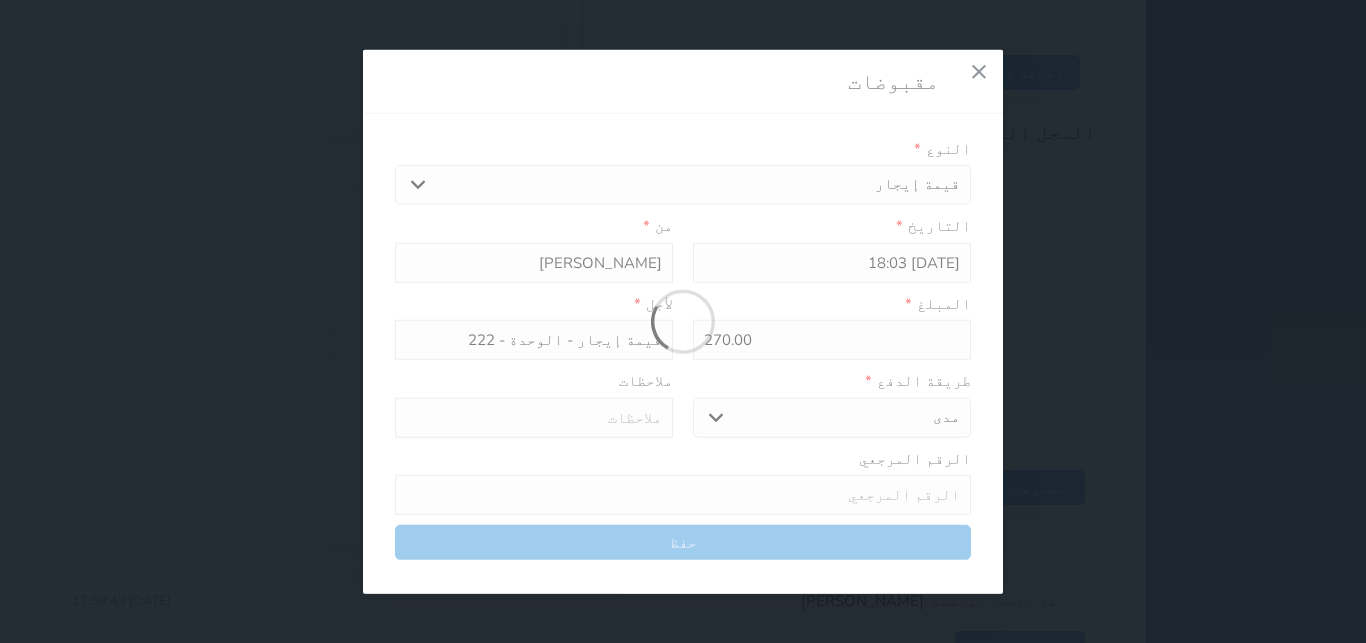 select 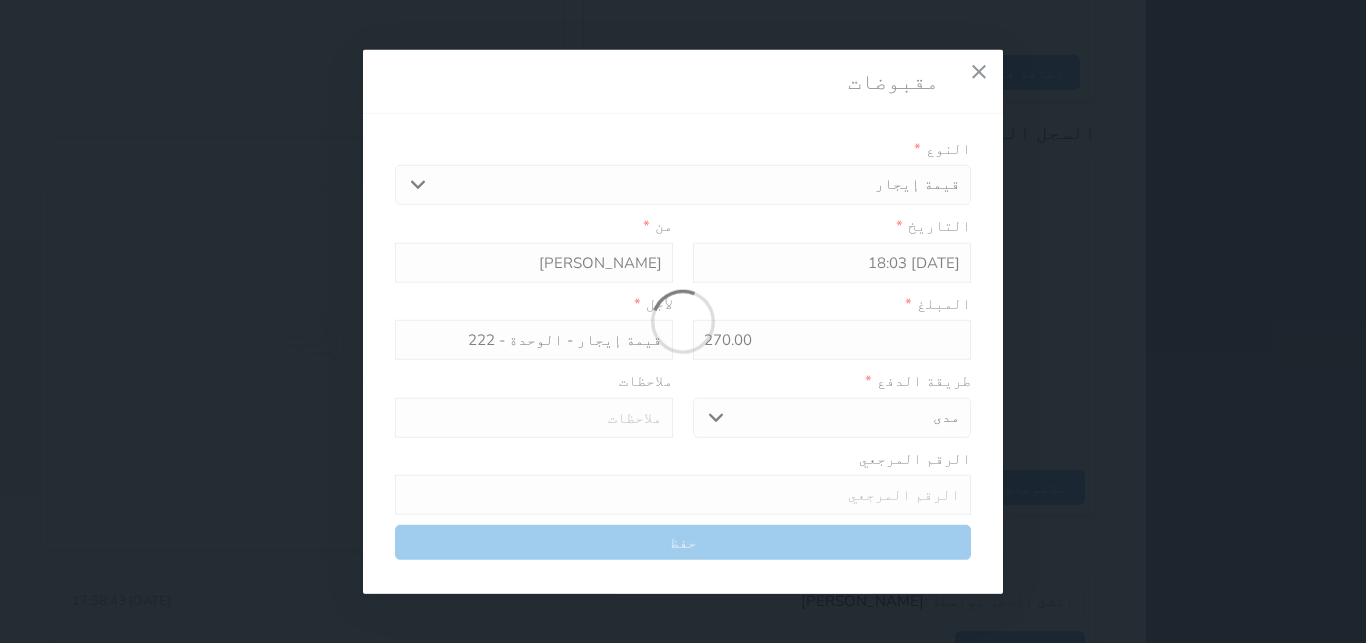type 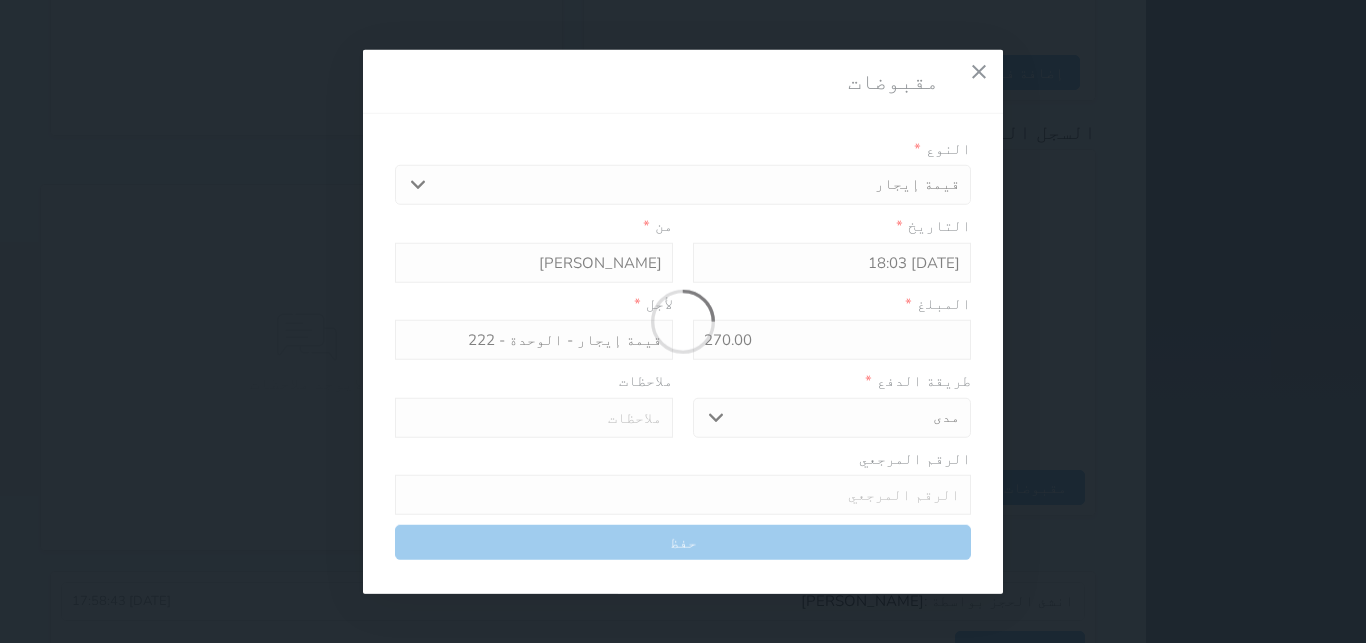 type on "0" 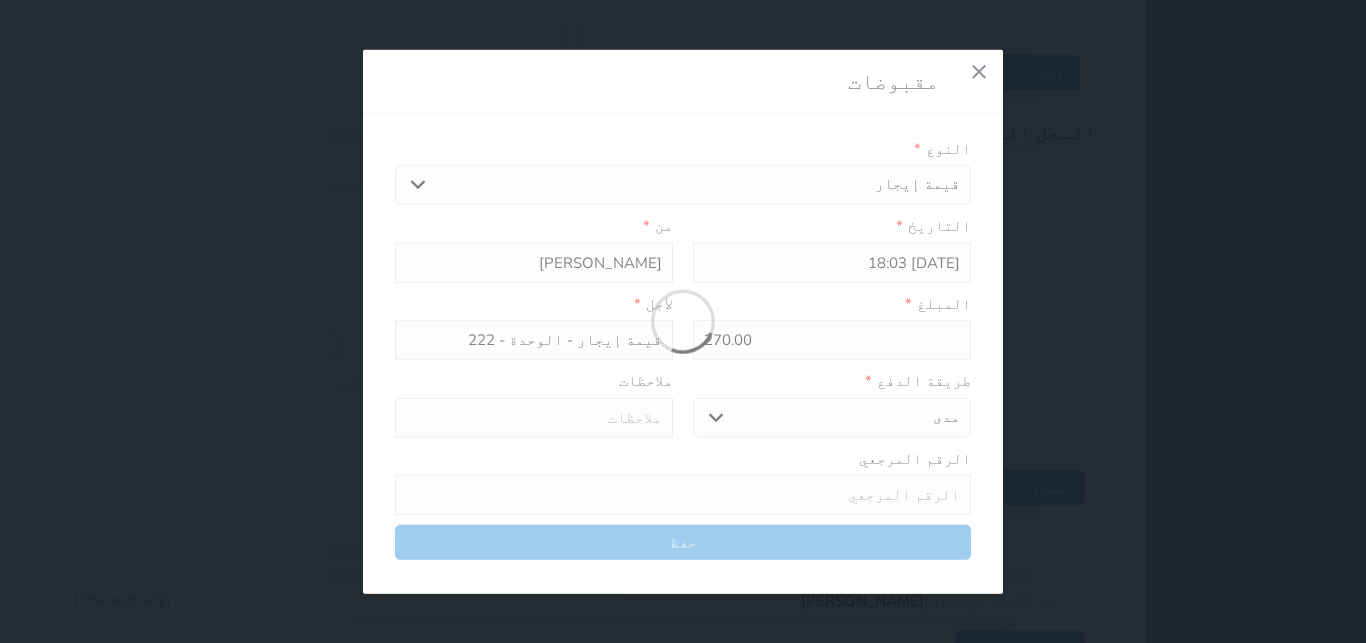 select 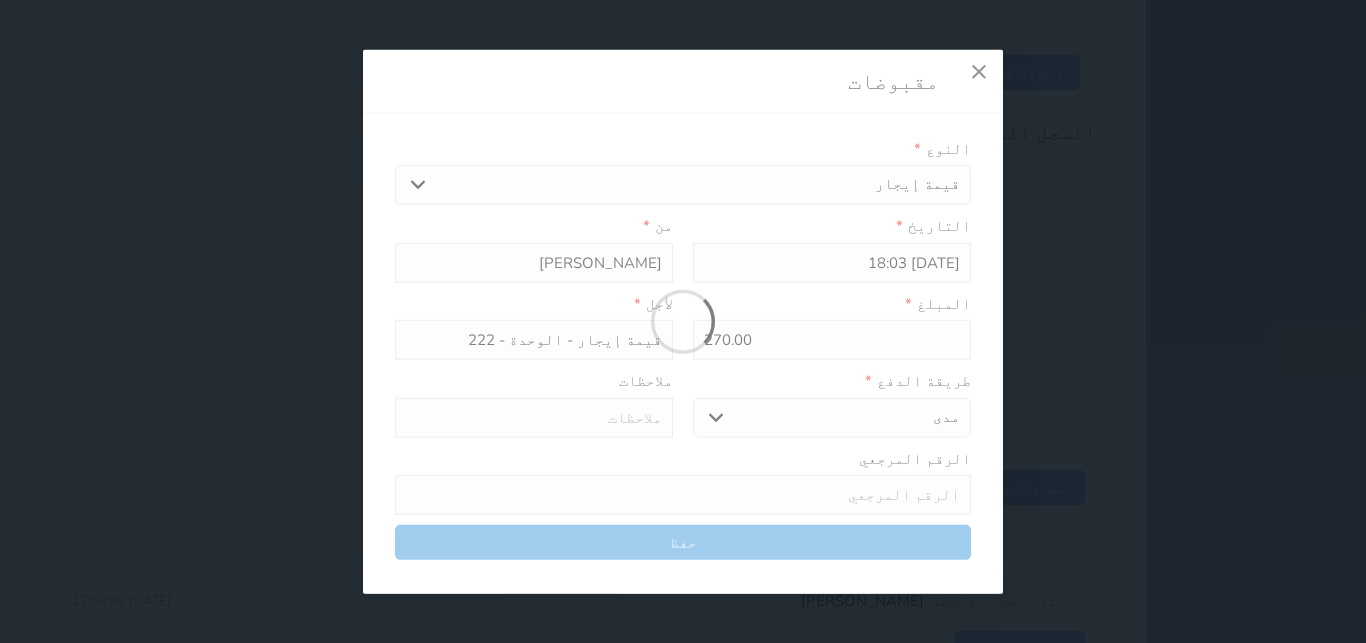 type on "0" 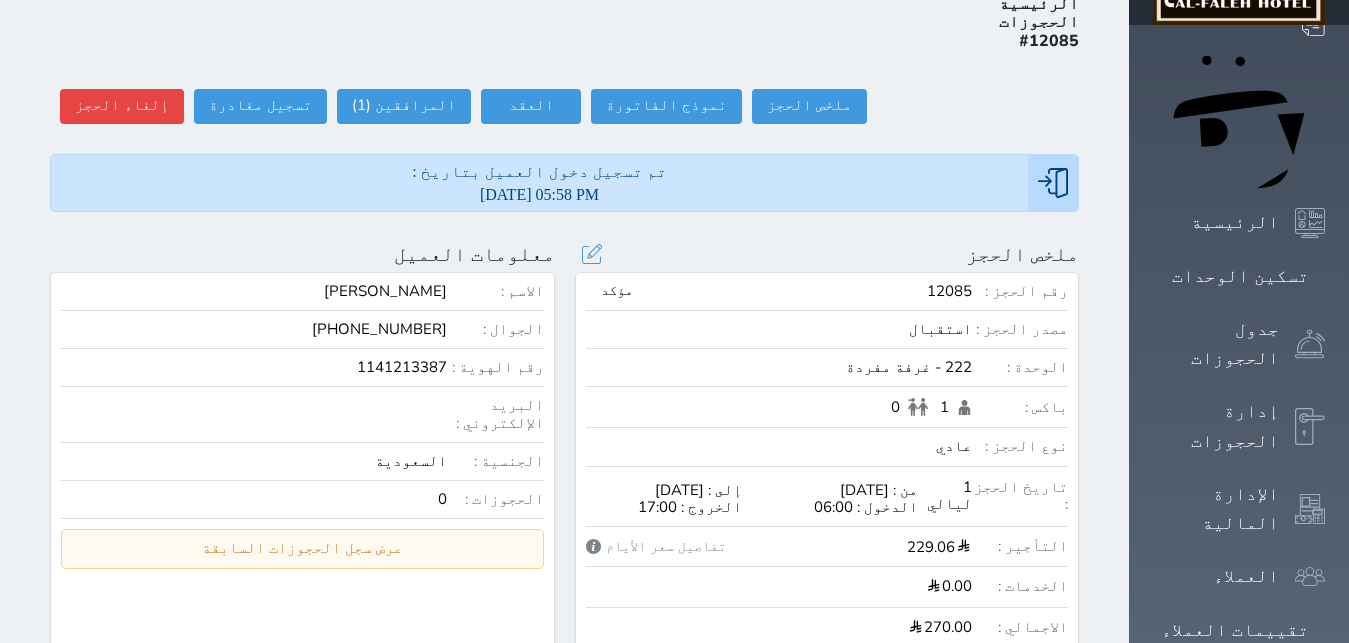 scroll, scrollTop: 0, scrollLeft: 0, axis: both 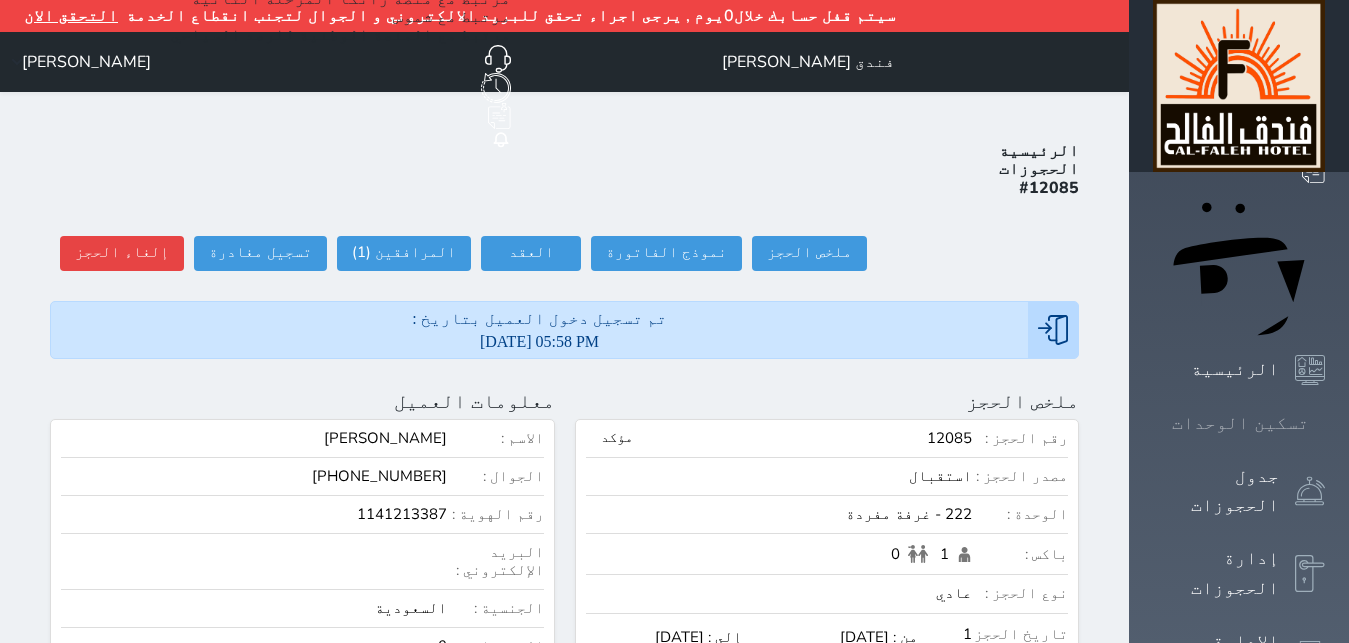 click on "تسكين الوحدات" at bounding box center [1240, 423] 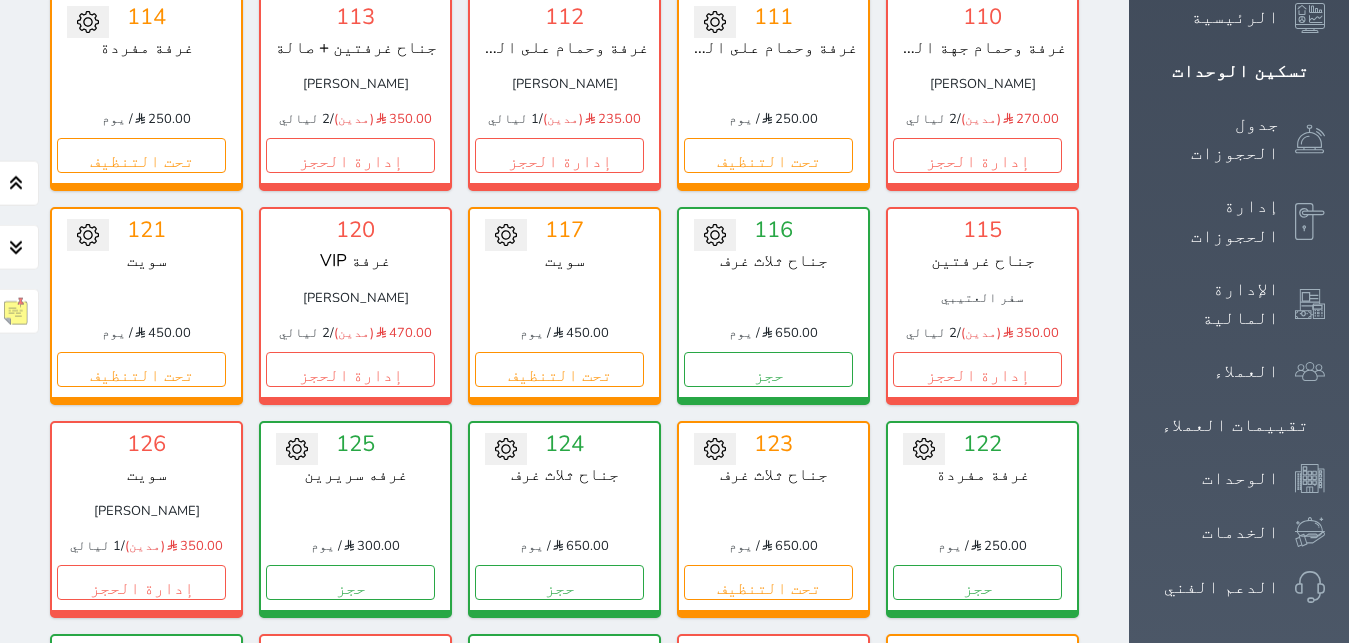 scroll, scrollTop: 314, scrollLeft: 0, axis: vertical 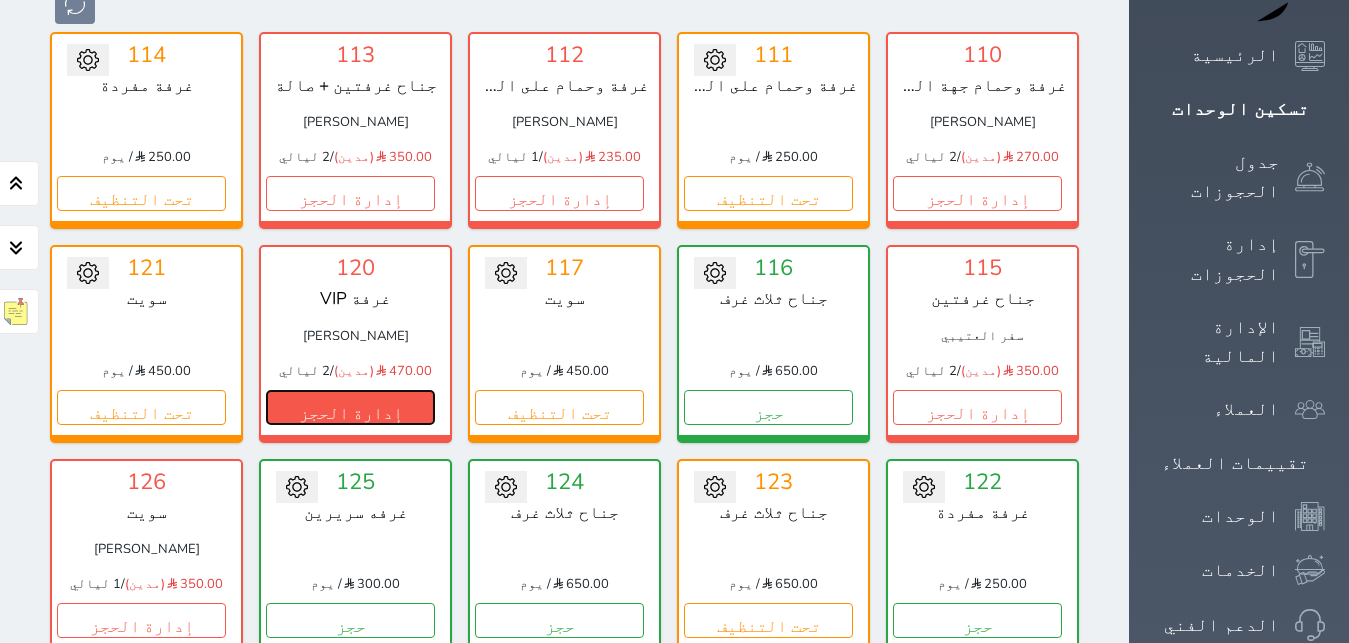 click on "إدارة الحجز" at bounding box center (350, 407) 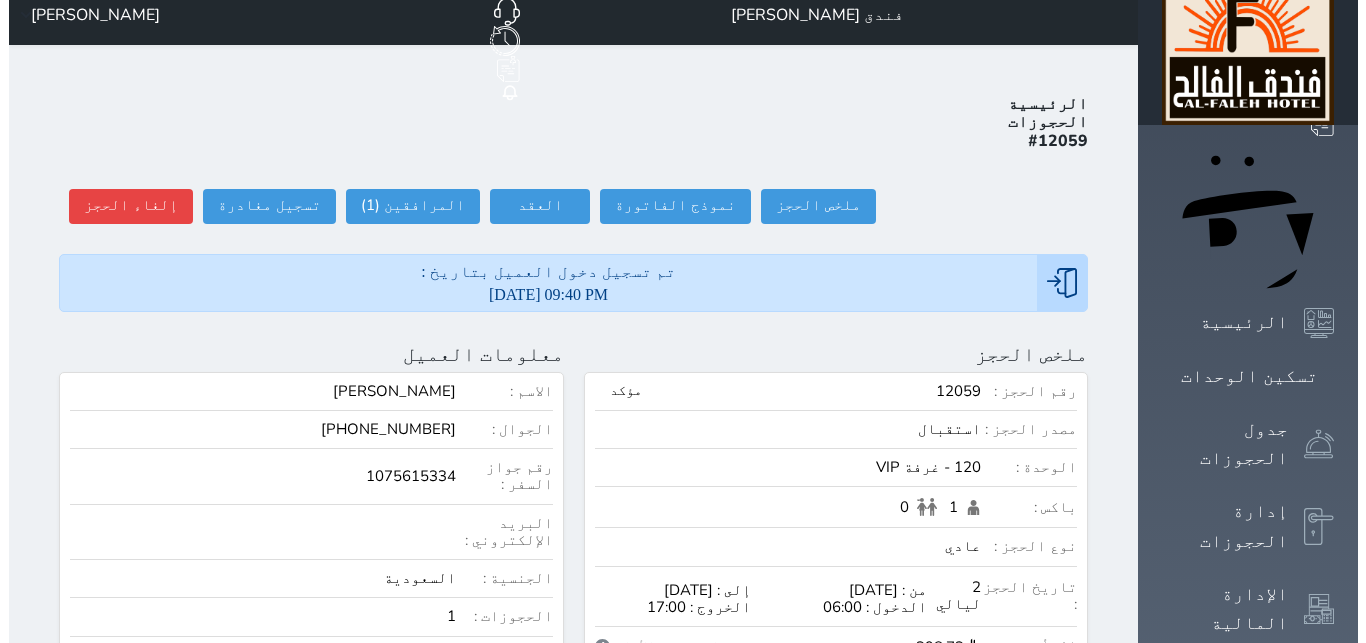 scroll, scrollTop: 0, scrollLeft: 0, axis: both 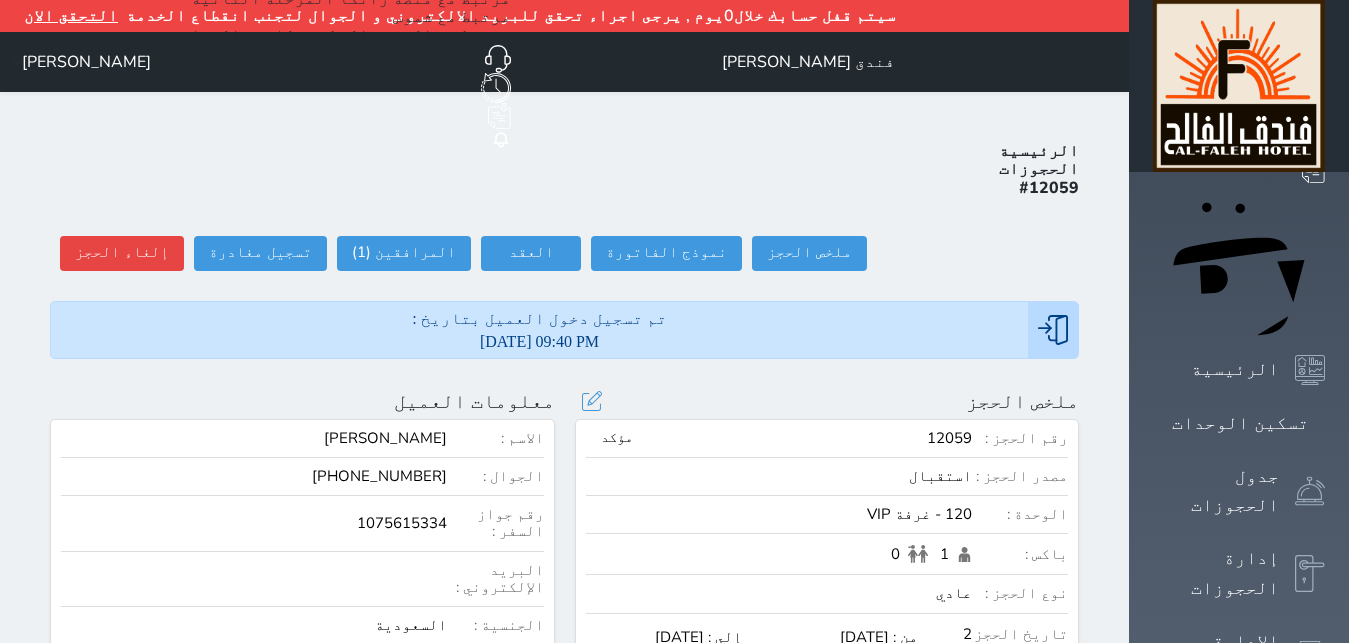 click on "تحديث الحجز                       نوع الإيجار :     يومي     تاريخ بداية ونهاية الحجز :     الوحدة :   120 غرفة VIP     ( يمكنك نقل العميل لوحدة أخري بشرط توافر الوحدة بالتواريخ المحددة )   مصدر الحجز :       سعر الحجز :           الليالي :     1     ليله    الخدمات المشمولة في السعر :   الخدمات المختاره (0)  تحديد الكل  ×  مغسله كافي فطار   عدد باكس           البالغون     1                             الاطفال     0               نوع الحجز :
عادي
إقامة مجانية
إستخدام داخلي
إستخدام يومي
تحديث الحجز" at bounding box center [592, 401] 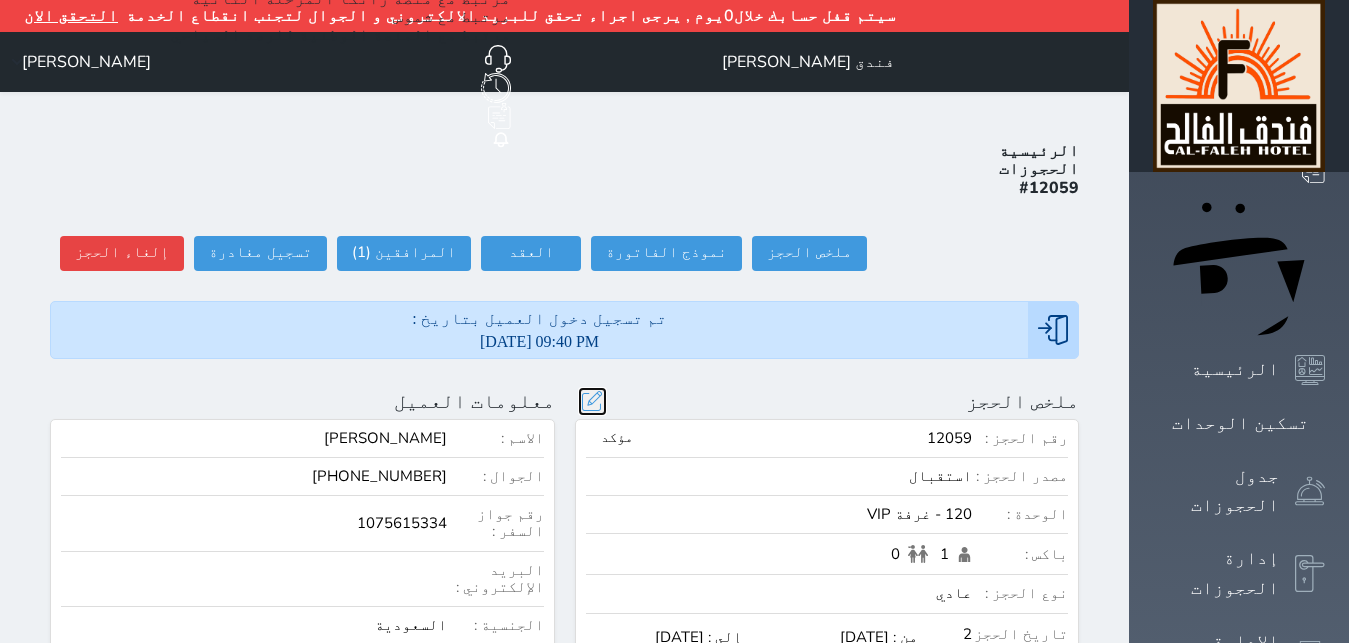 click at bounding box center (592, 401) 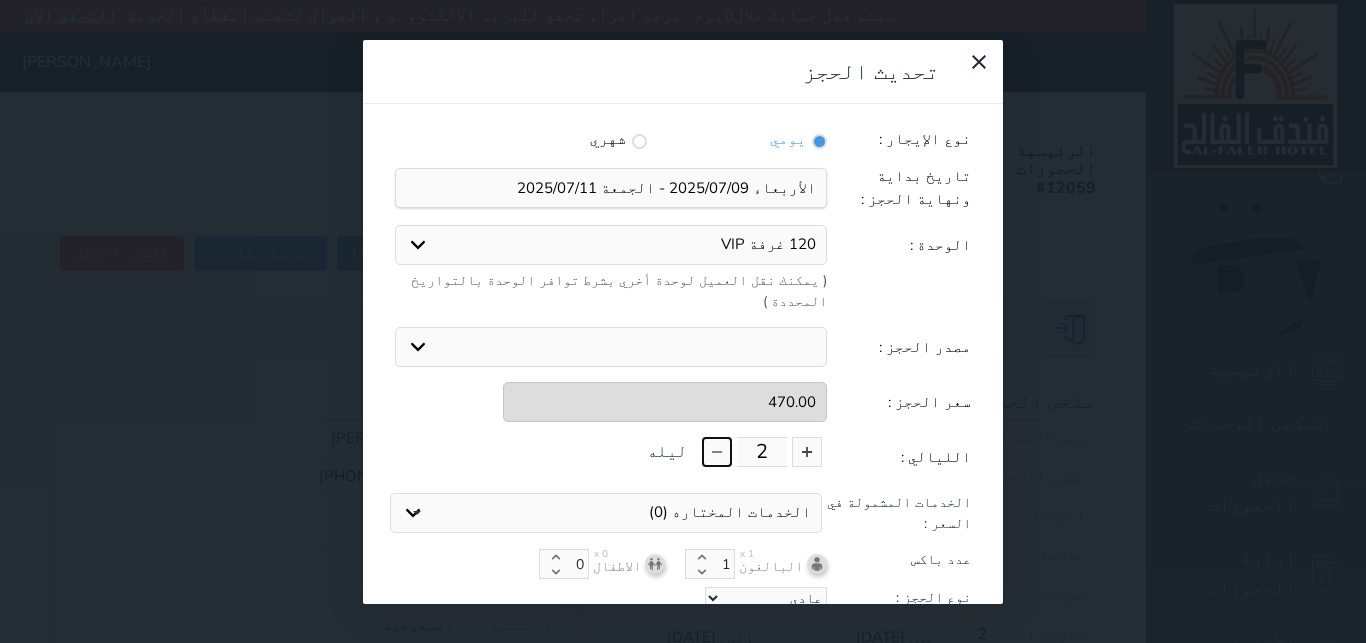 click at bounding box center [717, 452] 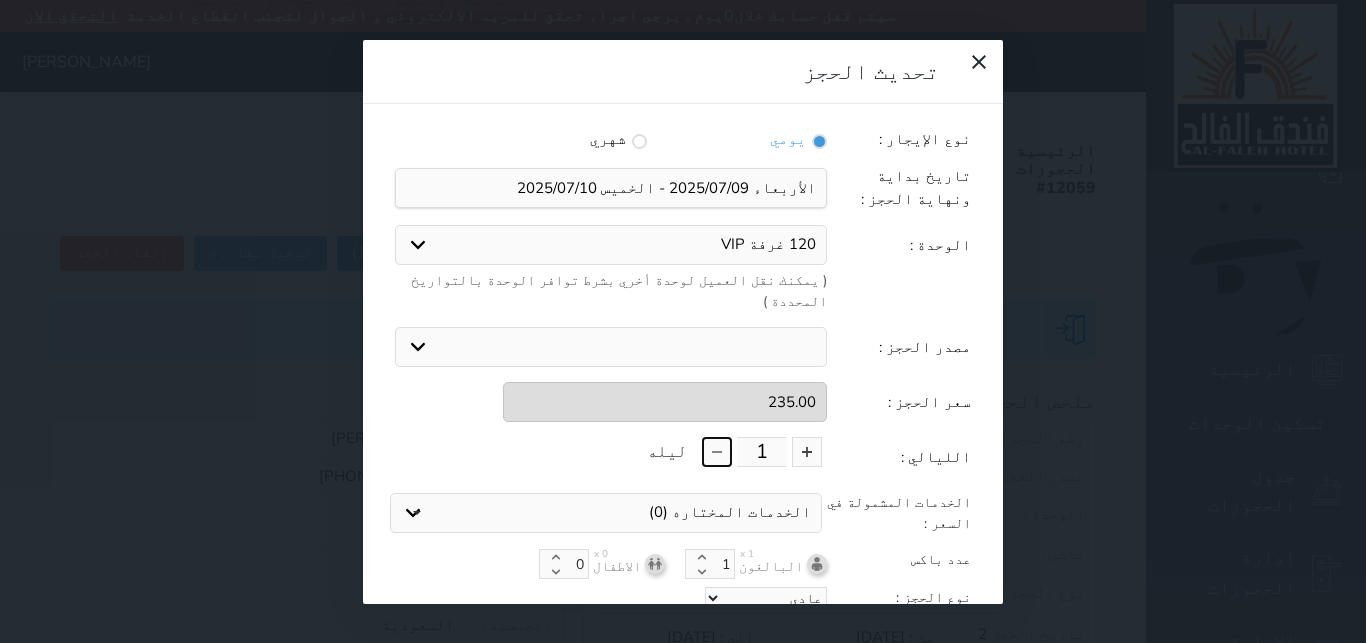 scroll, scrollTop: 45, scrollLeft: 0, axis: vertical 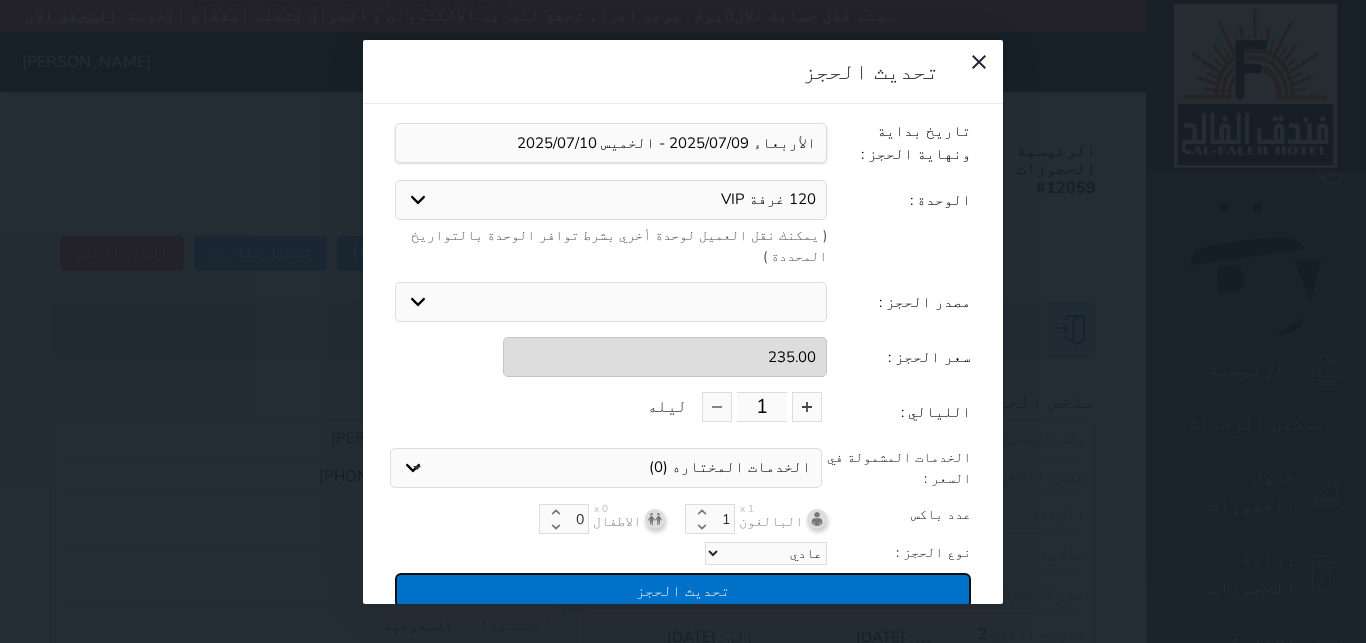 click on "تحديث الحجز" at bounding box center (683, 590) 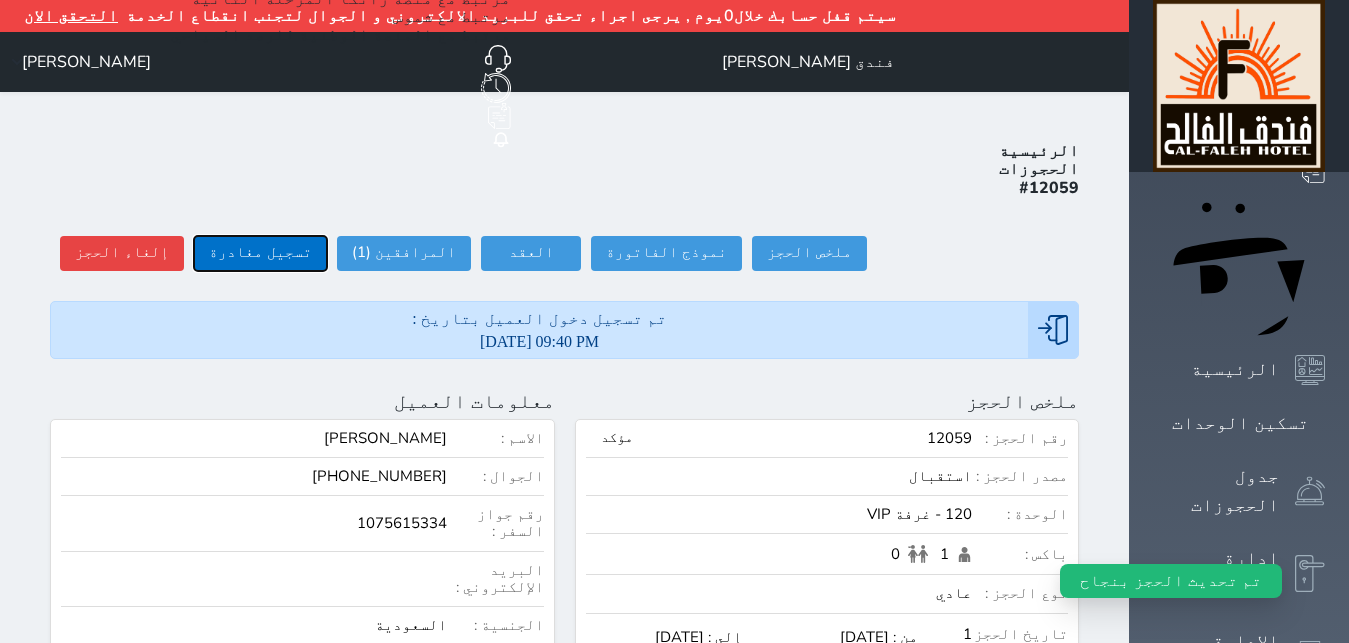 click on "تسجيل مغادرة" at bounding box center [260, 253] 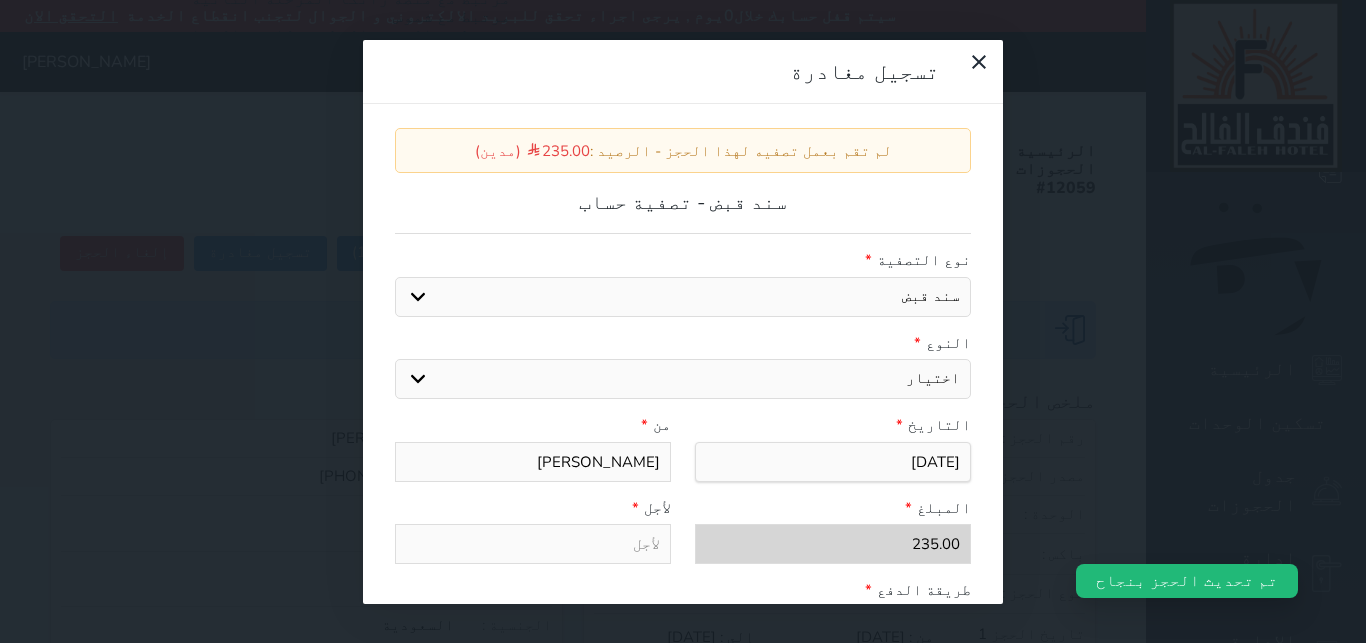 click on "اختيار   مقبوضات عامة
قيمة إيجار
فواتير
عربون
لا ينطبق
آخر
مغسلة
واي فاي - الإنترنت
مواقف السيارات
طعام
الأغذية والمشروبات
مشروبات
المشروبات الباردة
المشروبات الساخنة
الإفطار
غداء
عشاء
مخبز و كعك
حمام سباحة
الصالة الرياضية
سبا و خدمات الجمال
اختيار وإسقاط (خدمات النقل)
ميني بار
كابل - تلفزيون
سرير إضافي
تصفيف الشعر
التسوق" at bounding box center [683, 379] 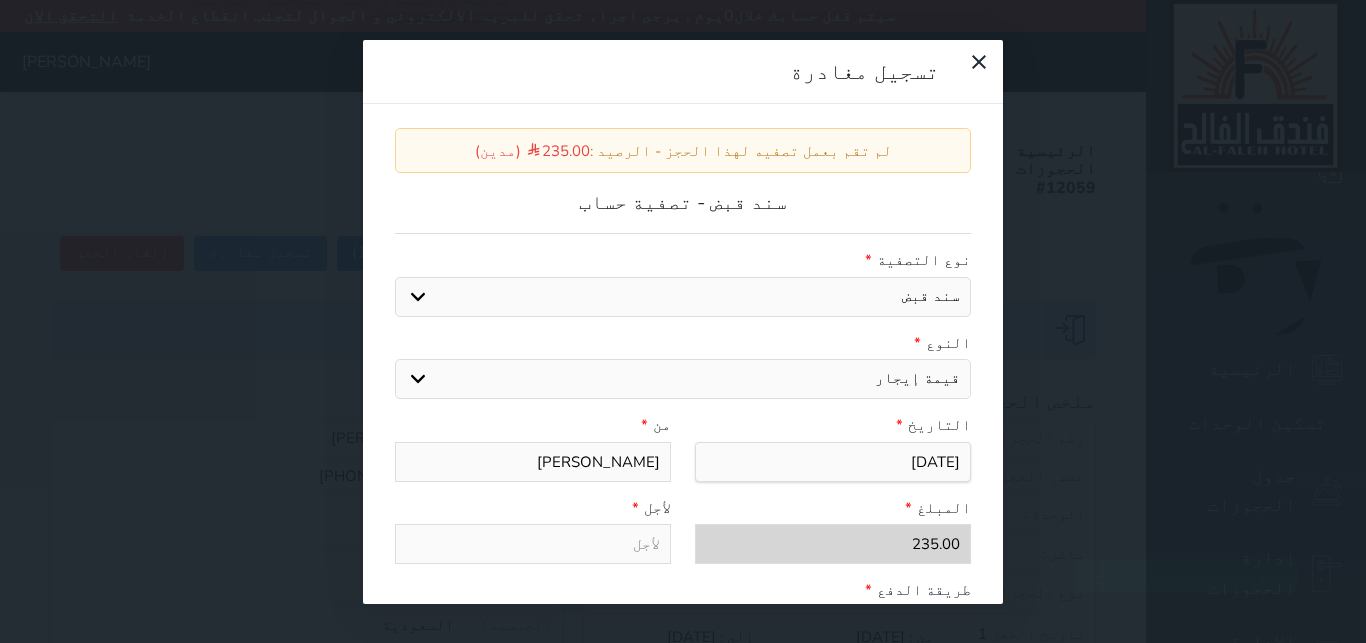 click on "قيمة إيجار" at bounding box center [0, 0] 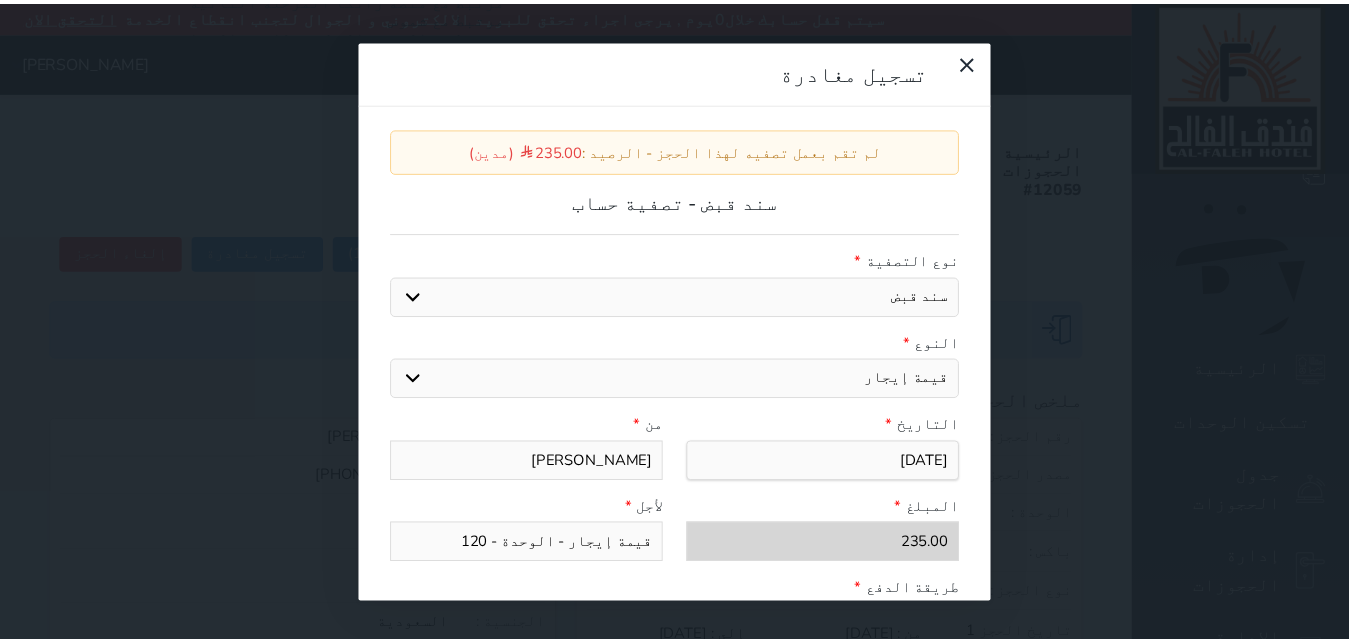 scroll, scrollTop: 302, scrollLeft: 0, axis: vertical 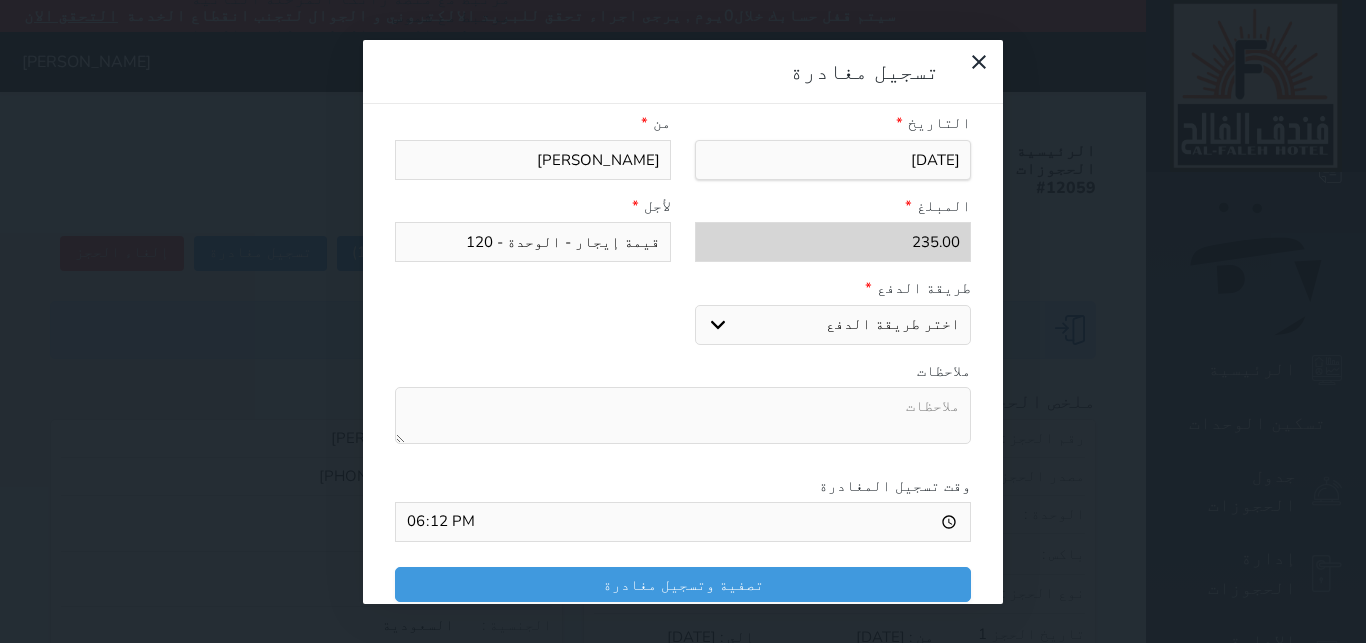 click on "اختر طريقة الدفع   دفع نقدى   تحويل بنكى   مدى   بطاقة ائتمان" at bounding box center [833, 325] 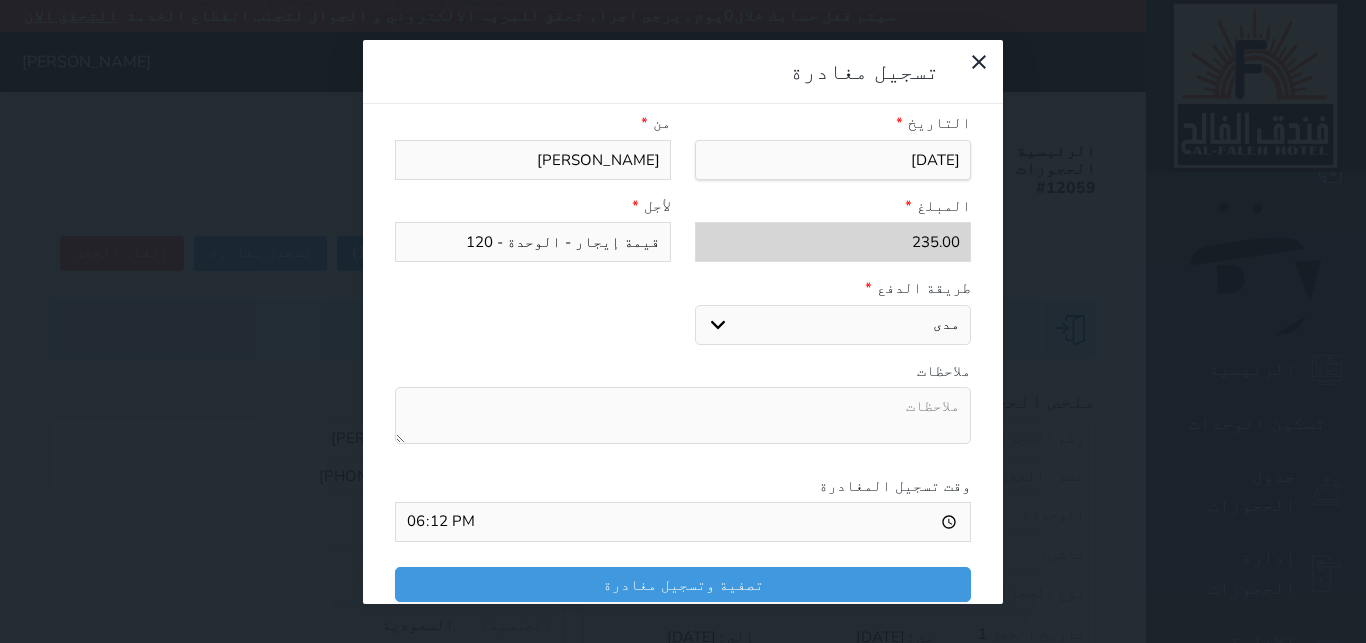 click on "مدى" at bounding box center (0, 0) 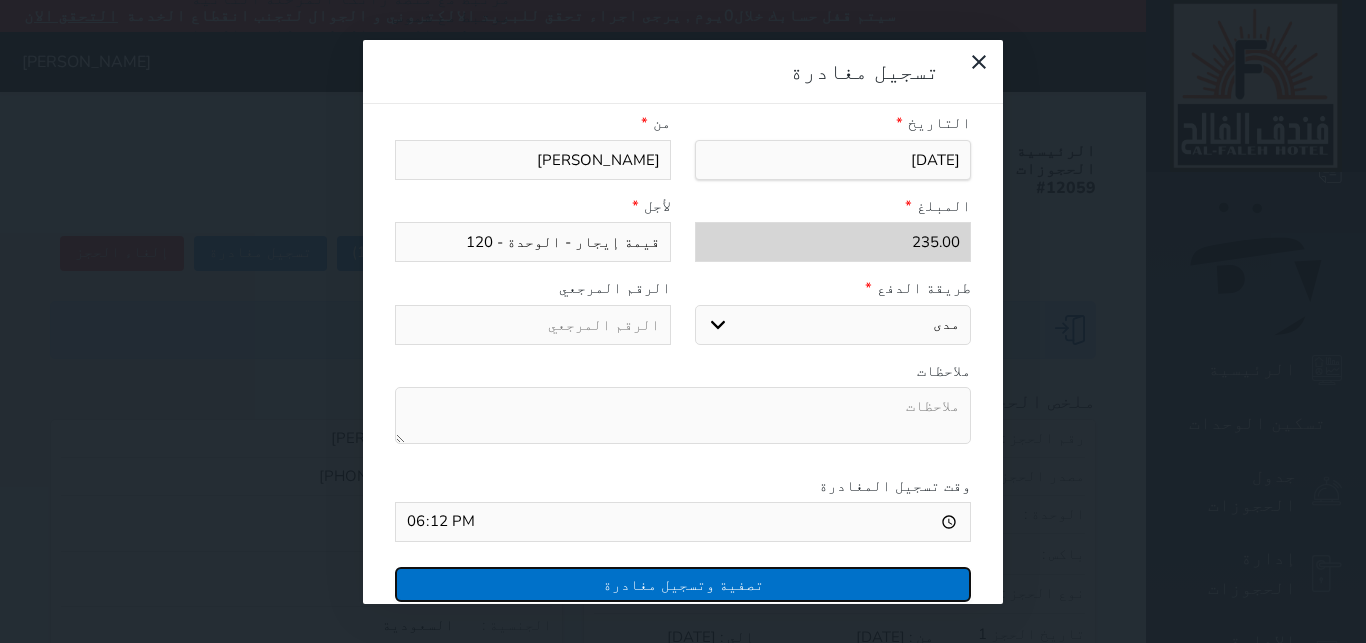 click on "تصفية وتسجيل مغادرة" at bounding box center [683, 584] 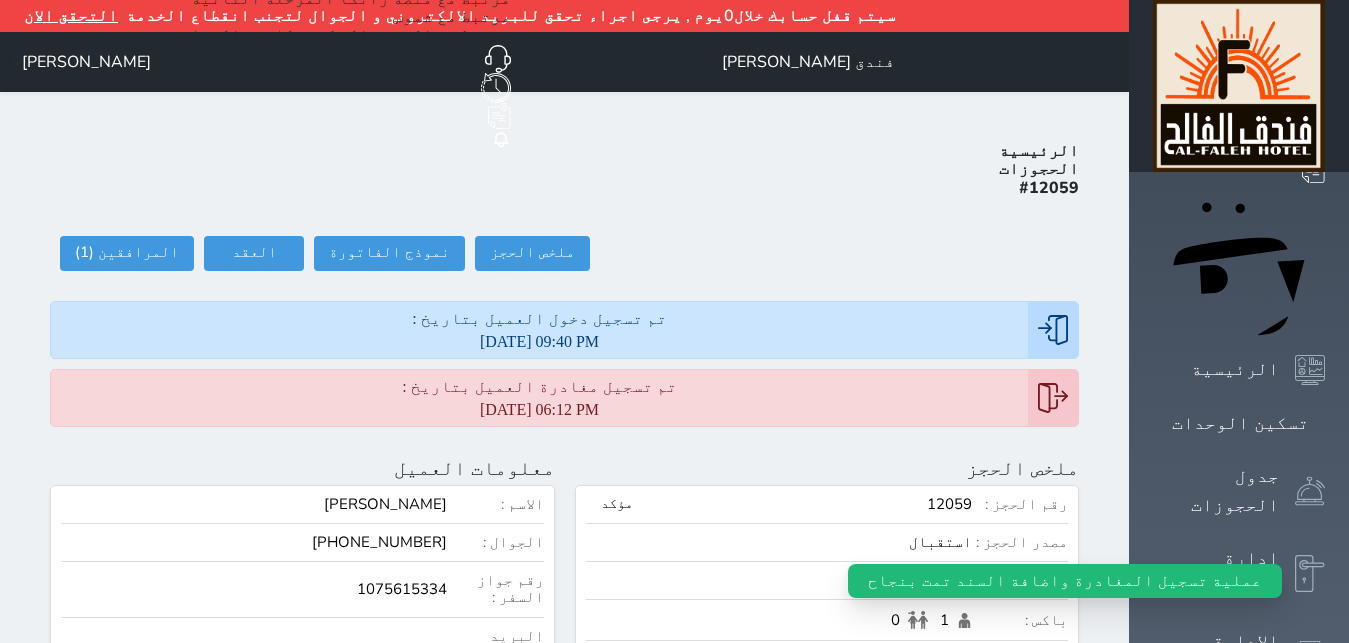 click on "حجز جماعي جديد   حجز جديد             الرئيسية     تسكين الوحدات     جدول الحجوزات     إدارة الحجوزات       الإدارة المالية     العملاء     تقييمات العملاء     الوحدات     الخدمات           الدعم الفني" at bounding box center (1239, 989) 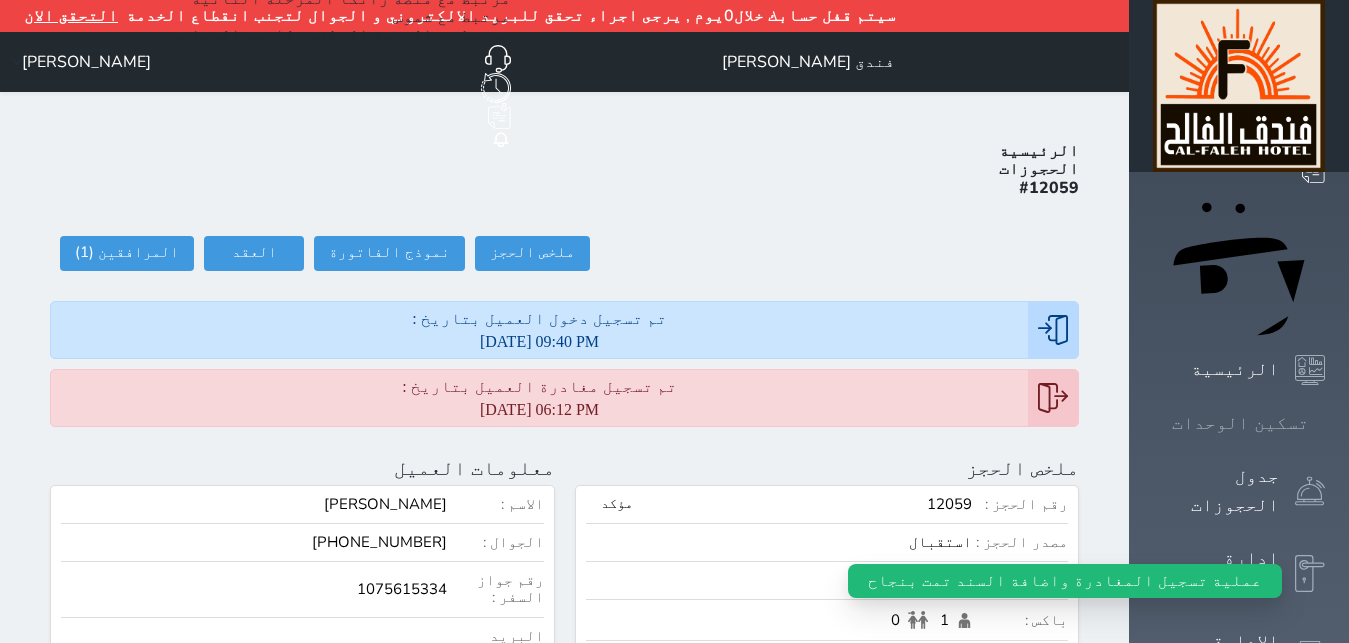 click 